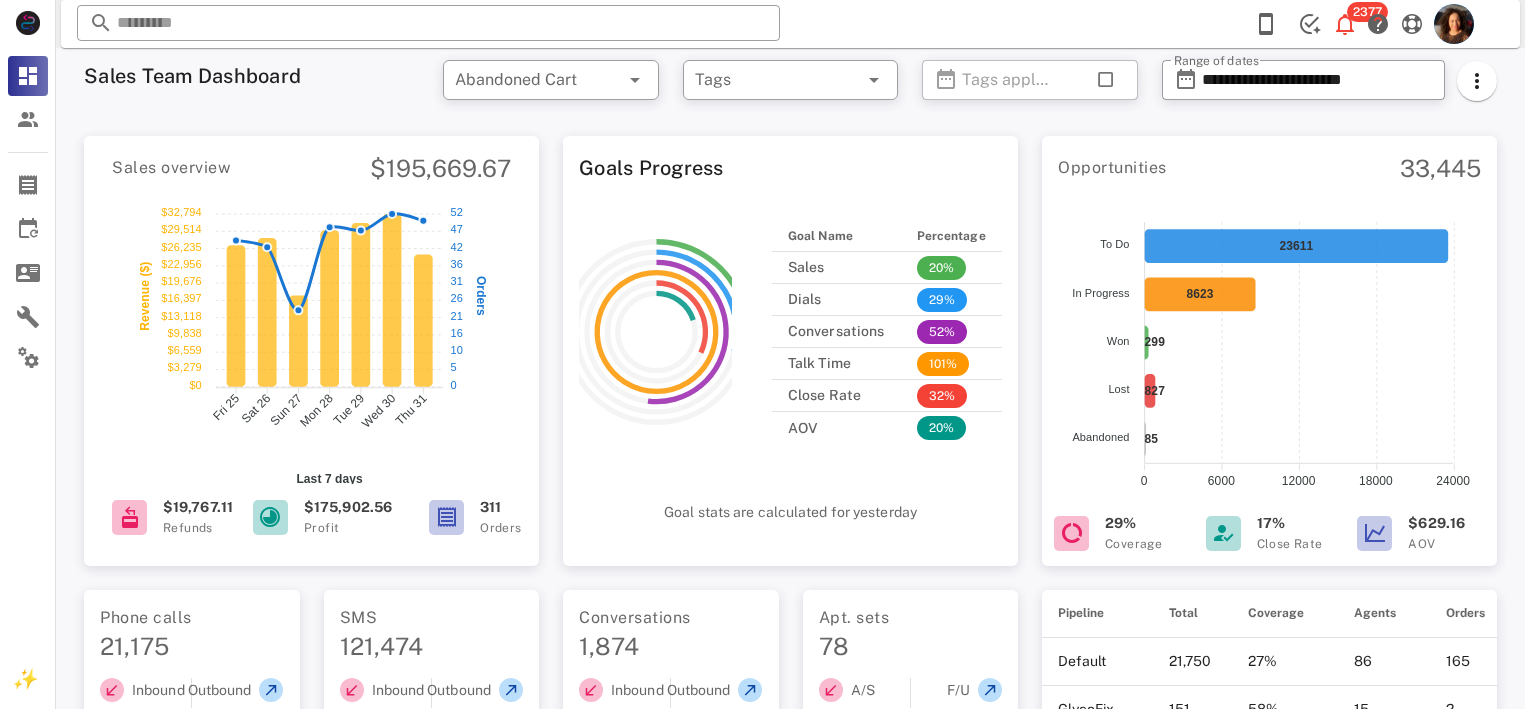 scroll, scrollTop: 0, scrollLeft: 0, axis: both 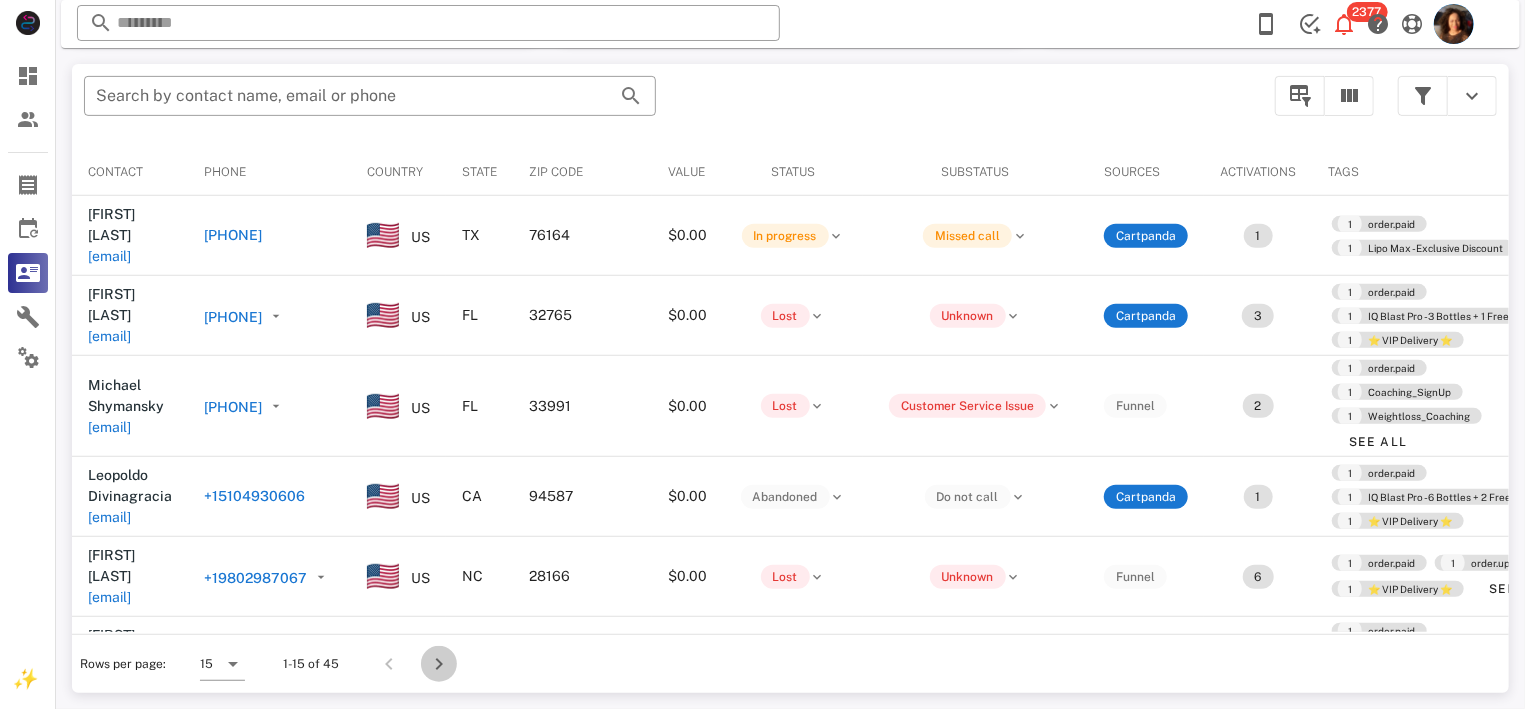 click at bounding box center (439, 664) 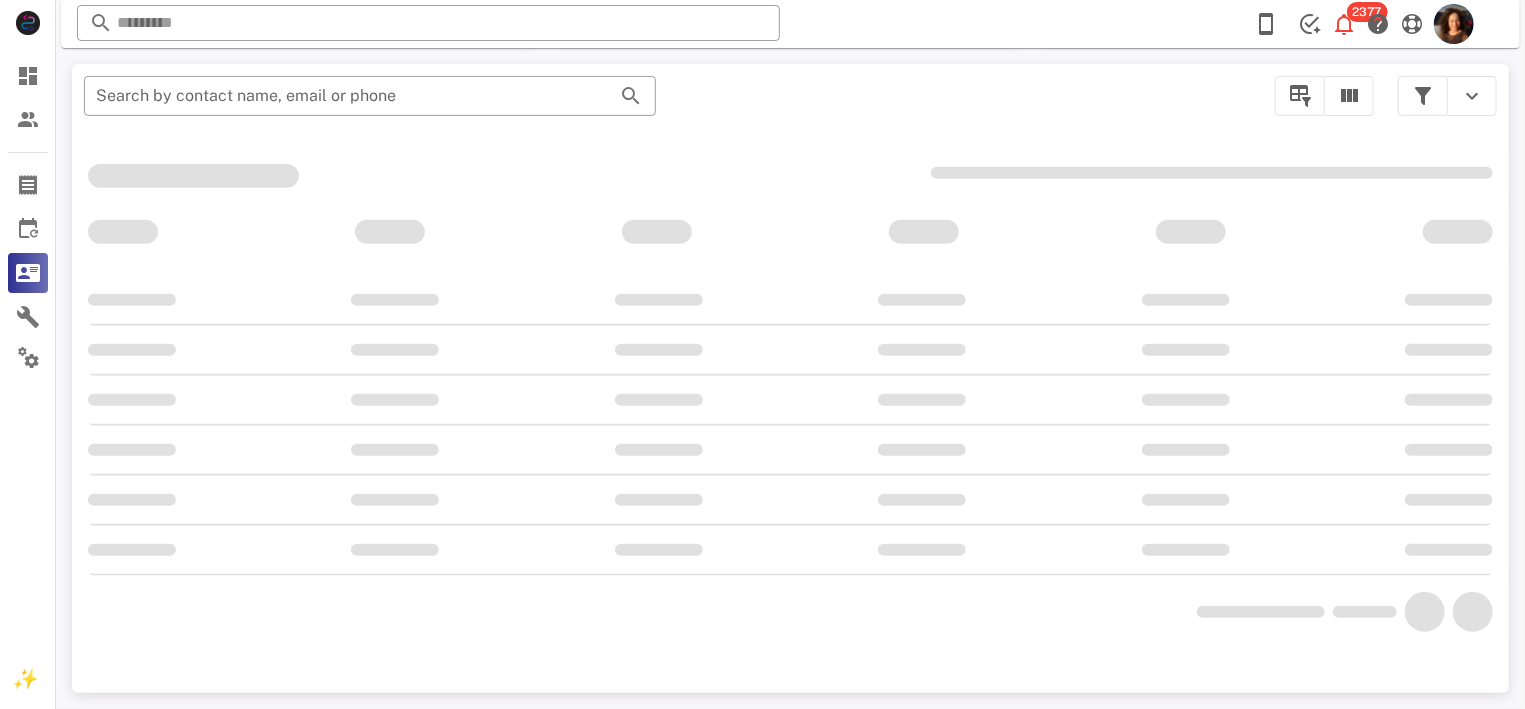 scroll, scrollTop: 357, scrollLeft: 0, axis: vertical 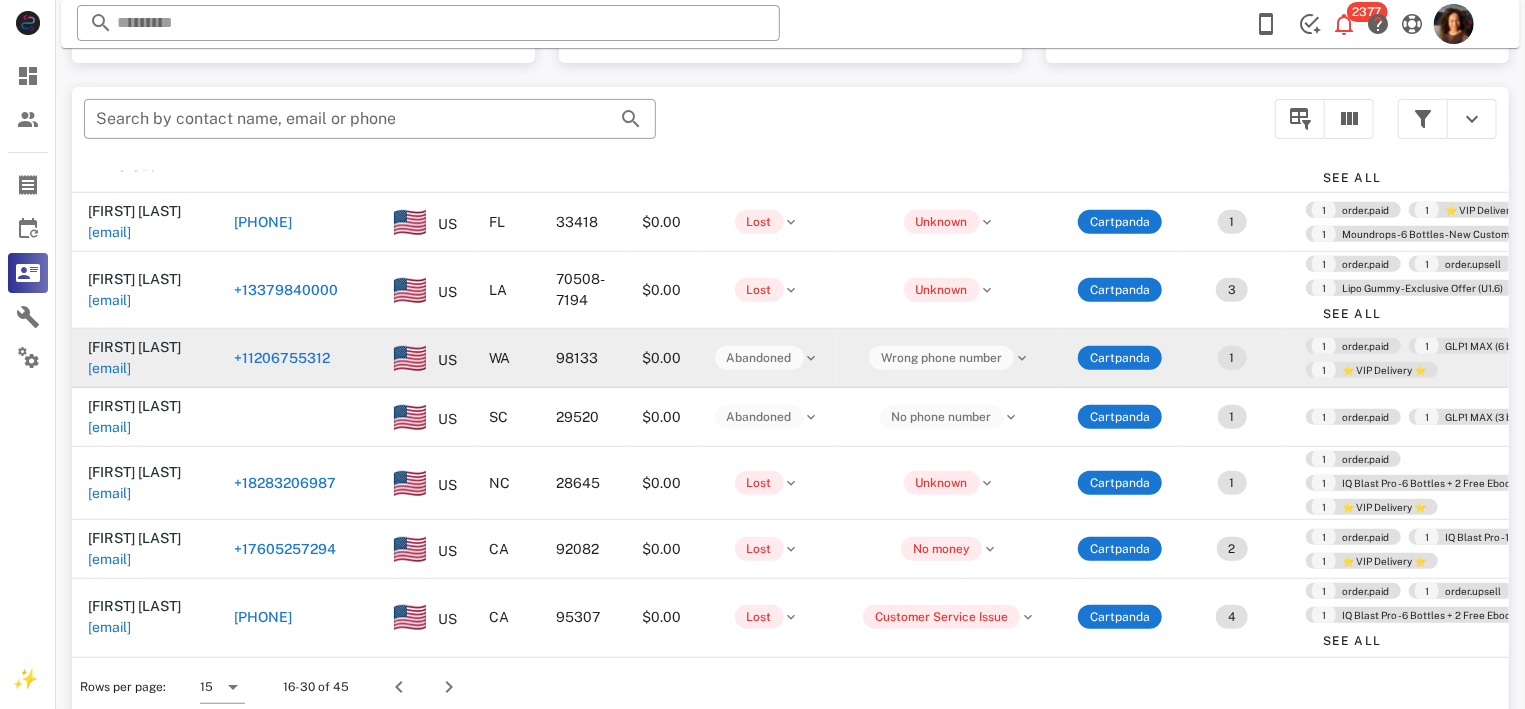 click on "+11206755312" at bounding box center (282, 358) 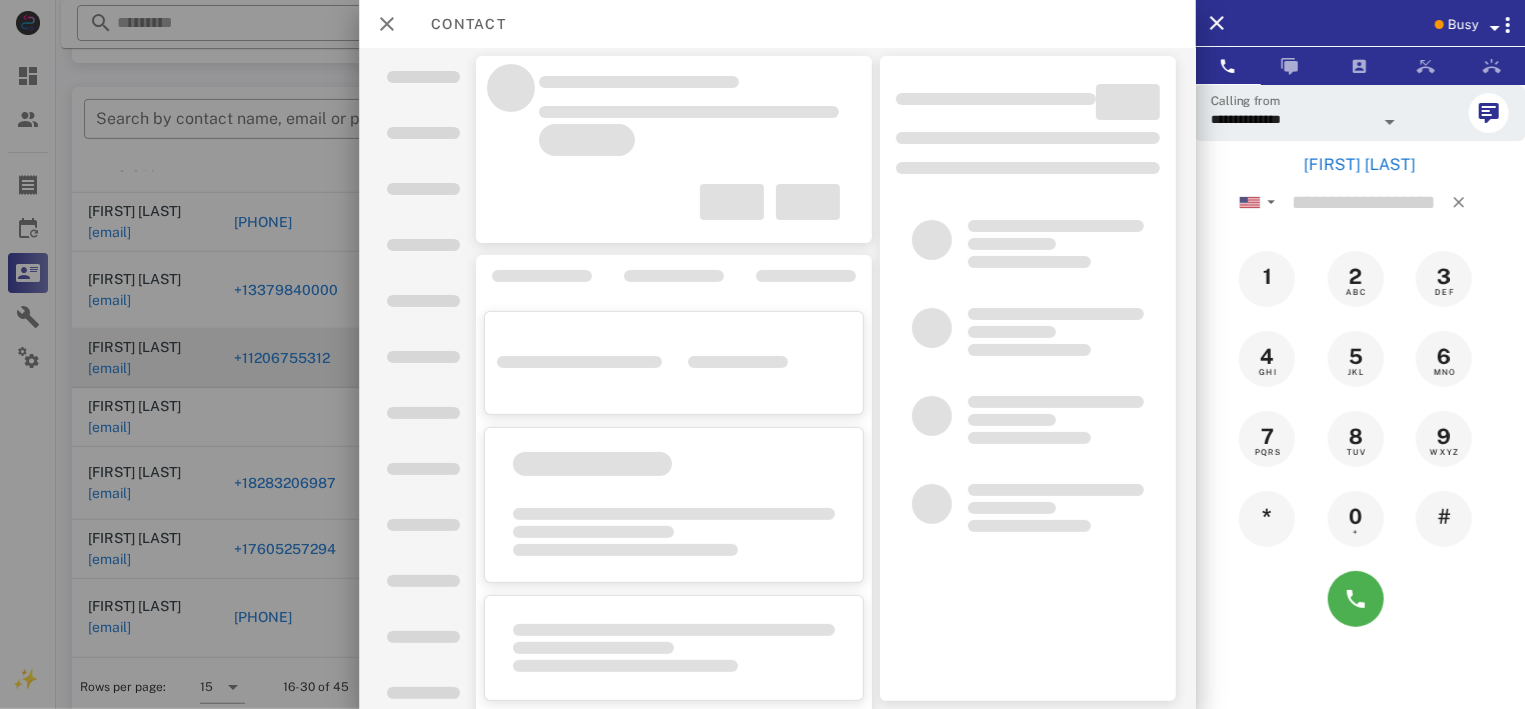 type on "**********" 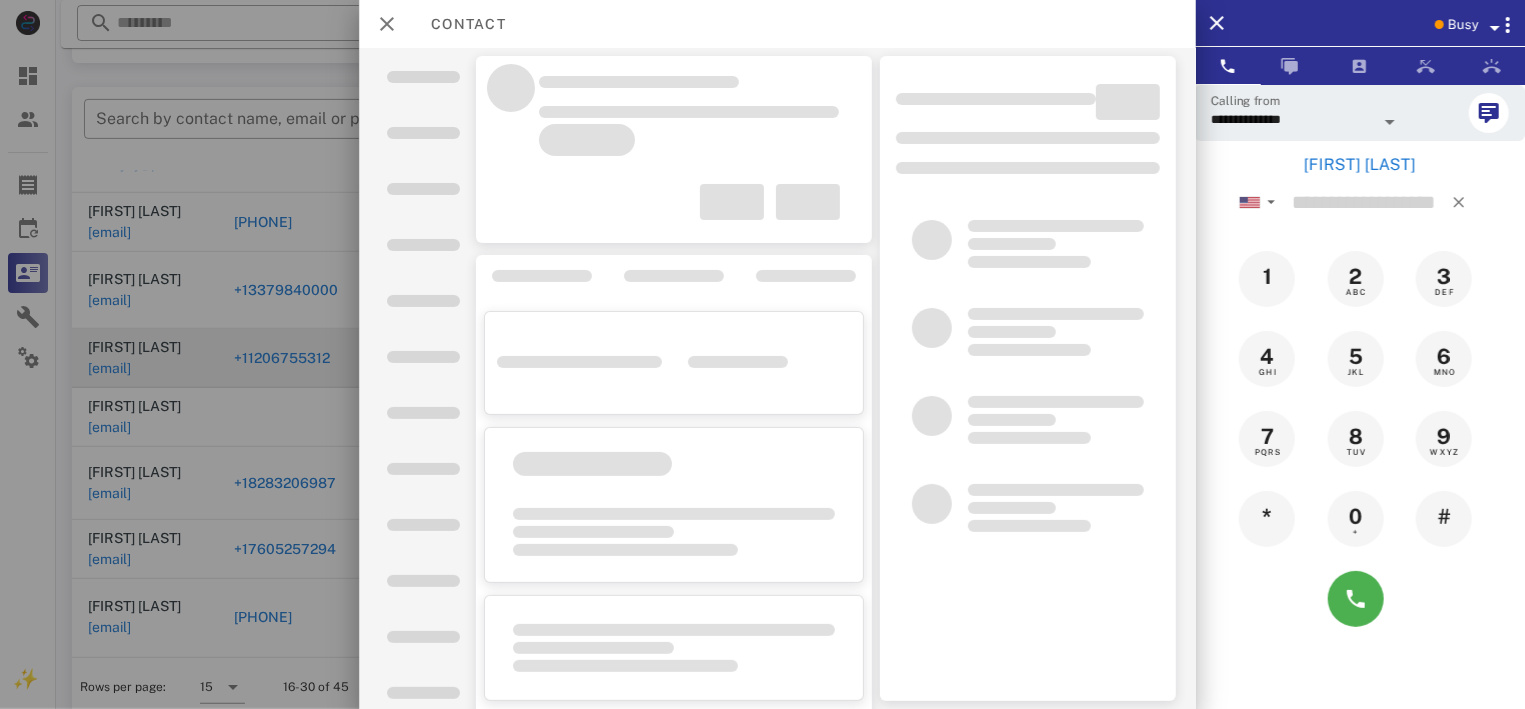 type on "**********" 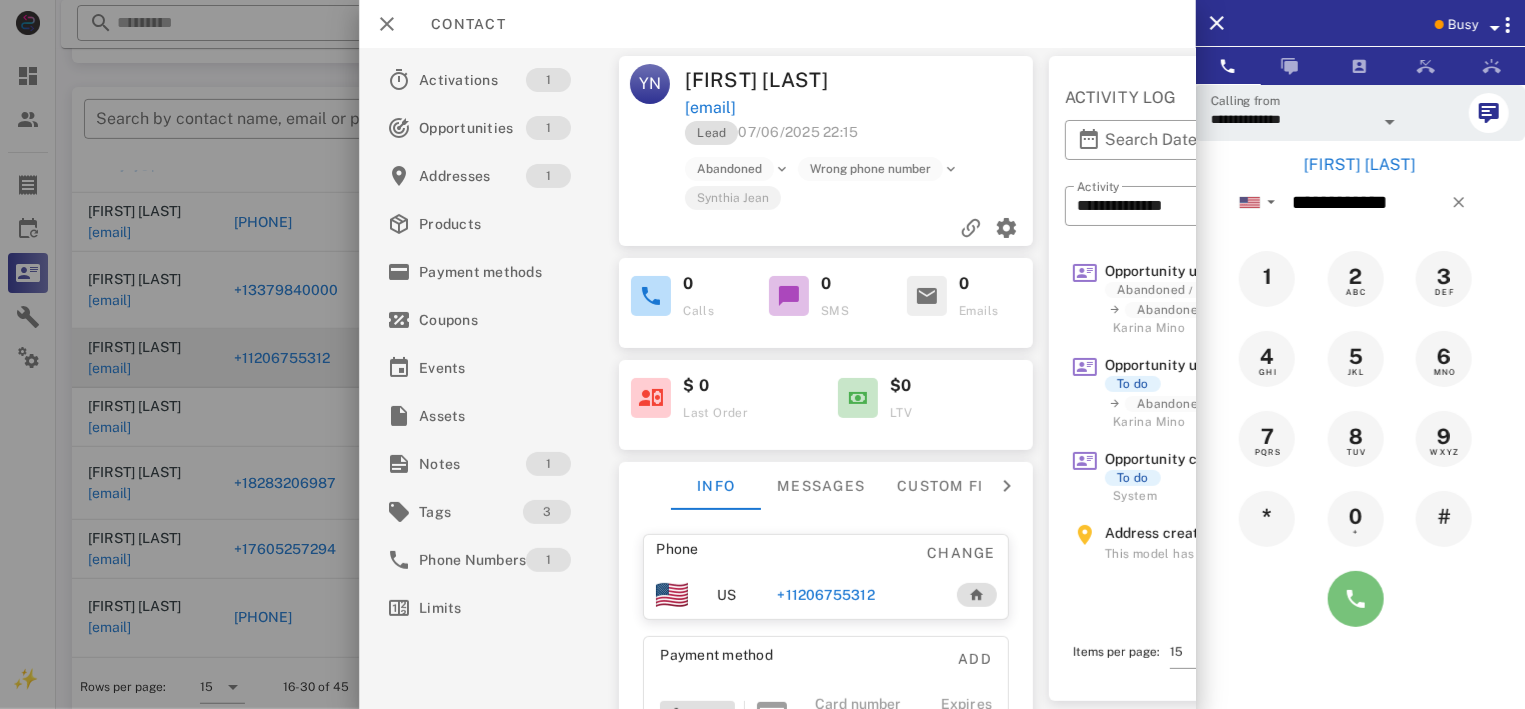 click at bounding box center (1356, 599) 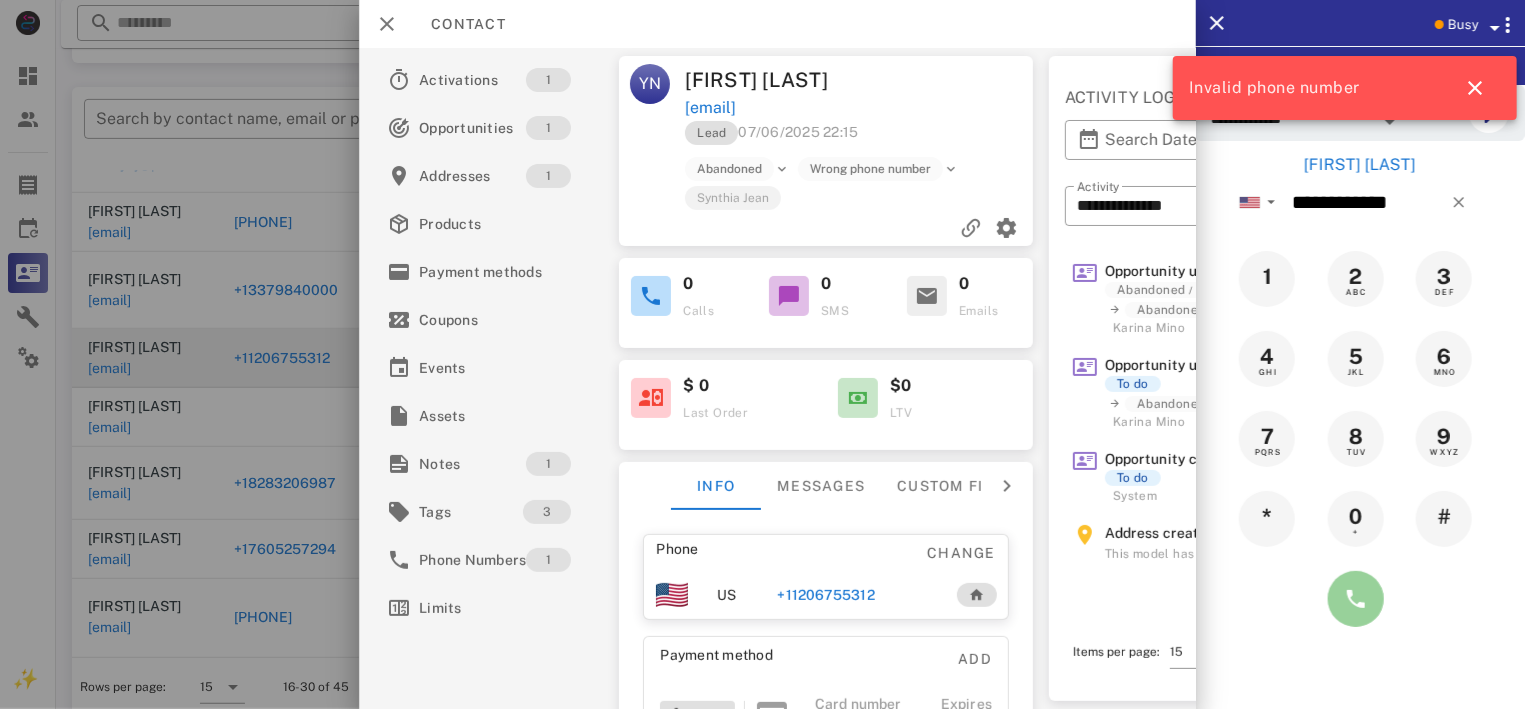 click at bounding box center [1356, 599] 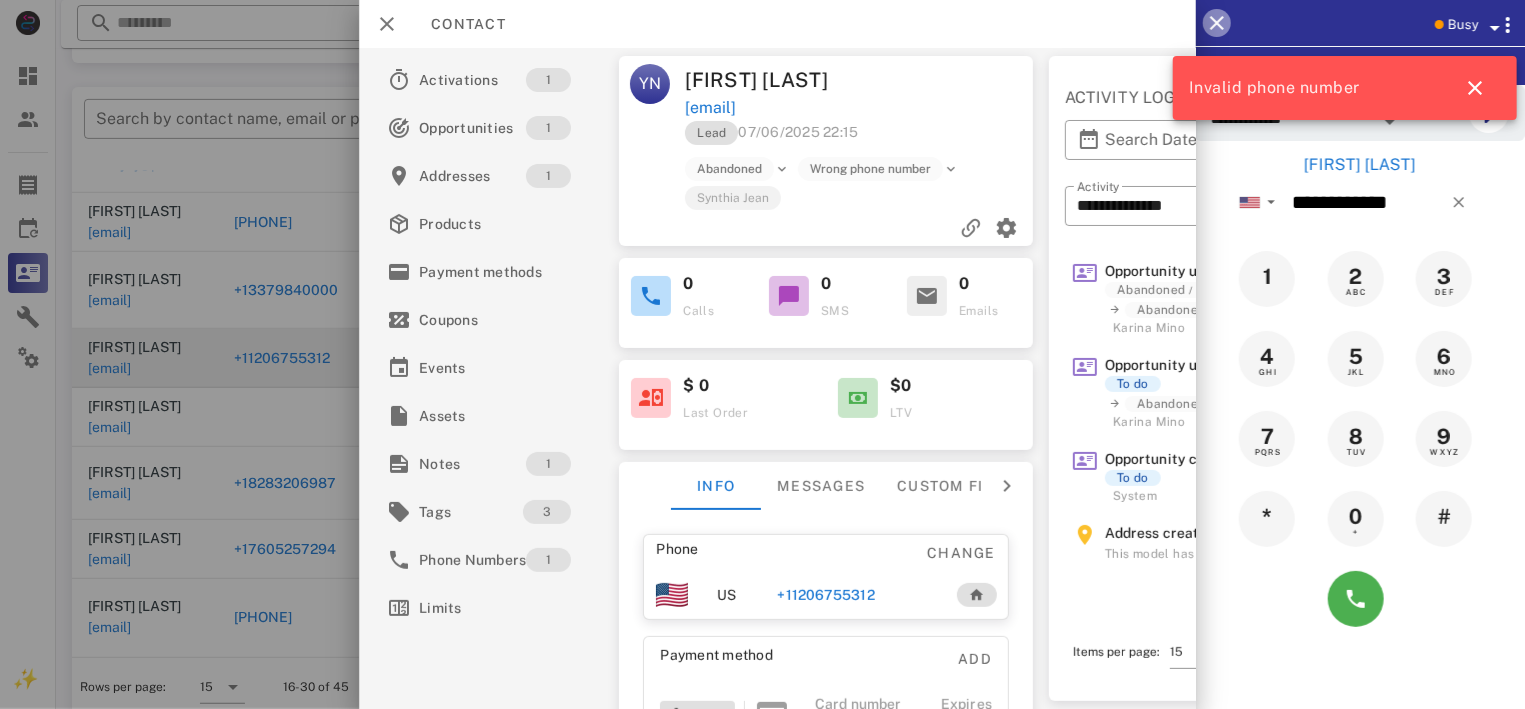 click at bounding box center [1217, 23] 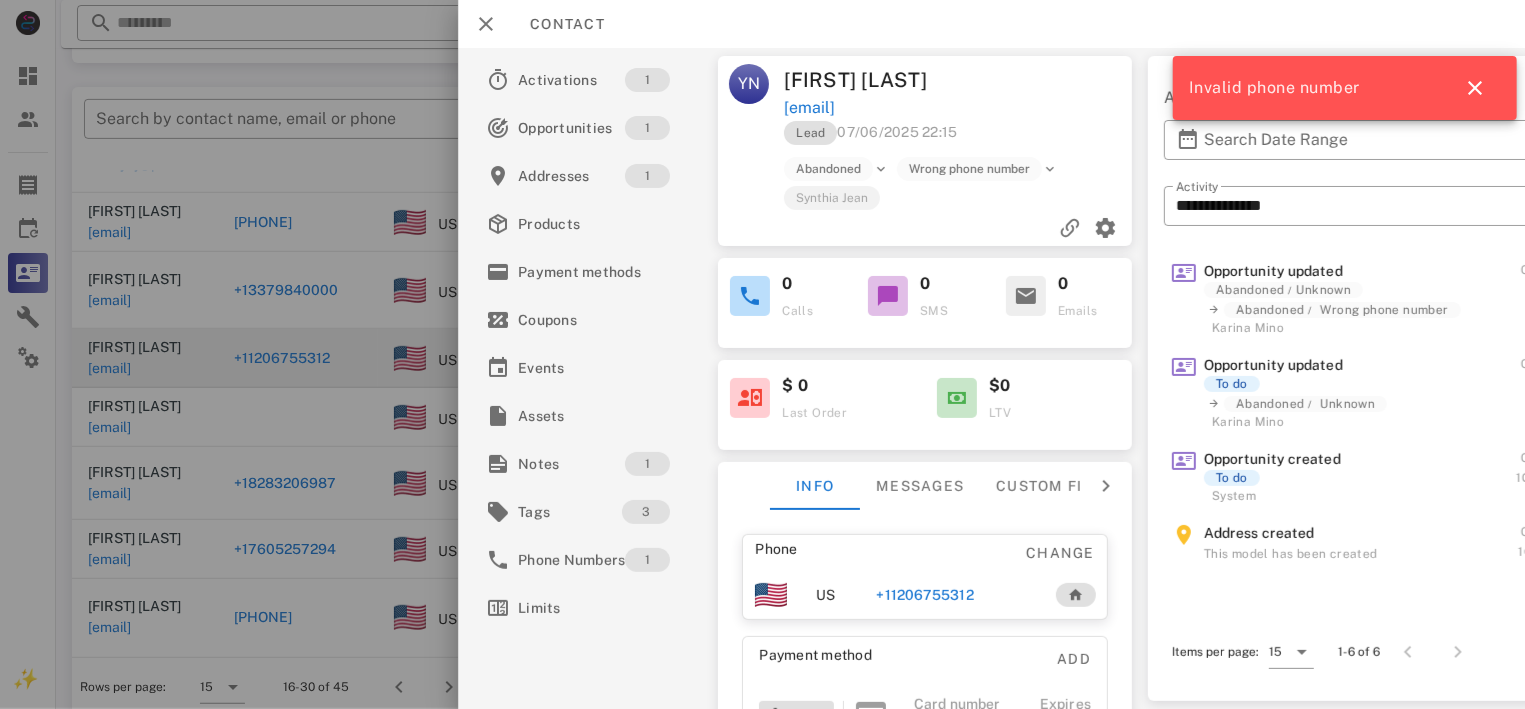 type 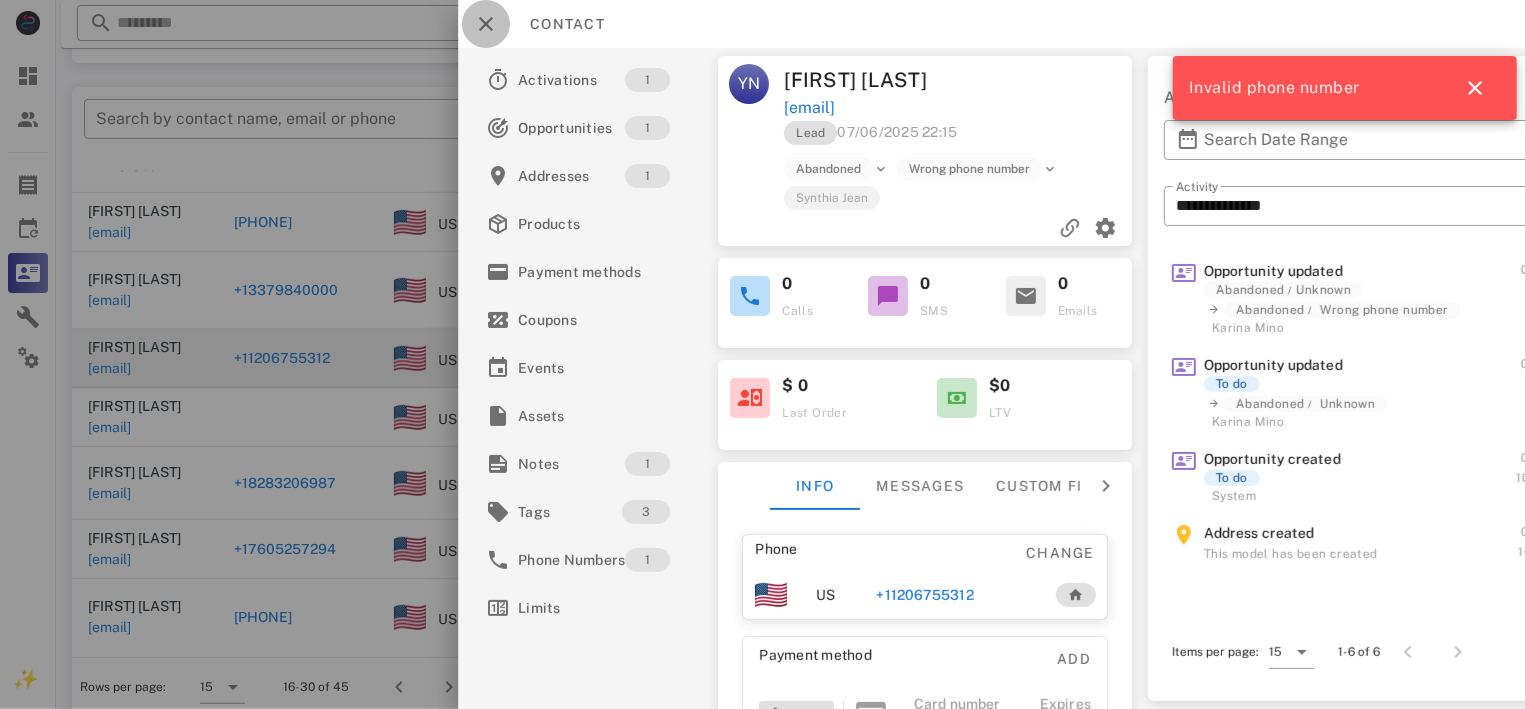 click at bounding box center [486, 24] 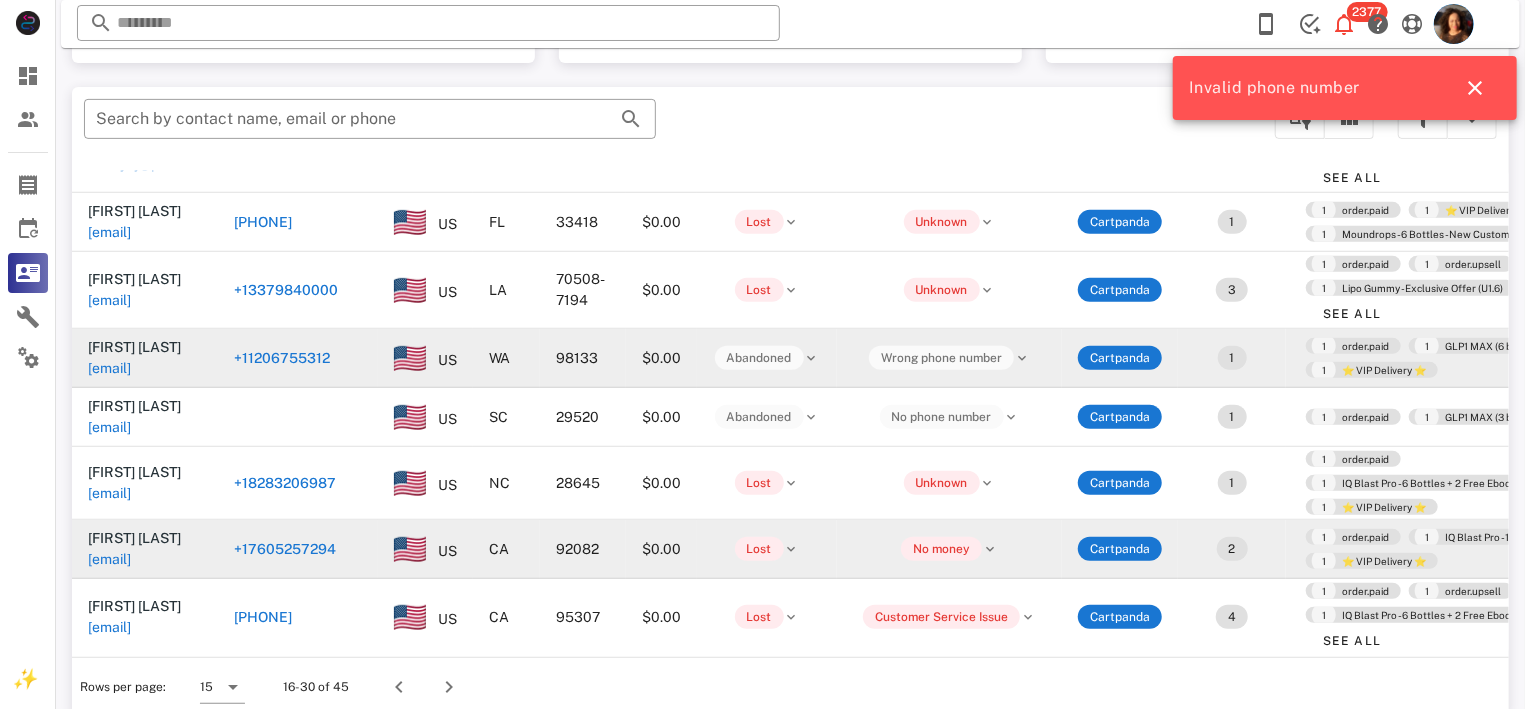 click on "+17605257294" at bounding box center [285, 549] 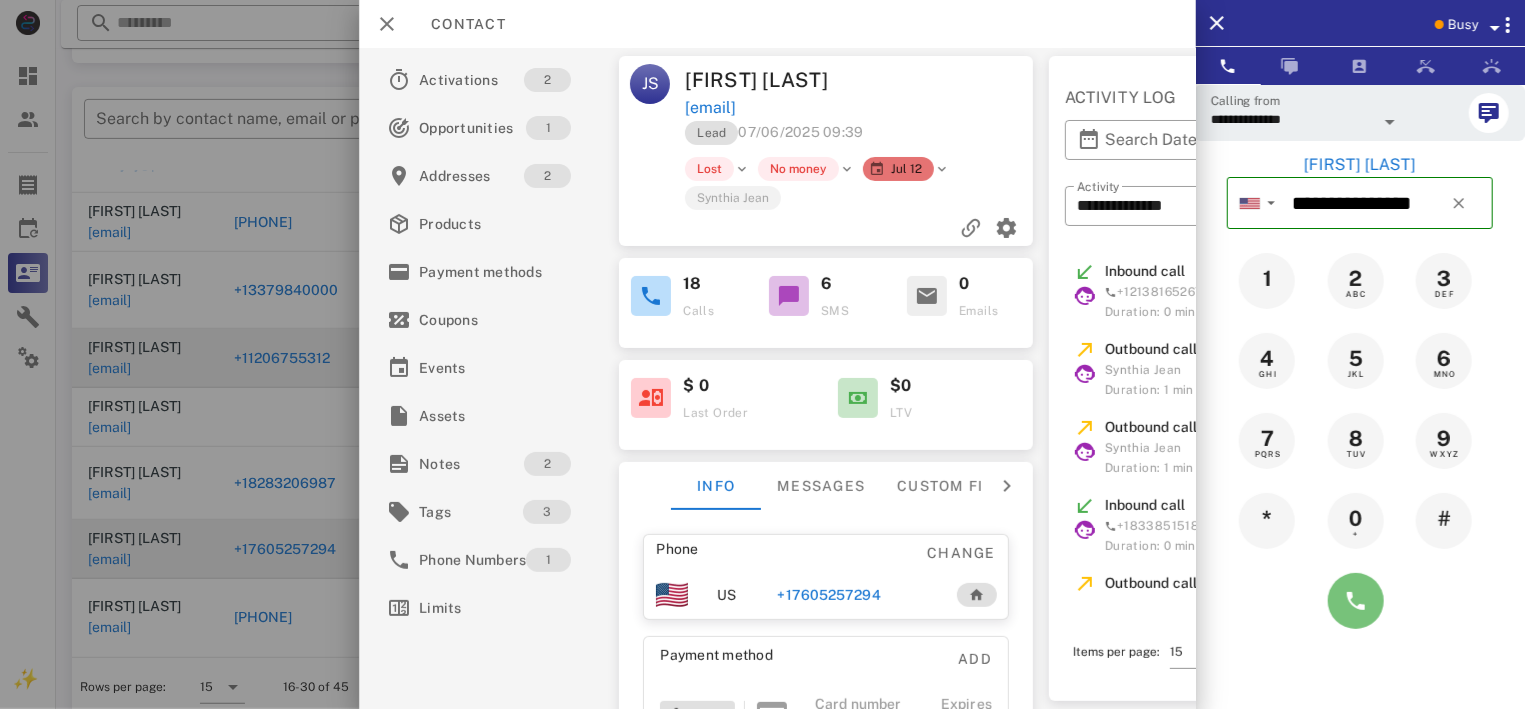 click at bounding box center (1356, 601) 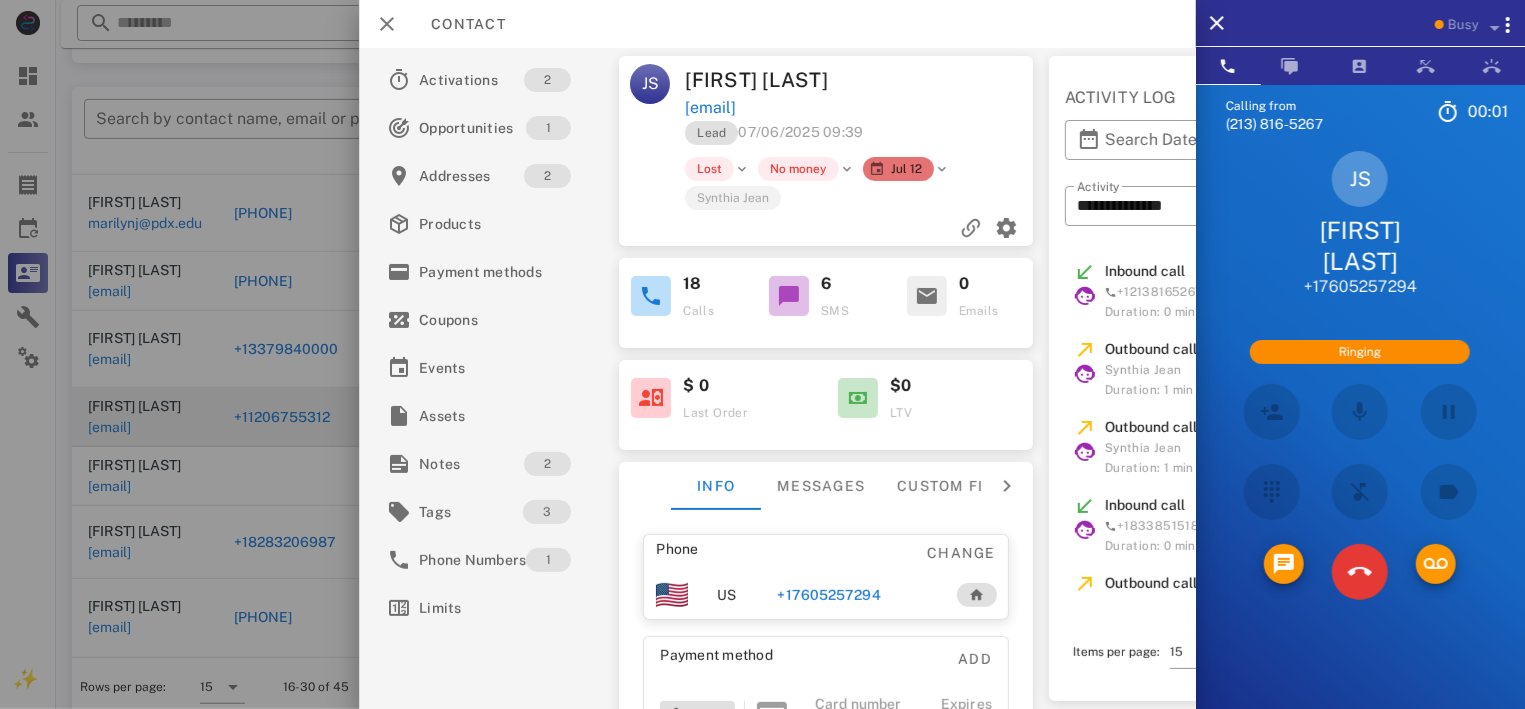 scroll, scrollTop: 504, scrollLeft: 0, axis: vertical 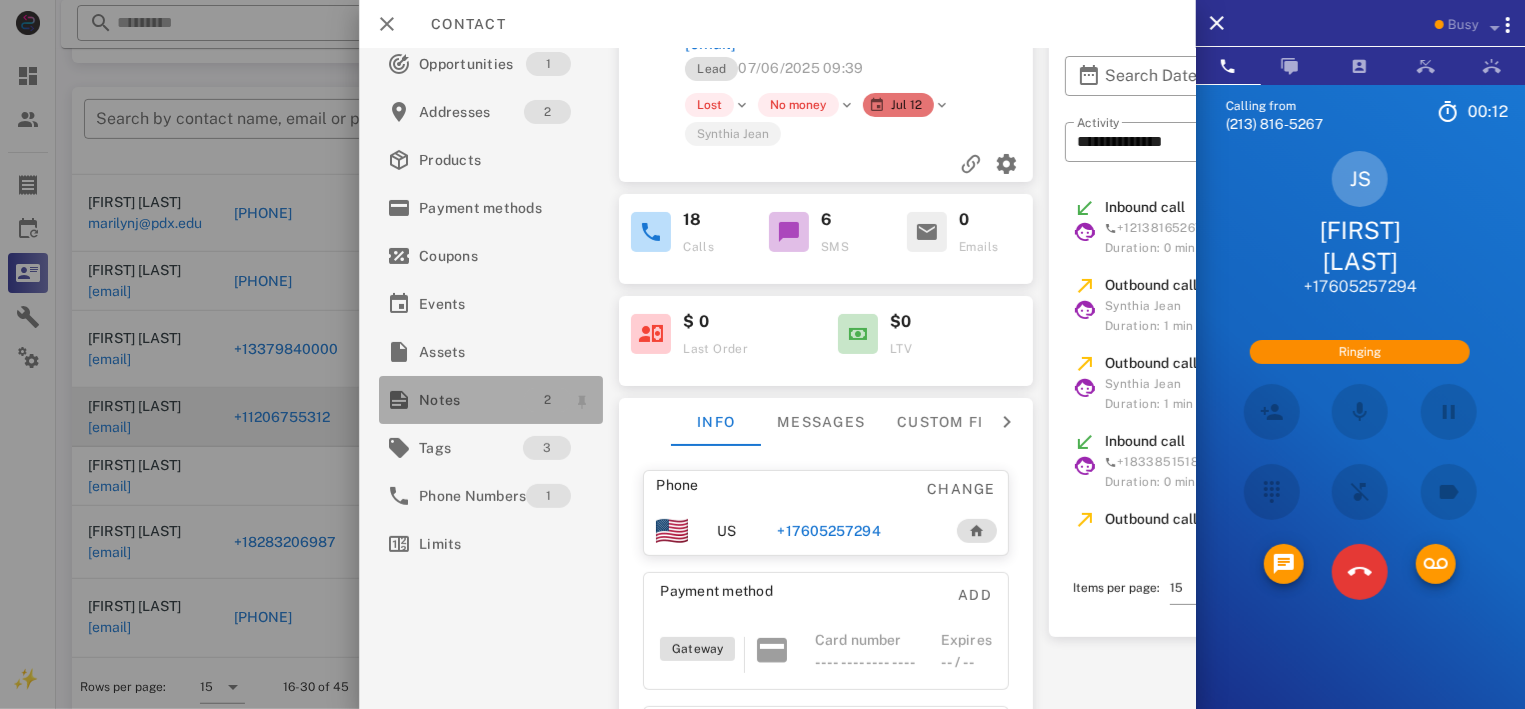 click on "2" at bounding box center [547, 400] 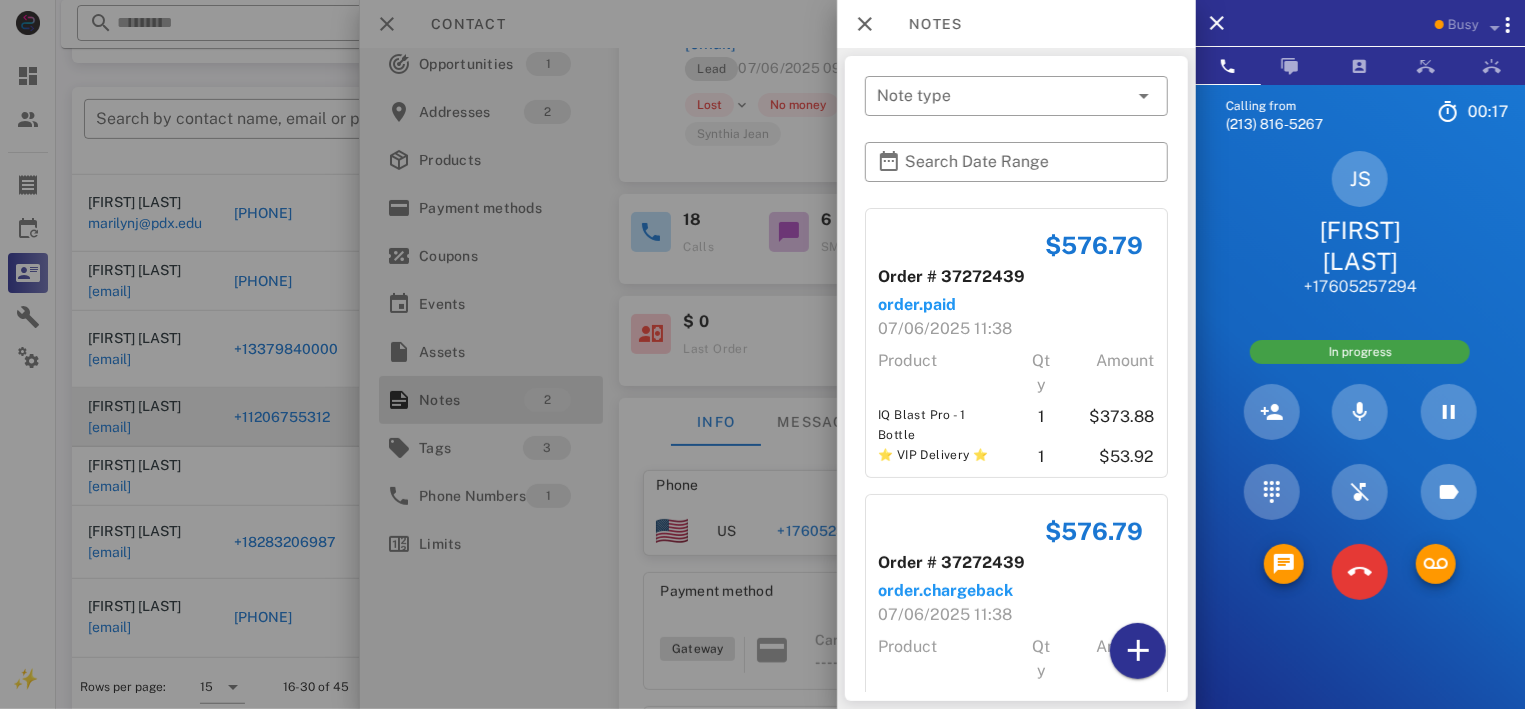 scroll, scrollTop: 68, scrollLeft: 0, axis: vertical 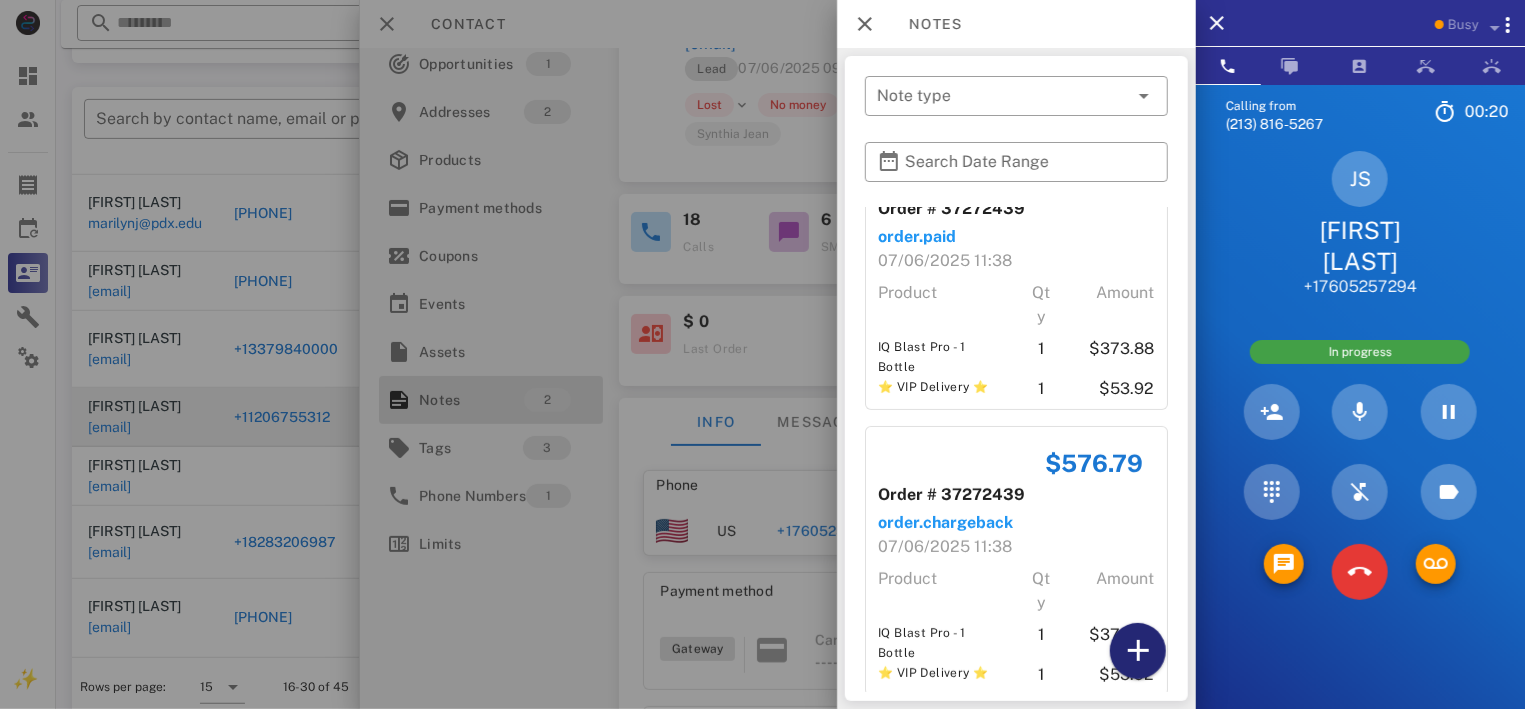 click at bounding box center (1137, 651) 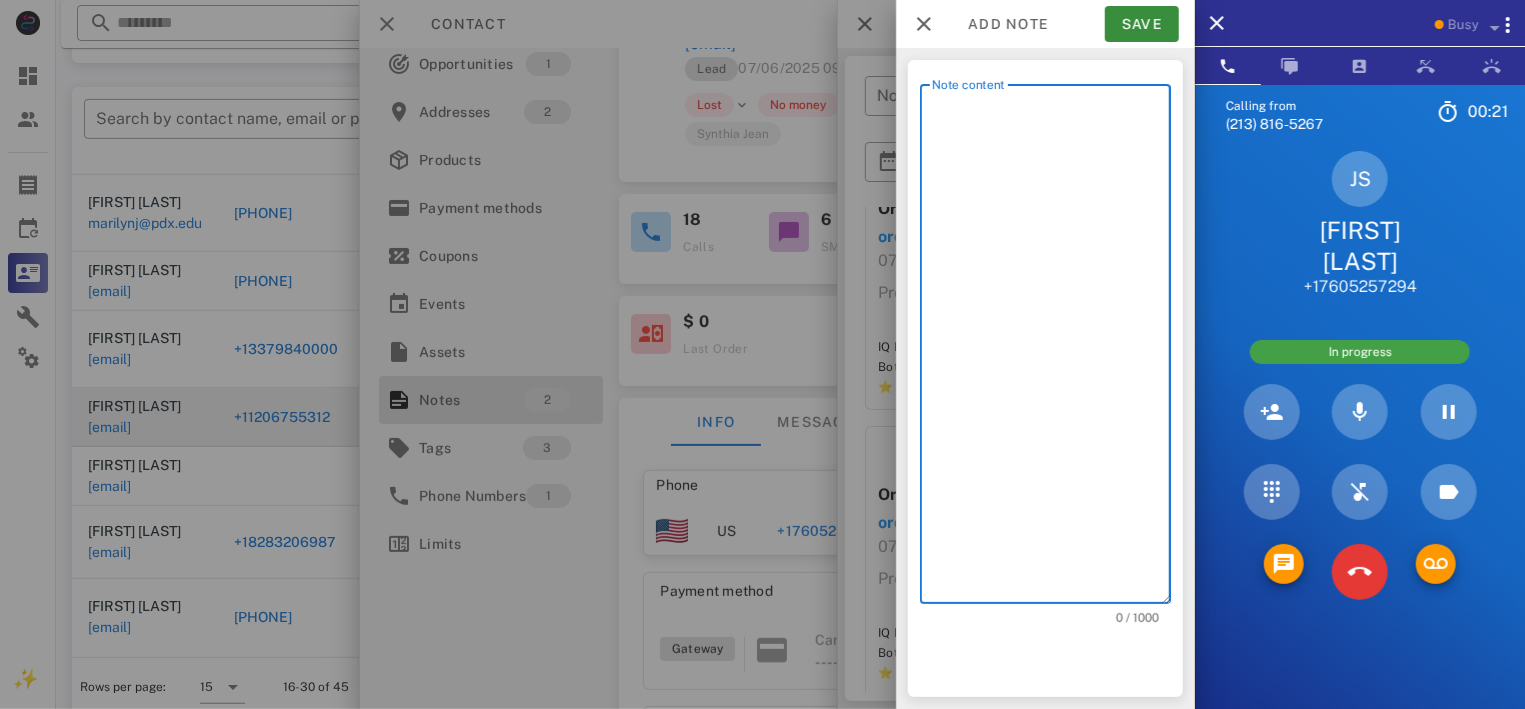 click on "Note content" at bounding box center [1051, 349] 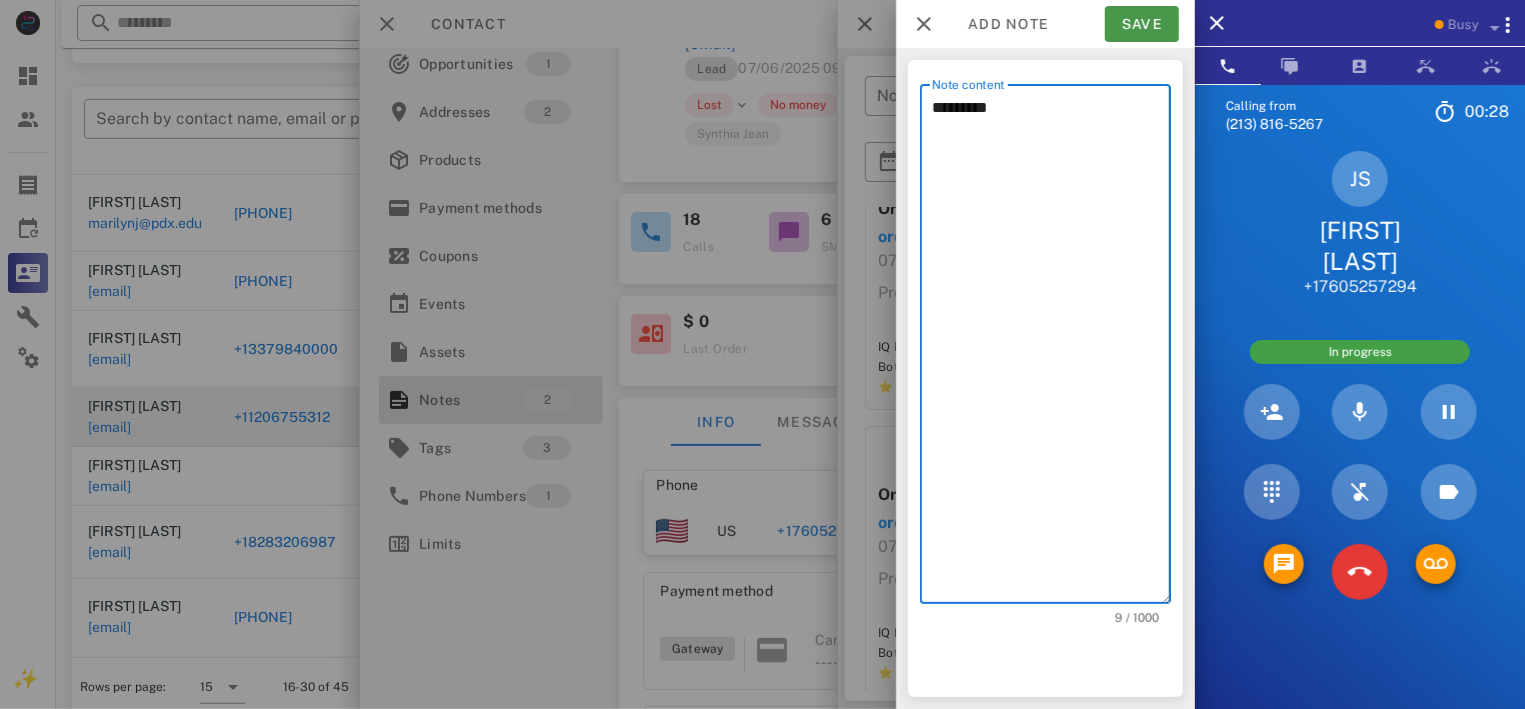 type on "*********" 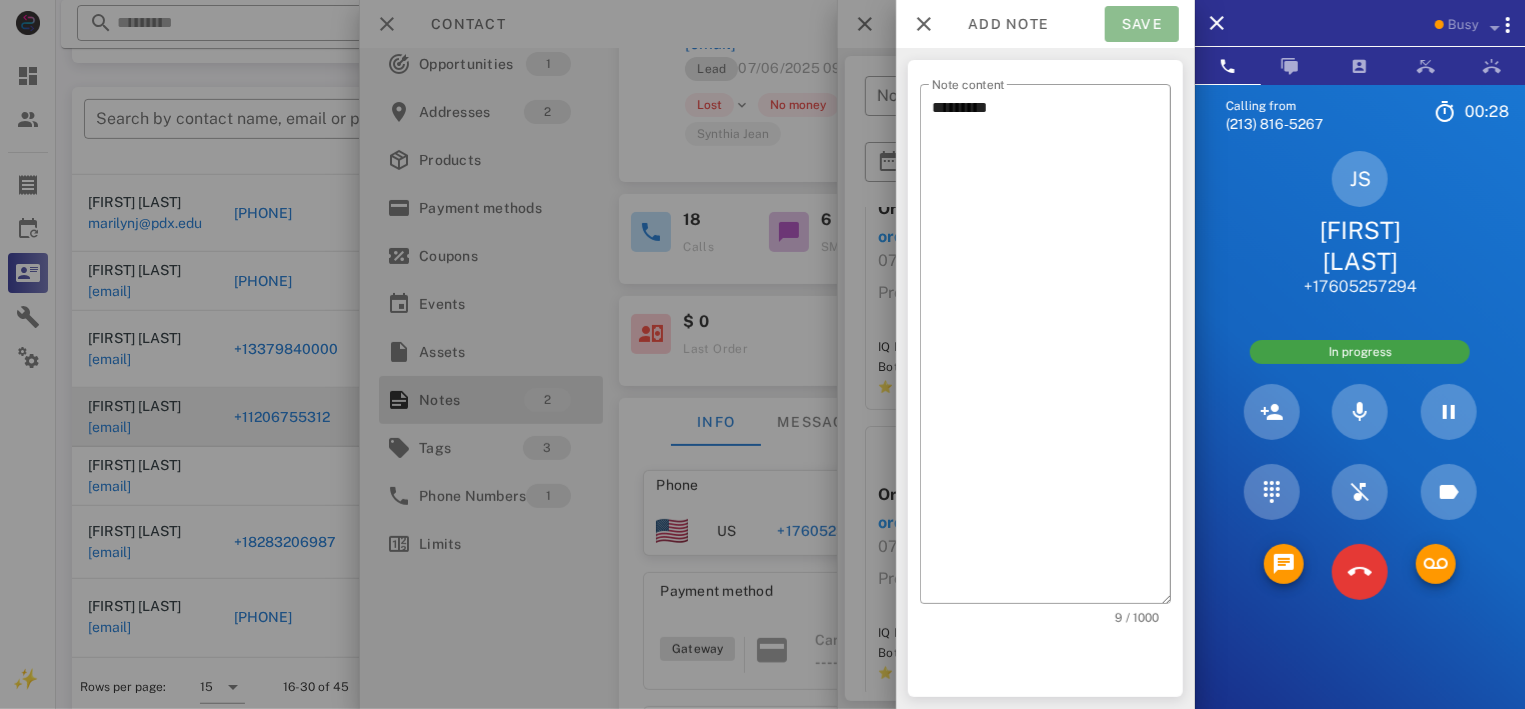click on "Save" at bounding box center (1142, 24) 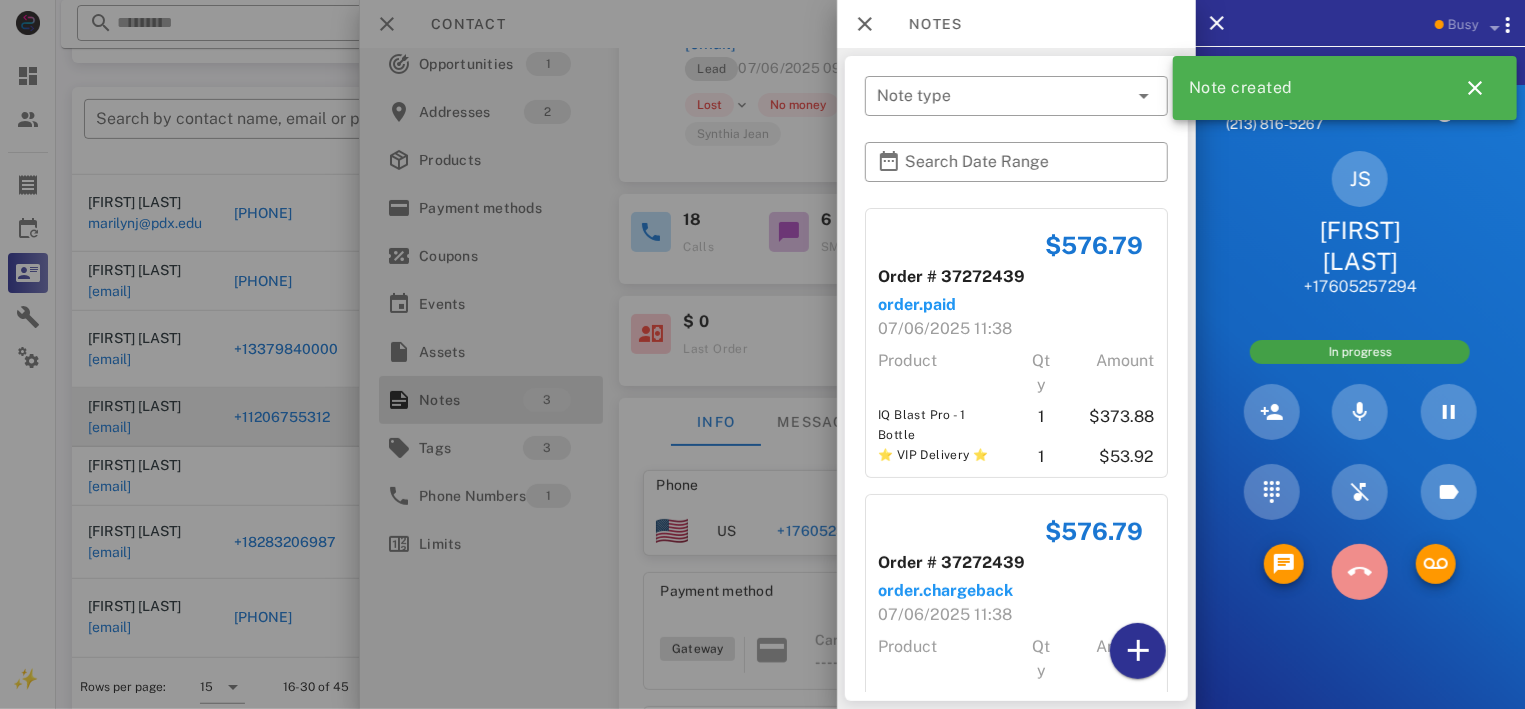 click at bounding box center [1360, 572] 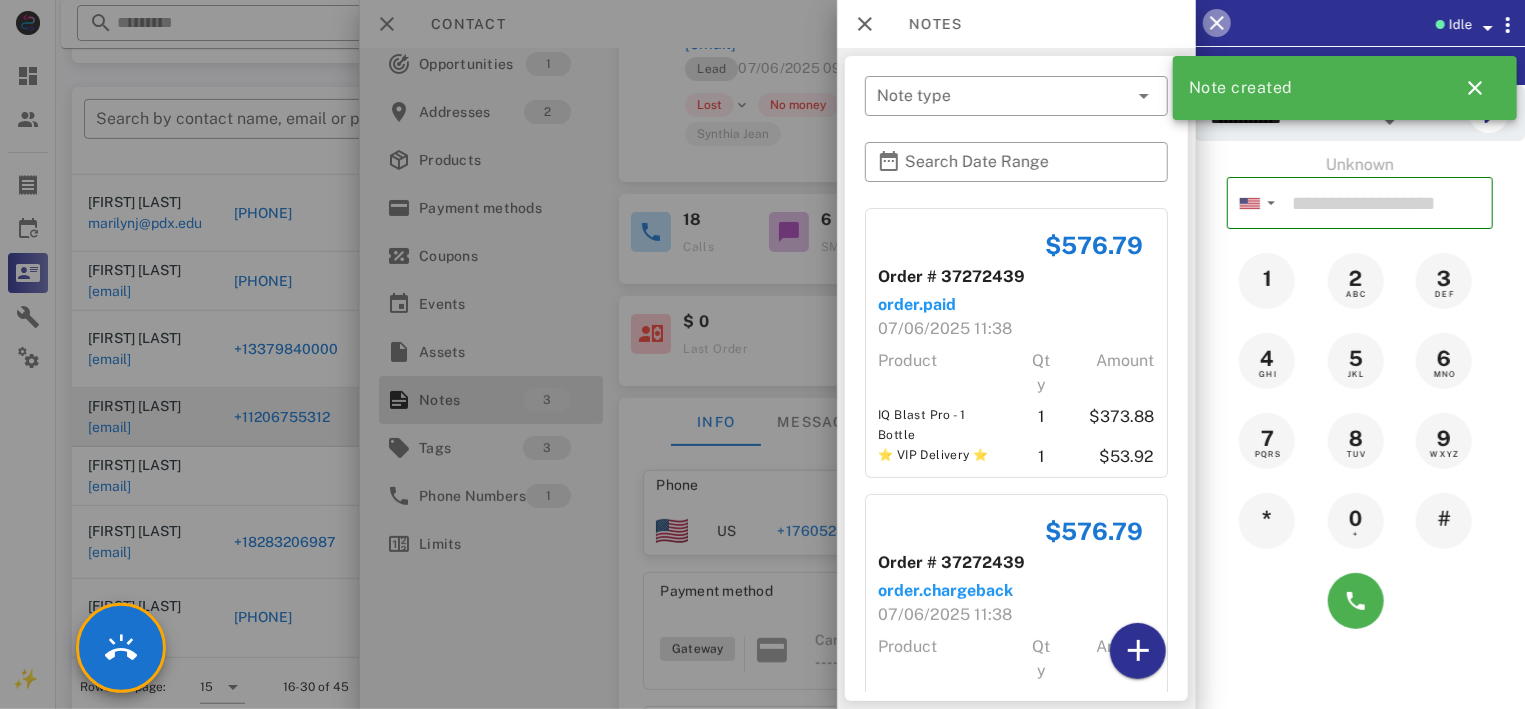 click at bounding box center (1217, 23) 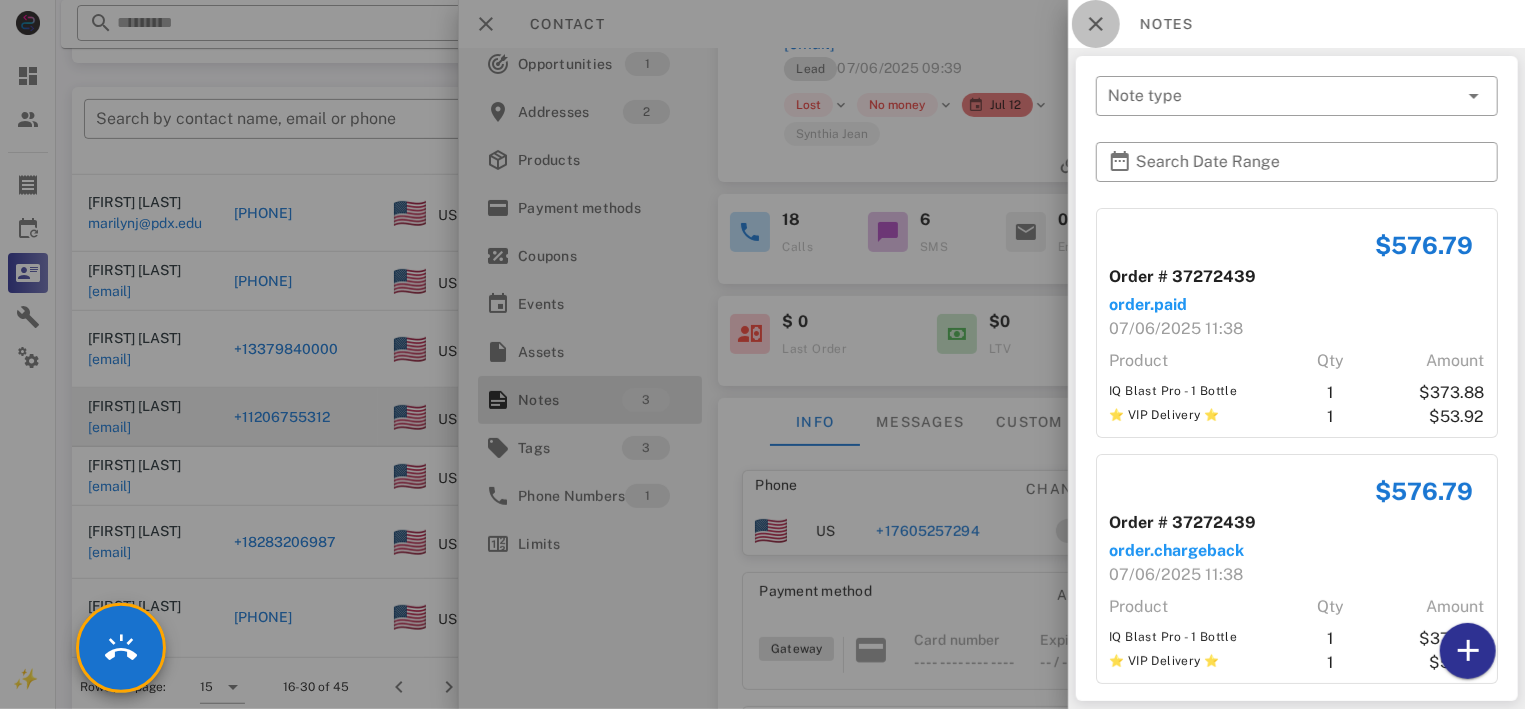 click at bounding box center [1096, 24] 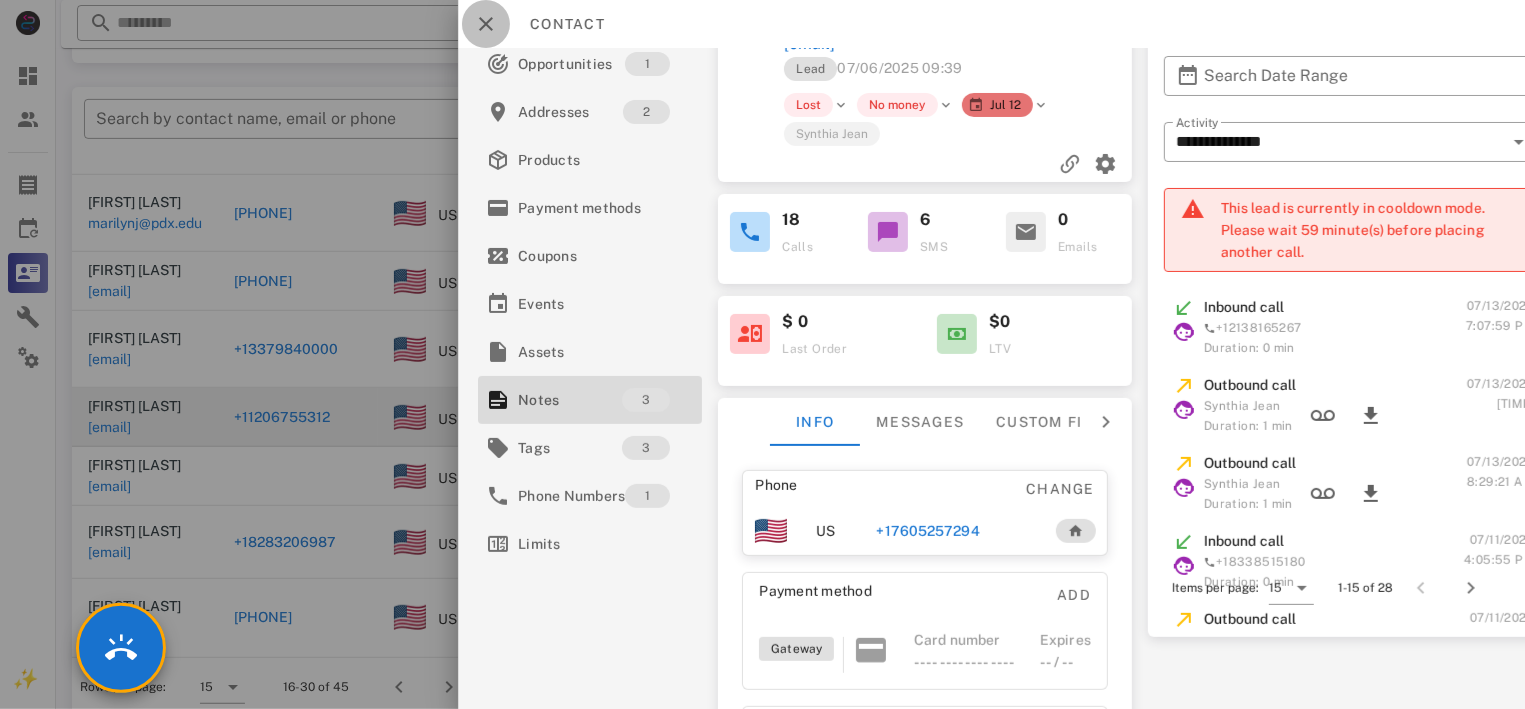 click at bounding box center (486, 24) 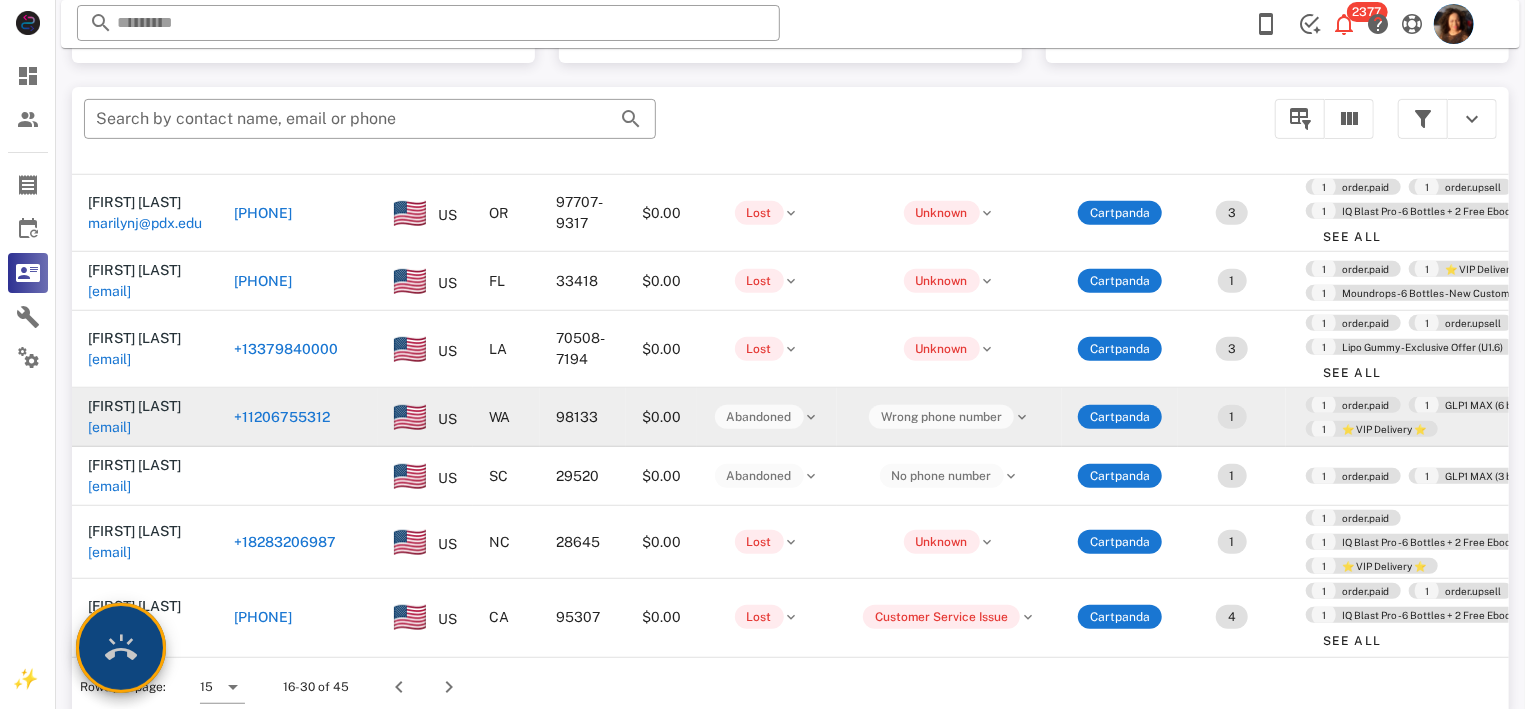 click at bounding box center [121, 648] 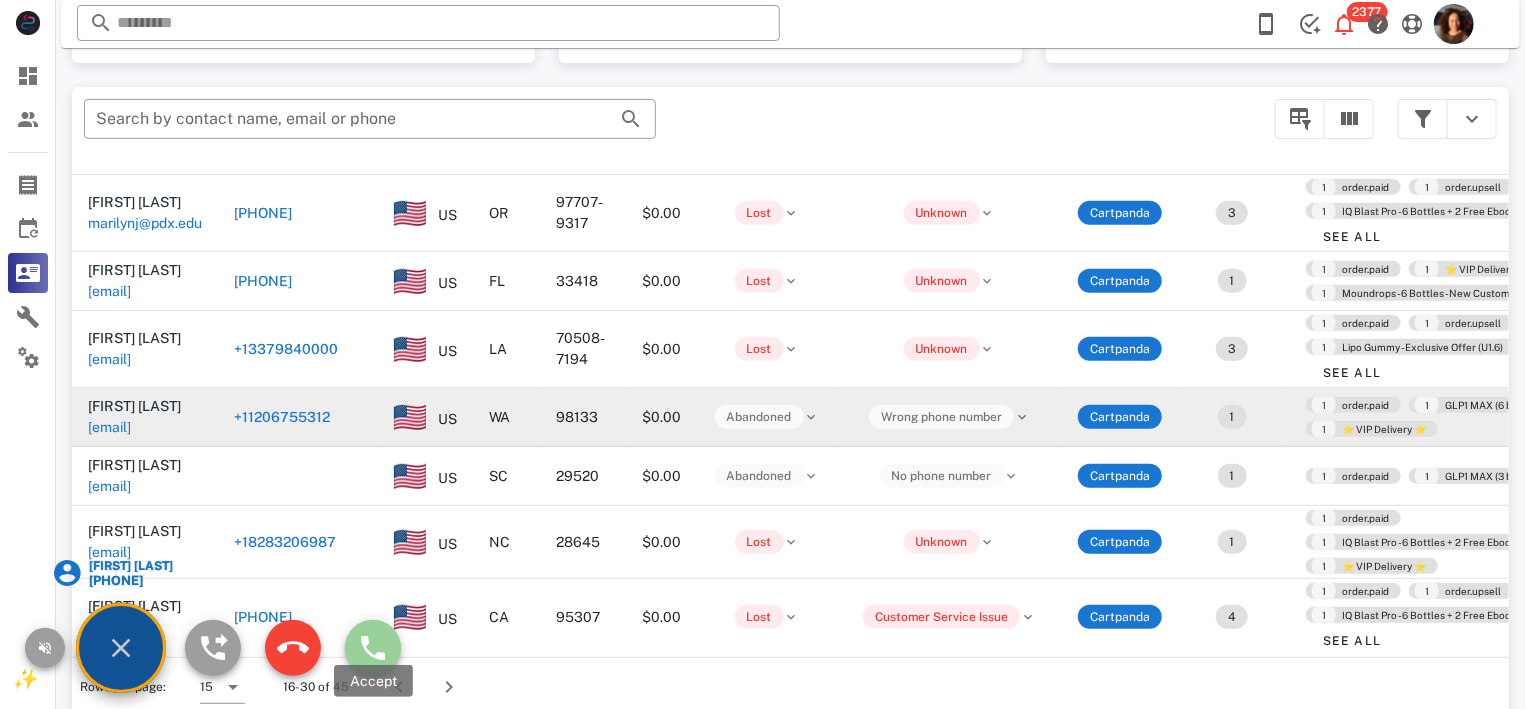 click at bounding box center (373, 648) 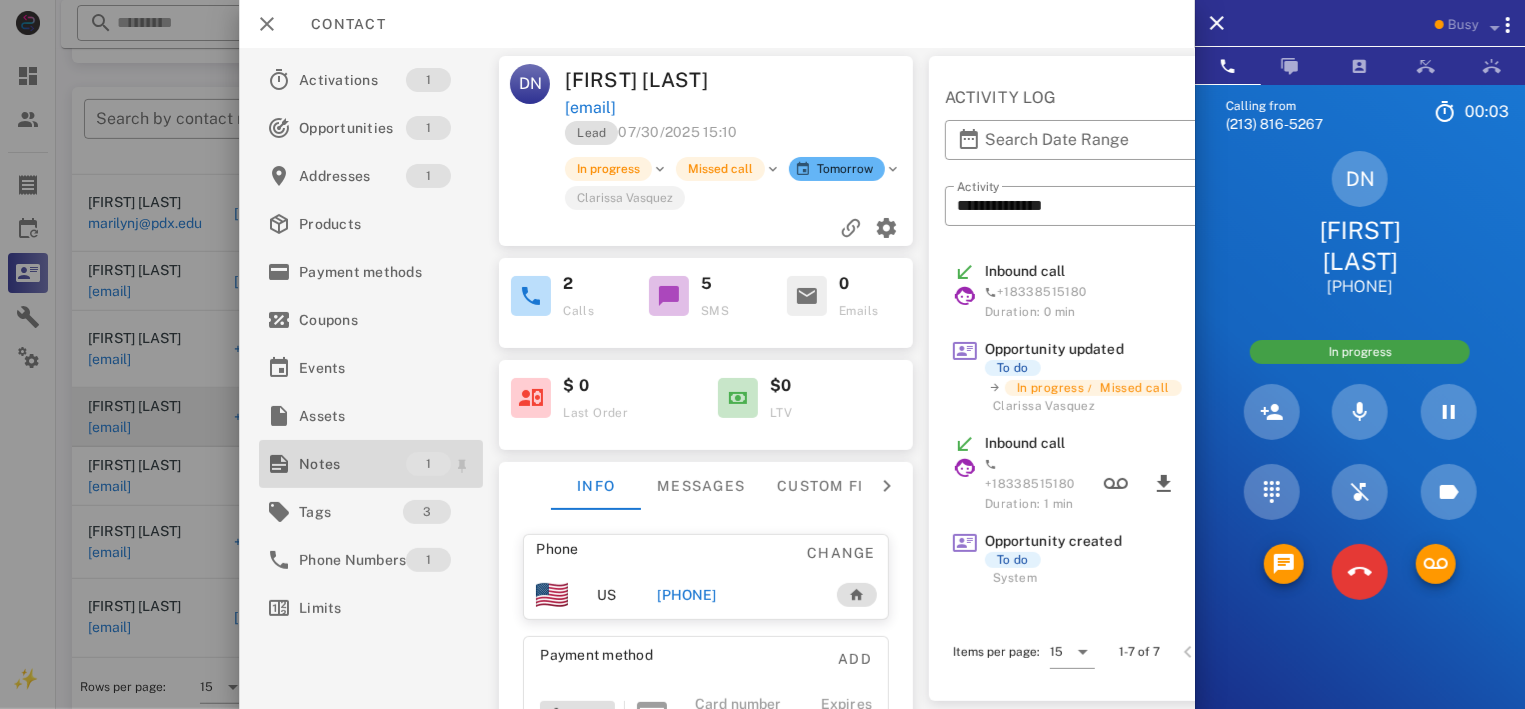 click on "Notes" at bounding box center (352, 464) 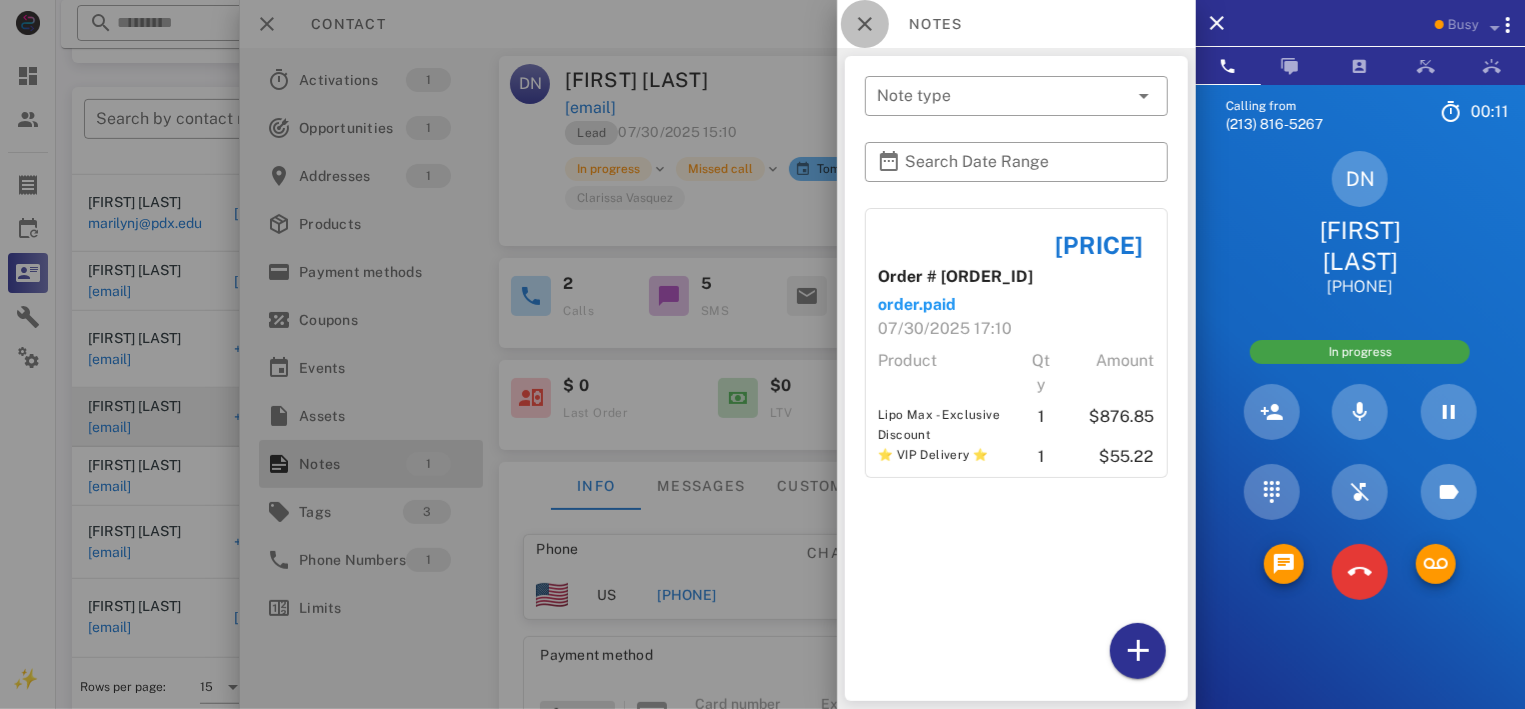 click at bounding box center (865, 24) 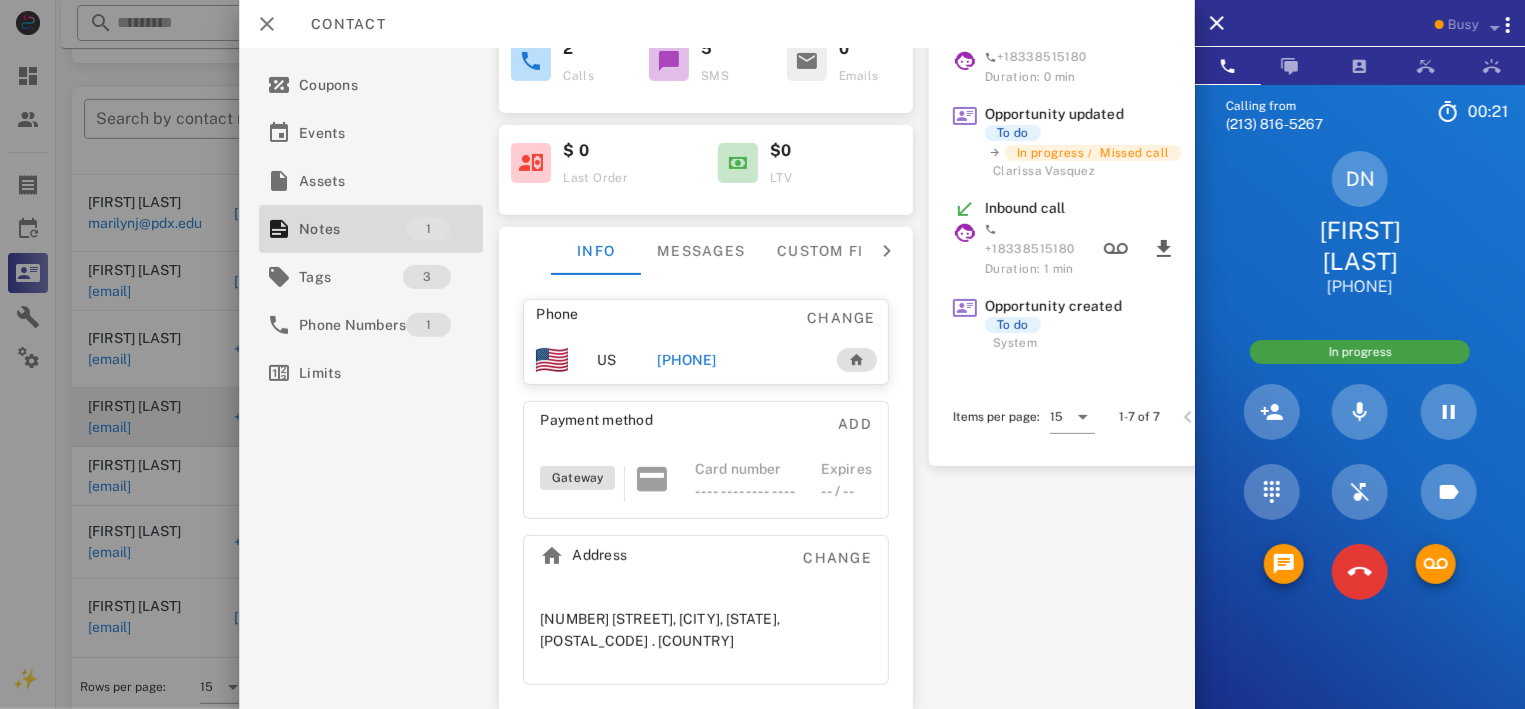 scroll, scrollTop: 237, scrollLeft: 0, axis: vertical 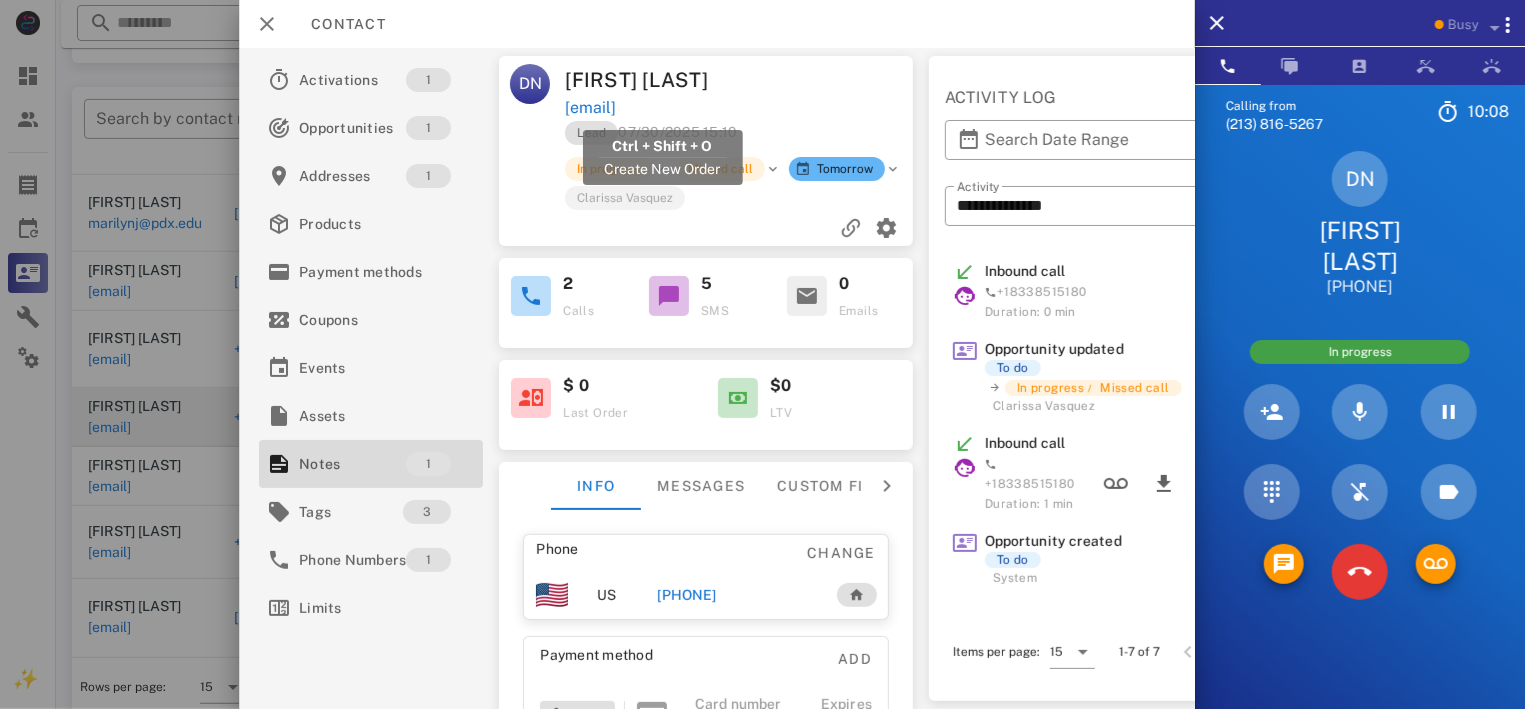 click on "debbie.newby@gmail.com" at bounding box center (590, 108) 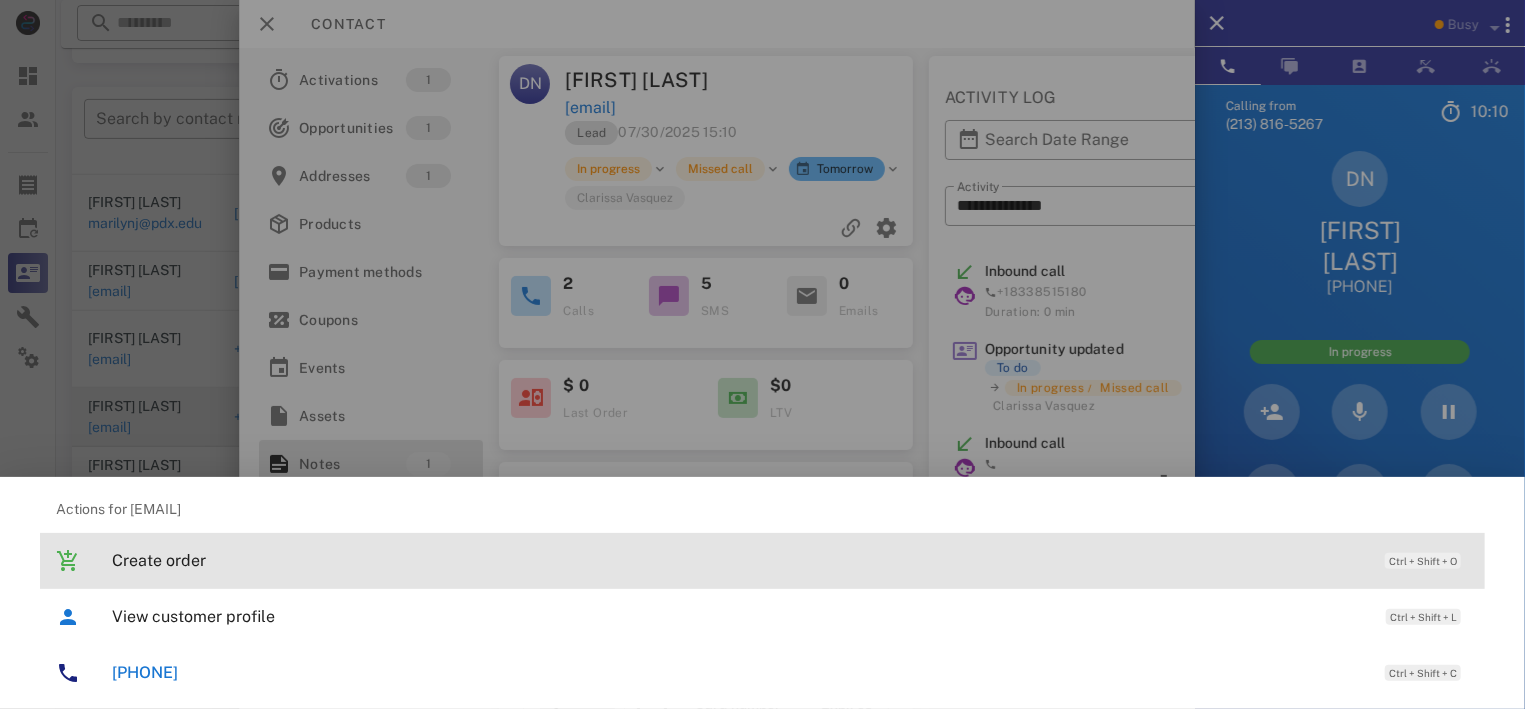 click on "Create order" at bounding box center [738, 560] 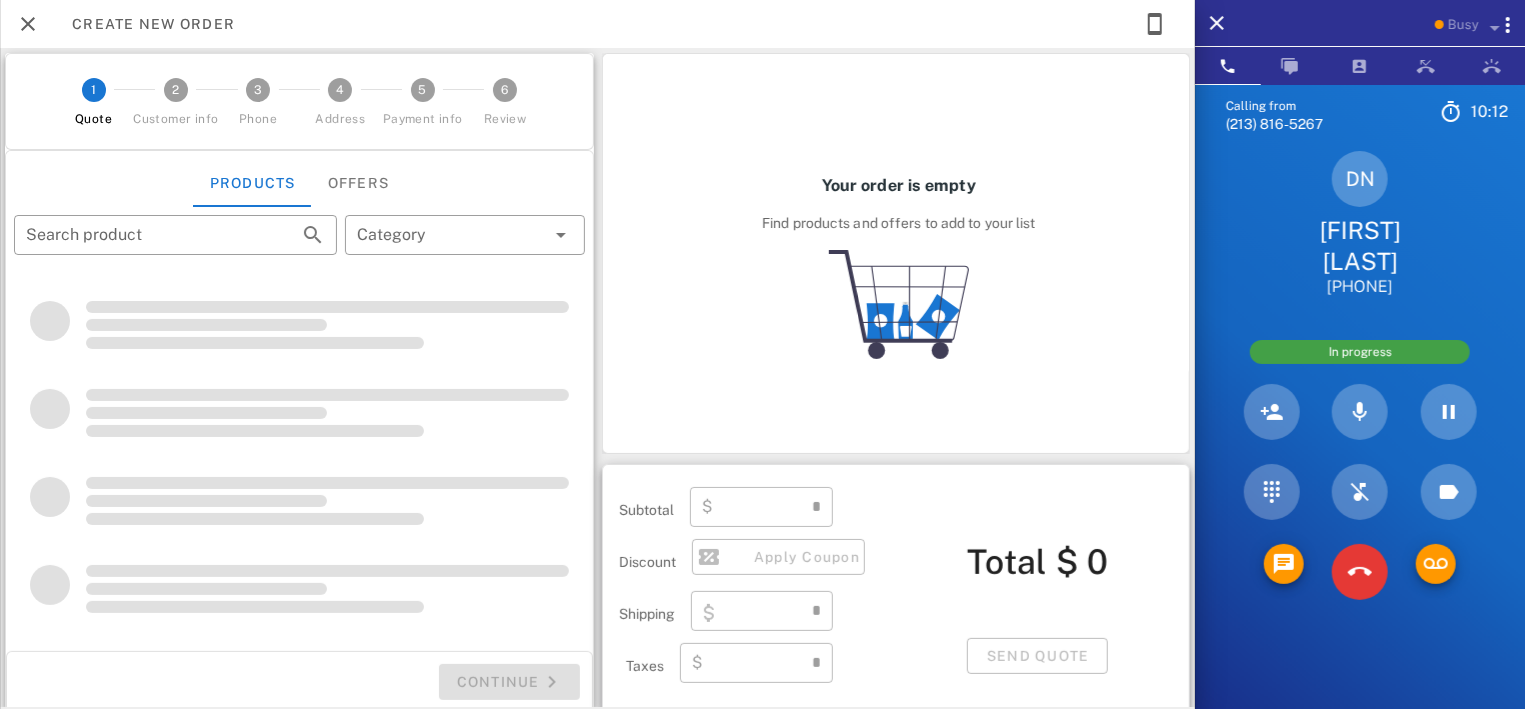 type on "**********" 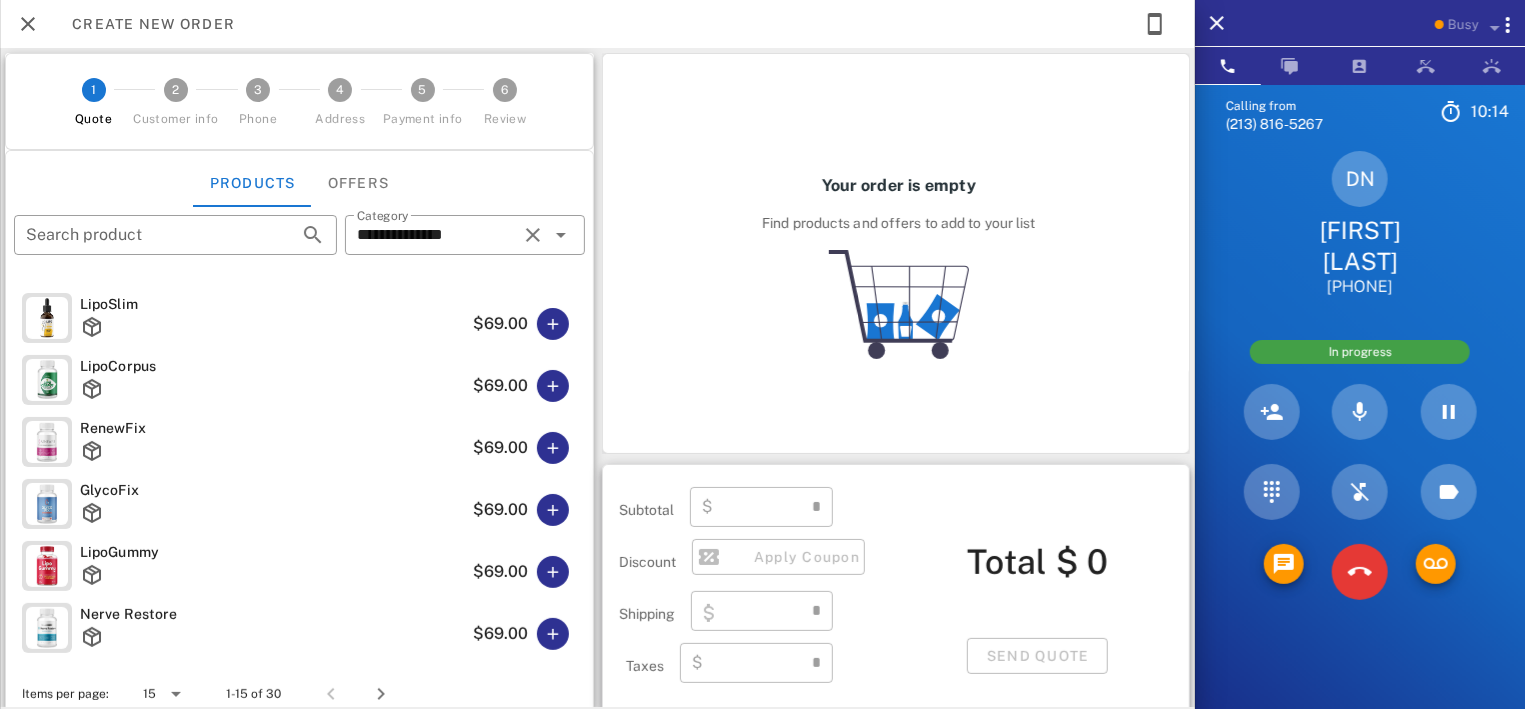 type on "****" 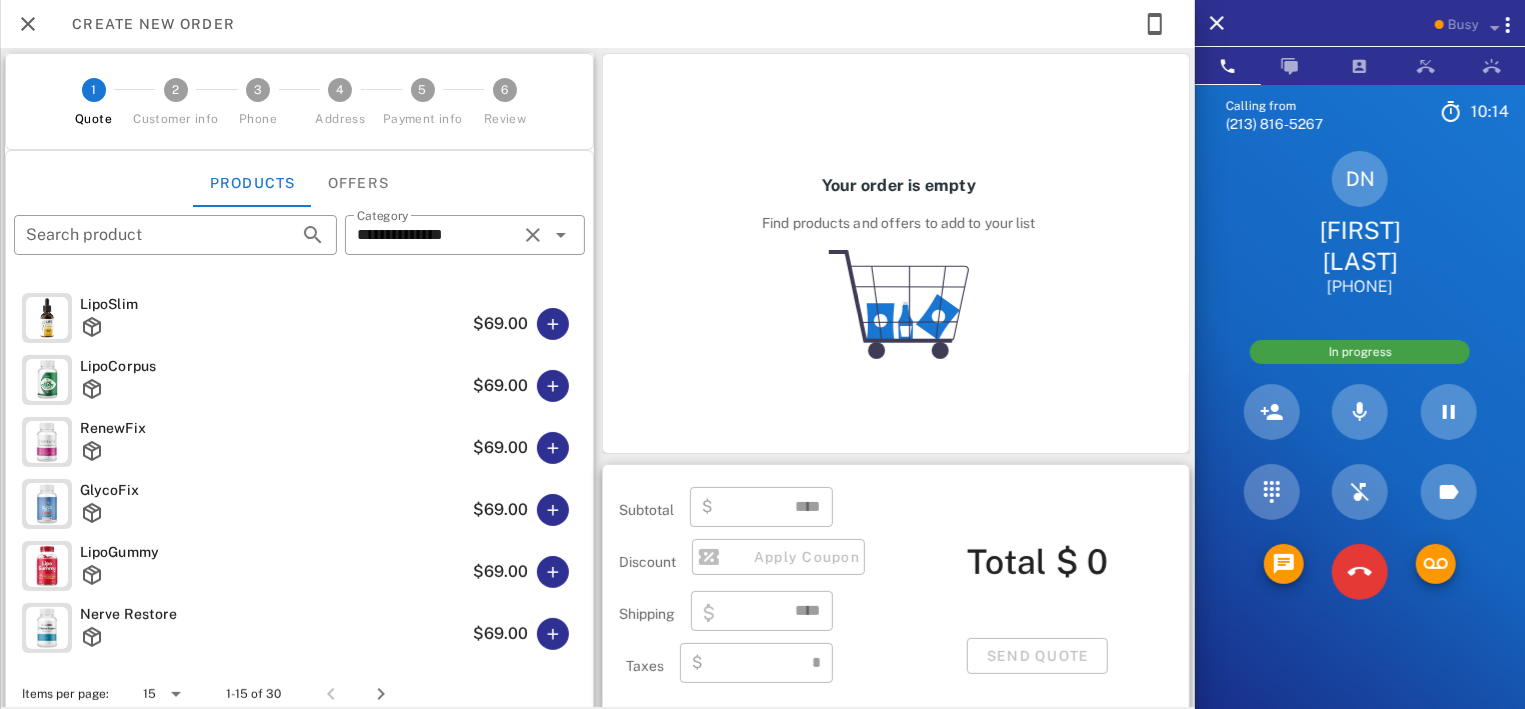 type on "****" 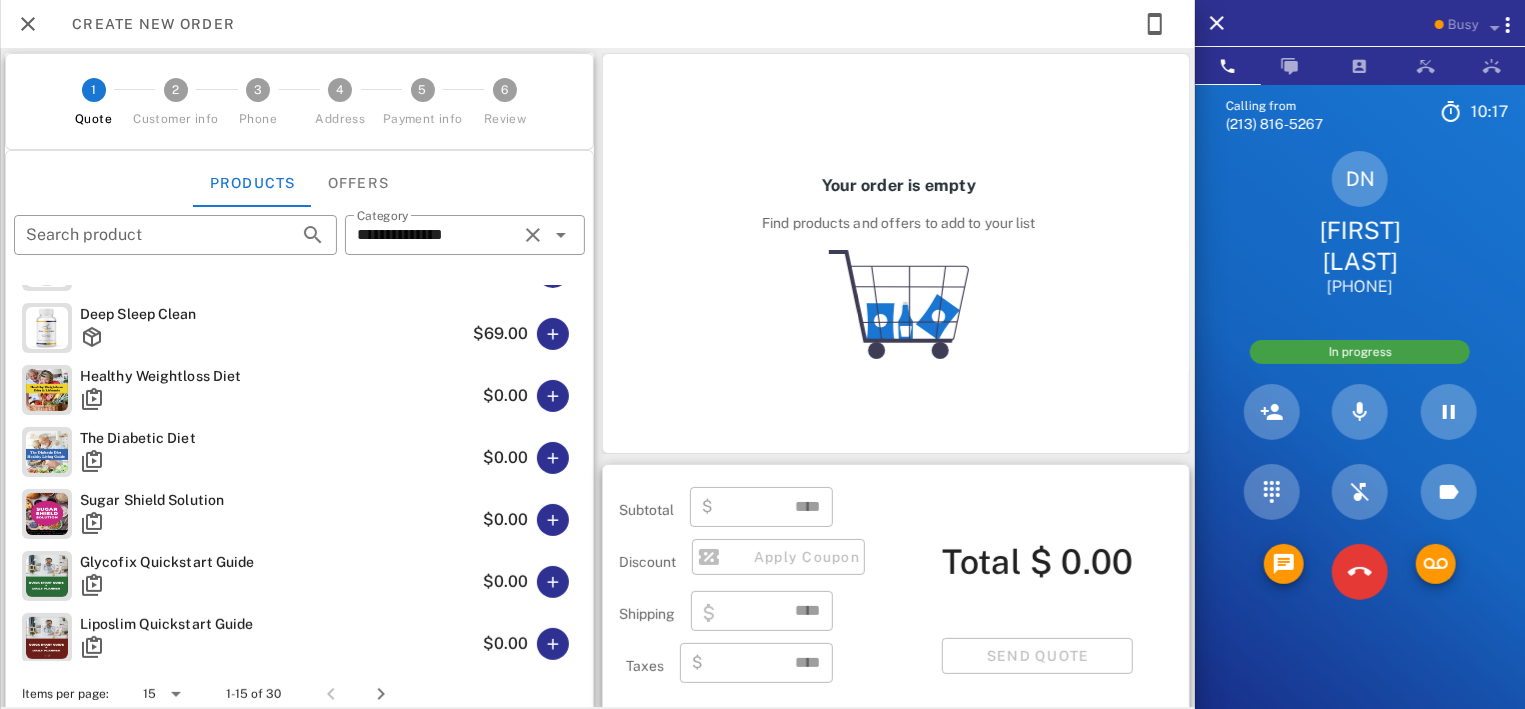 scroll, scrollTop: 570, scrollLeft: 0, axis: vertical 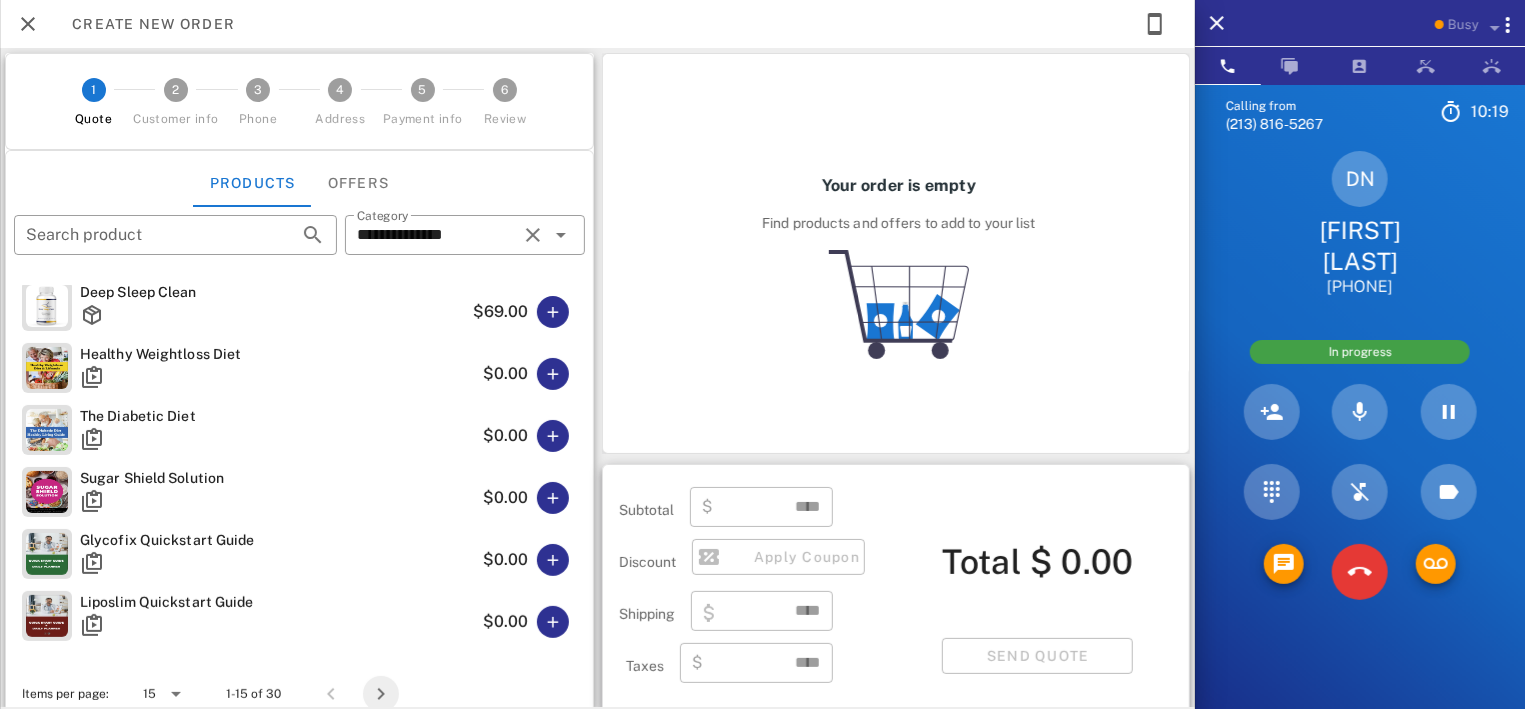 click at bounding box center [381, 694] 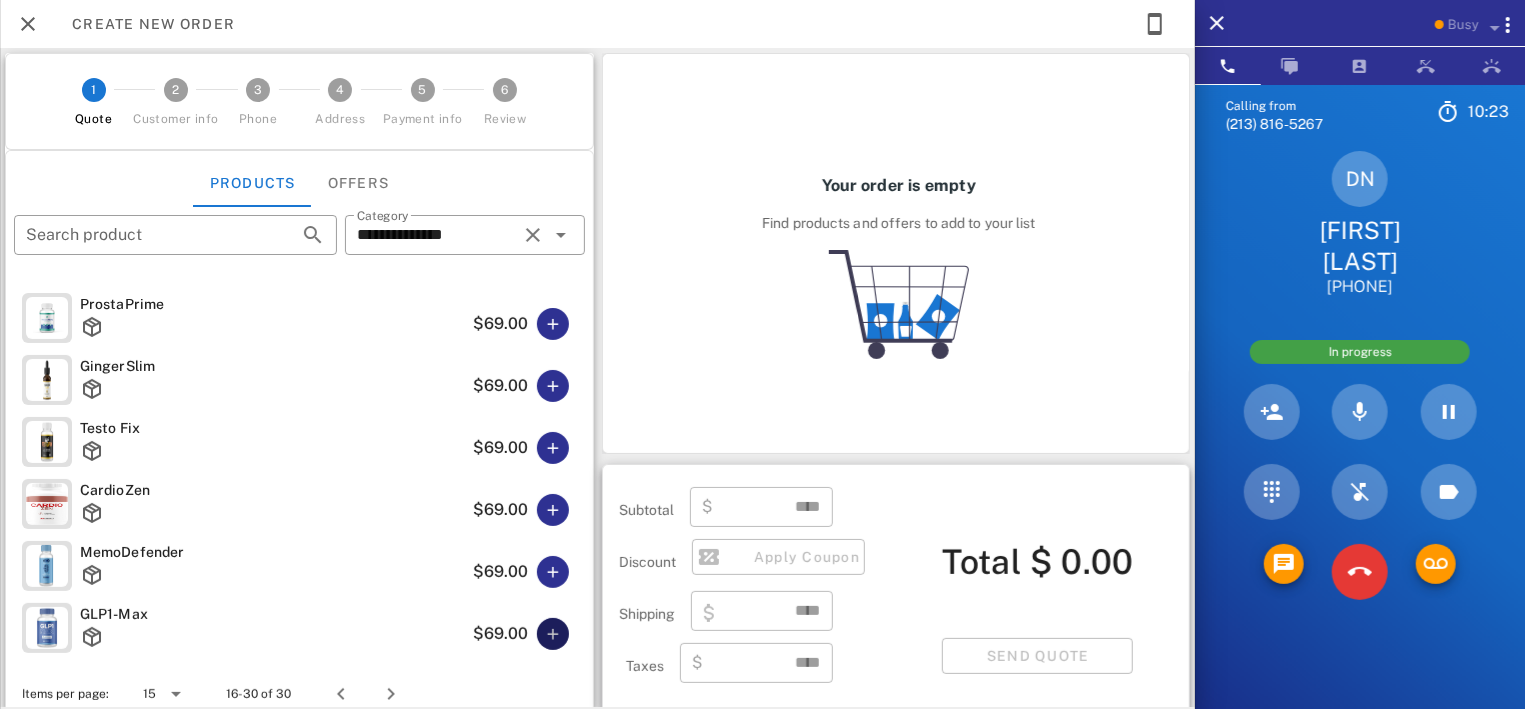 click at bounding box center (553, 634) 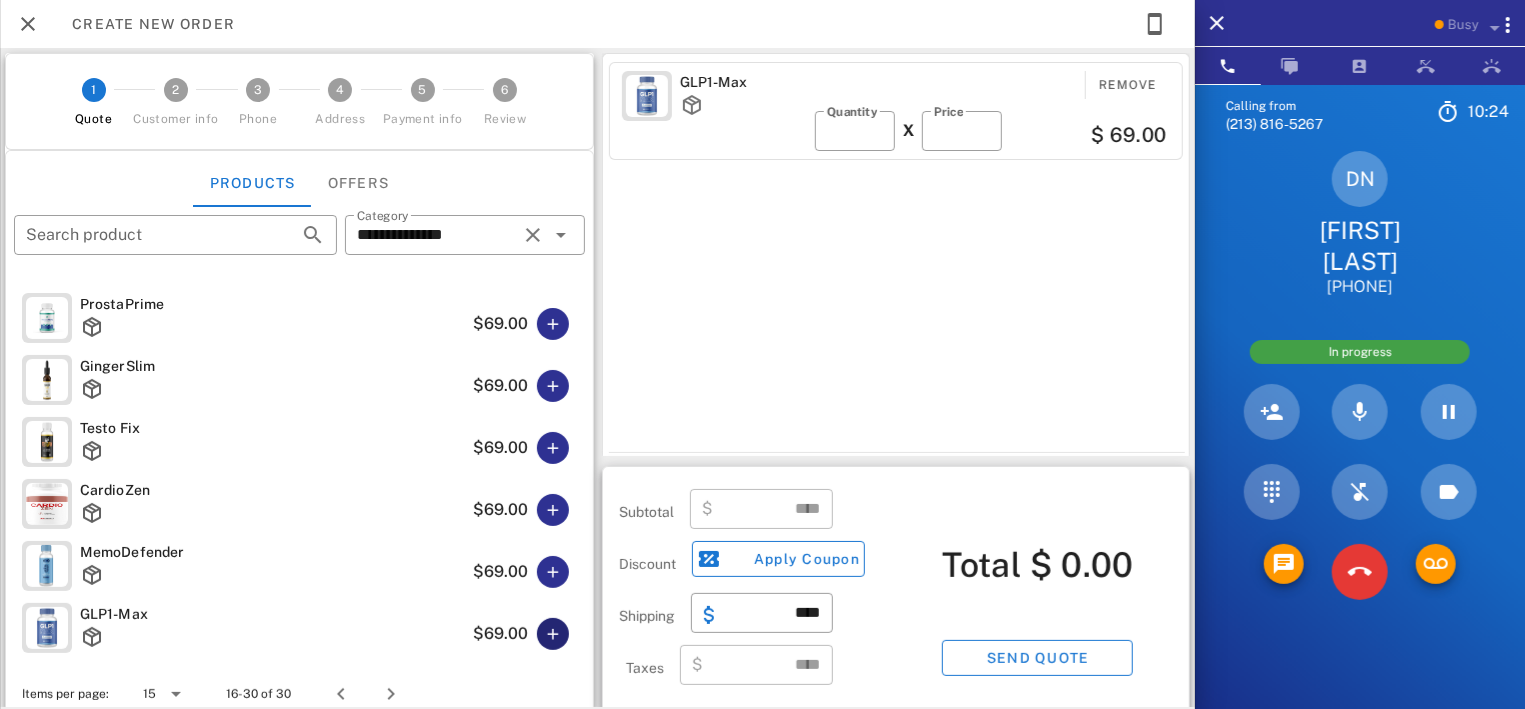 type on "*****" 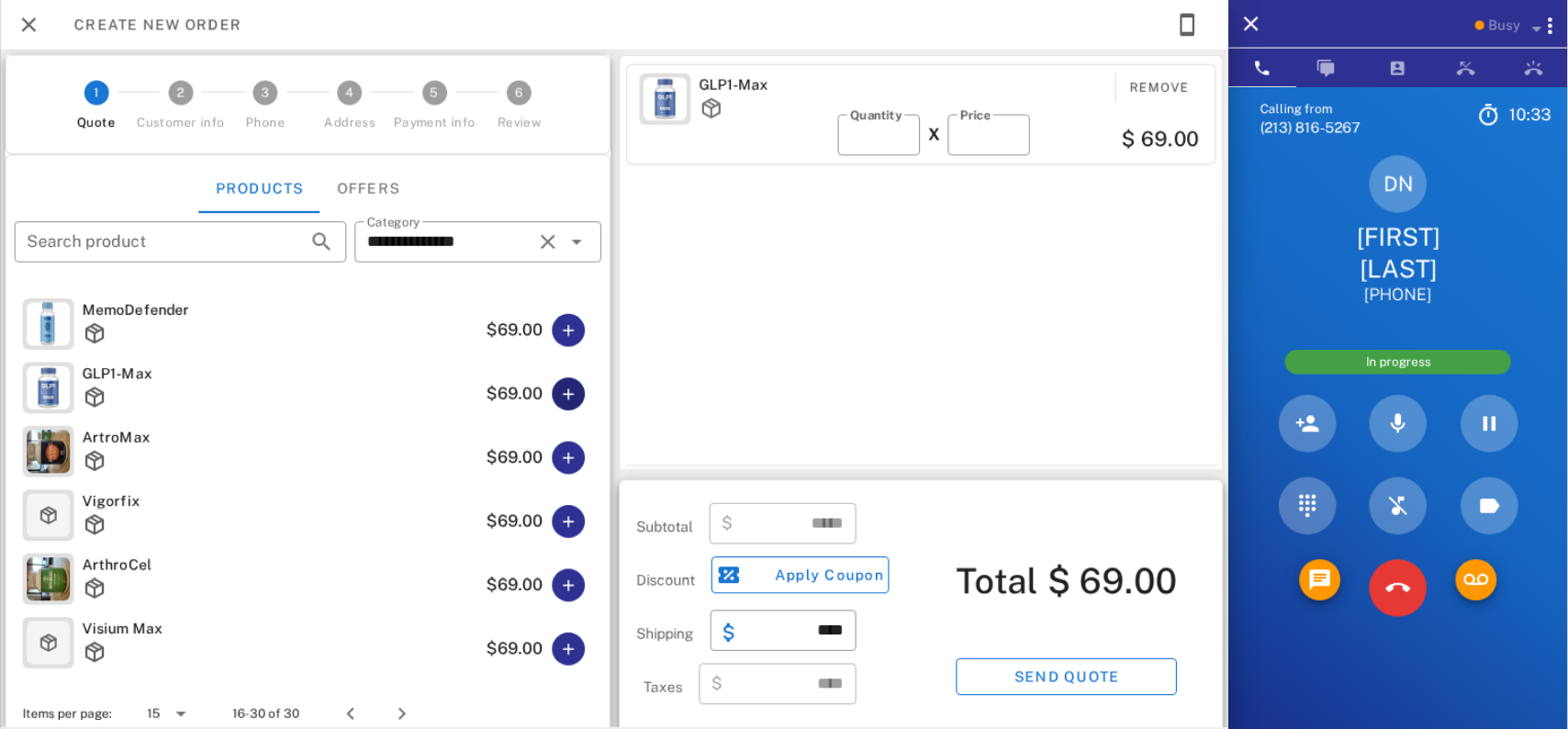 scroll, scrollTop: 523, scrollLeft: 0, axis: vertical 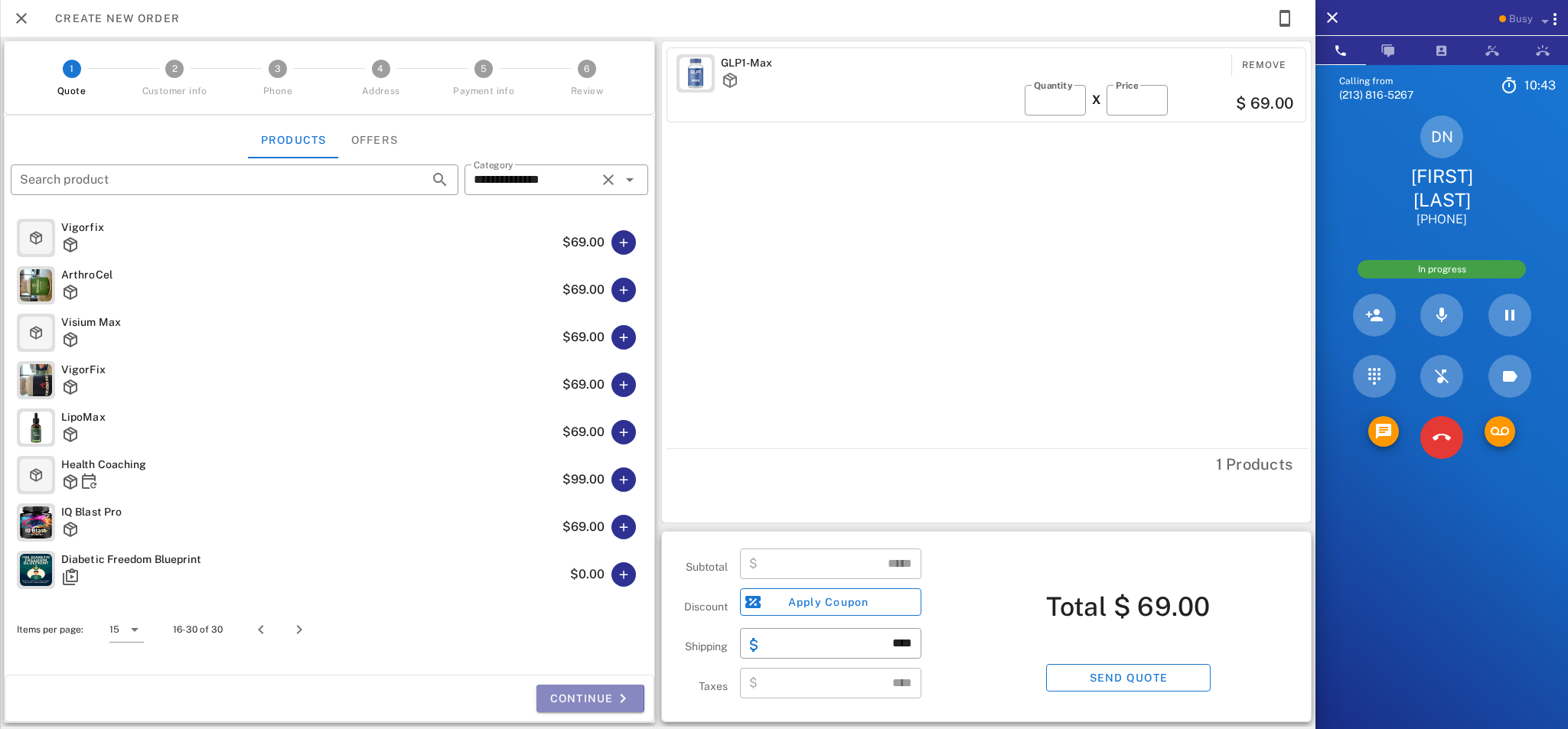 click on "Continue" at bounding box center [590, 698] 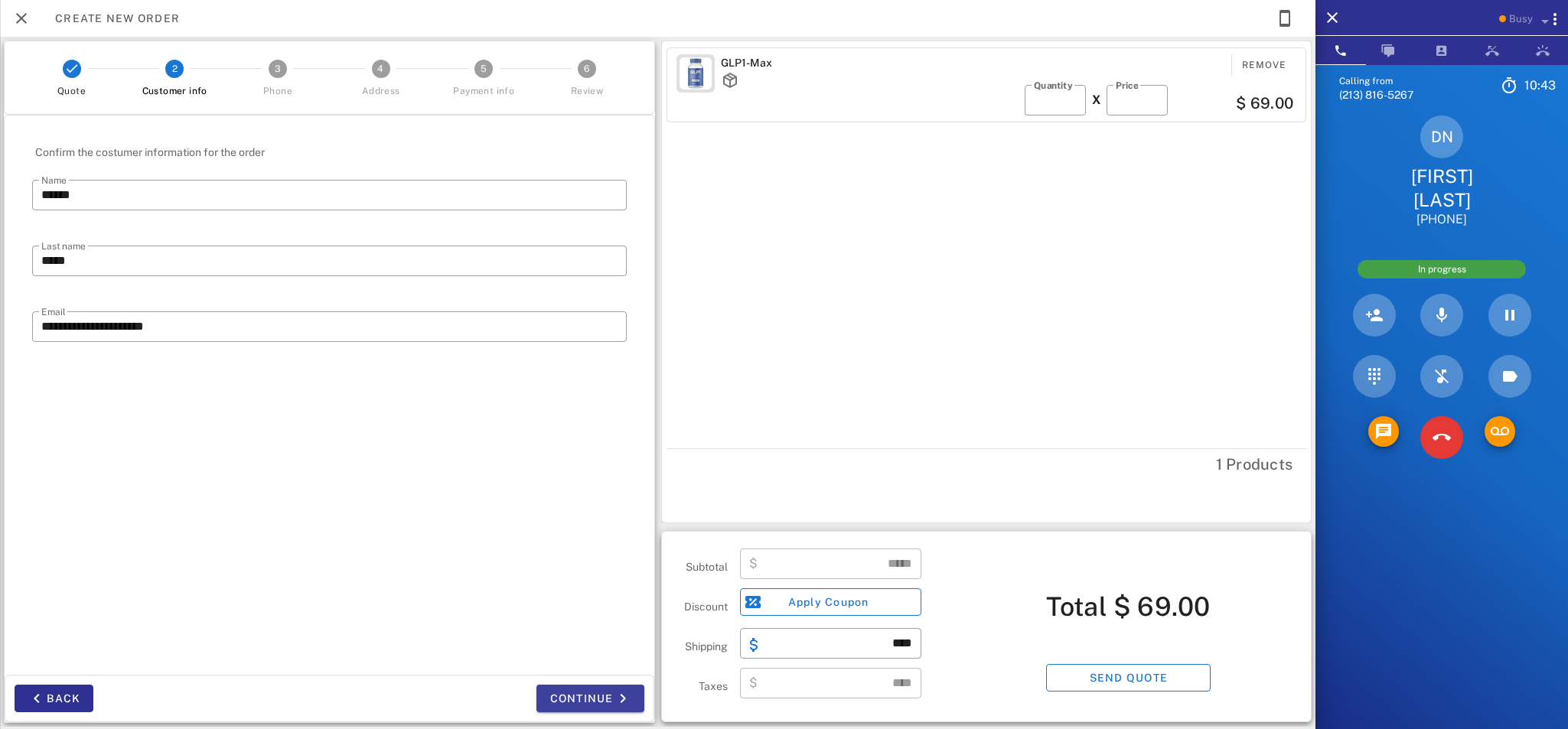 scroll, scrollTop: 337, scrollLeft: 0, axis: vertical 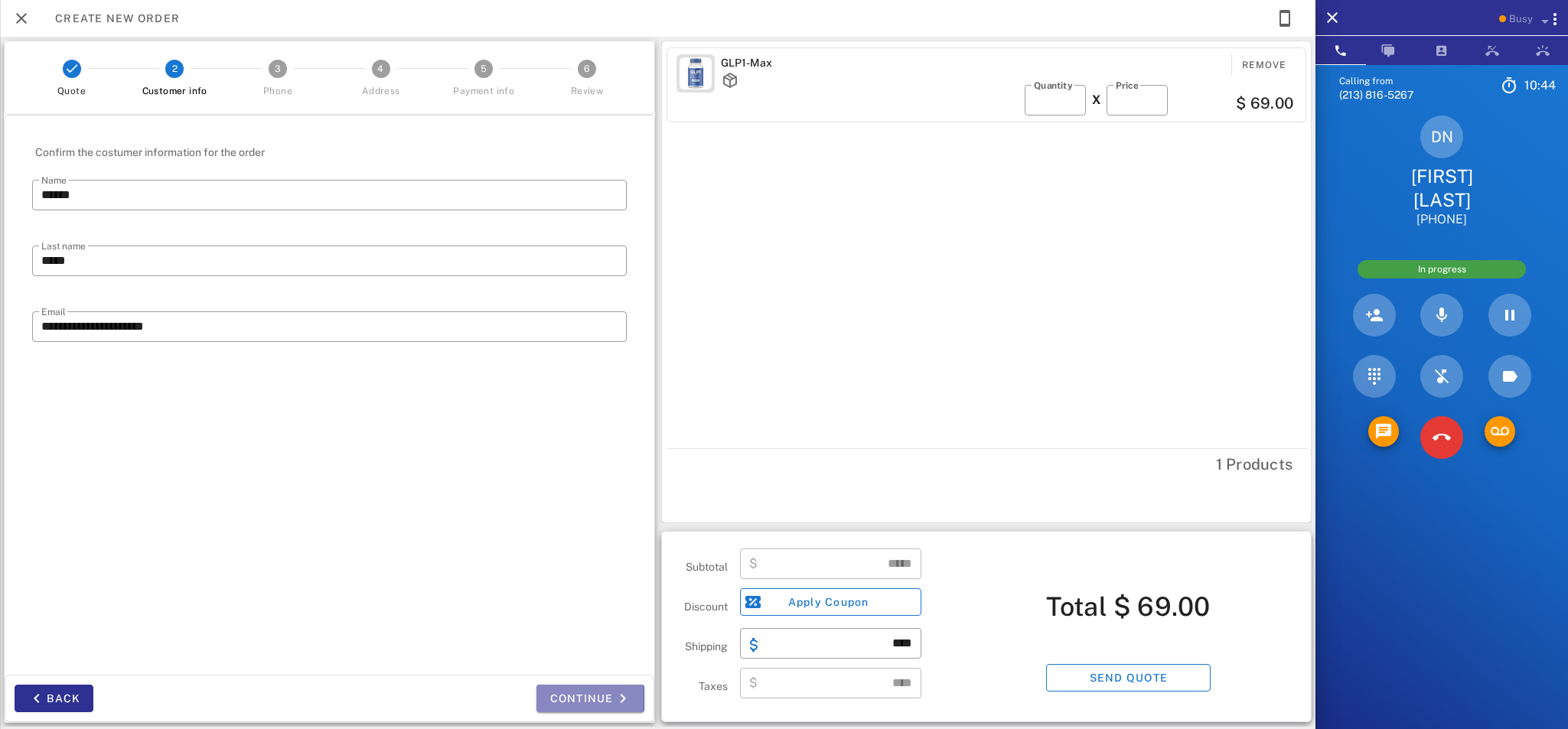 click on "Continue" at bounding box center (590, 698) 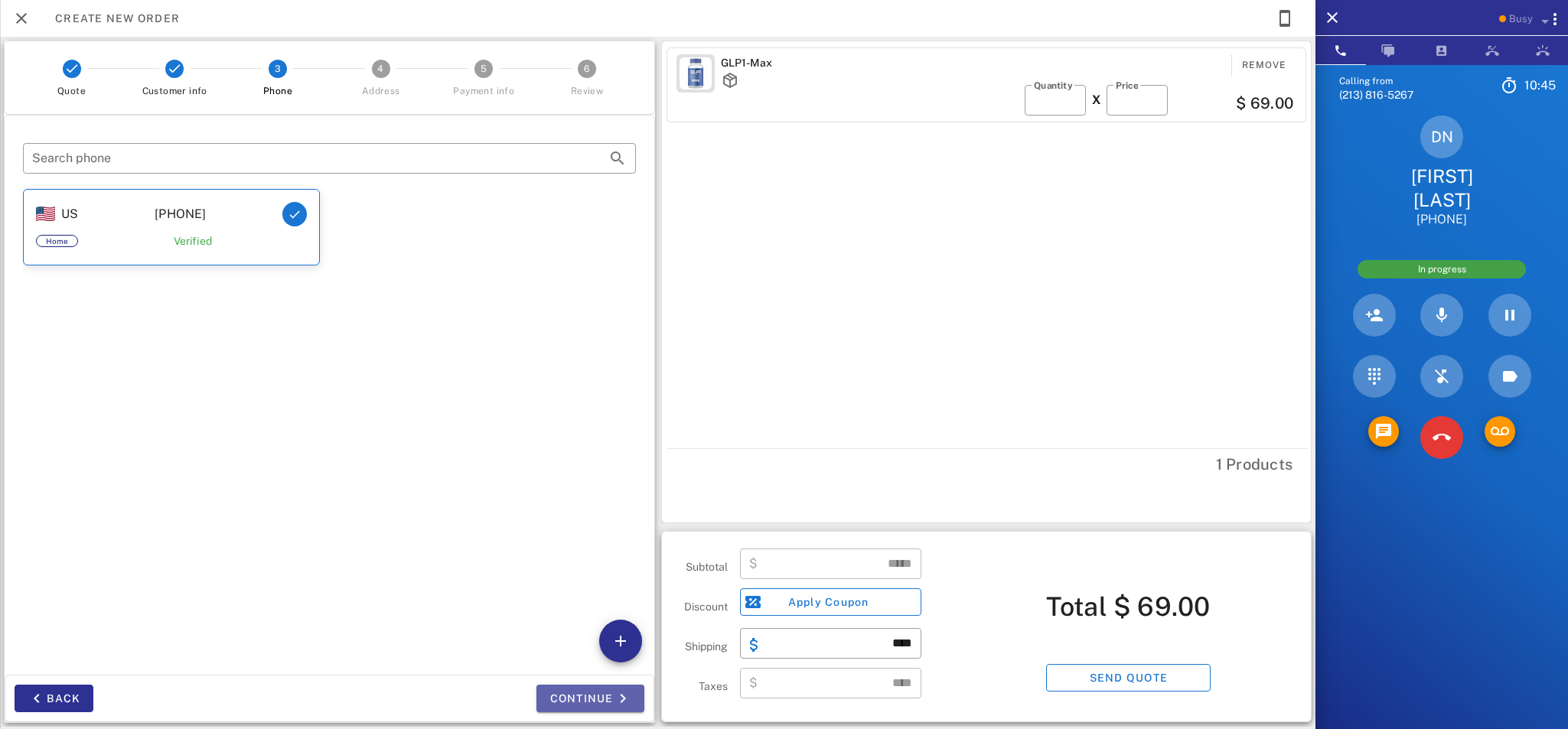 click on "Continue" at bounding box center [590, 698] 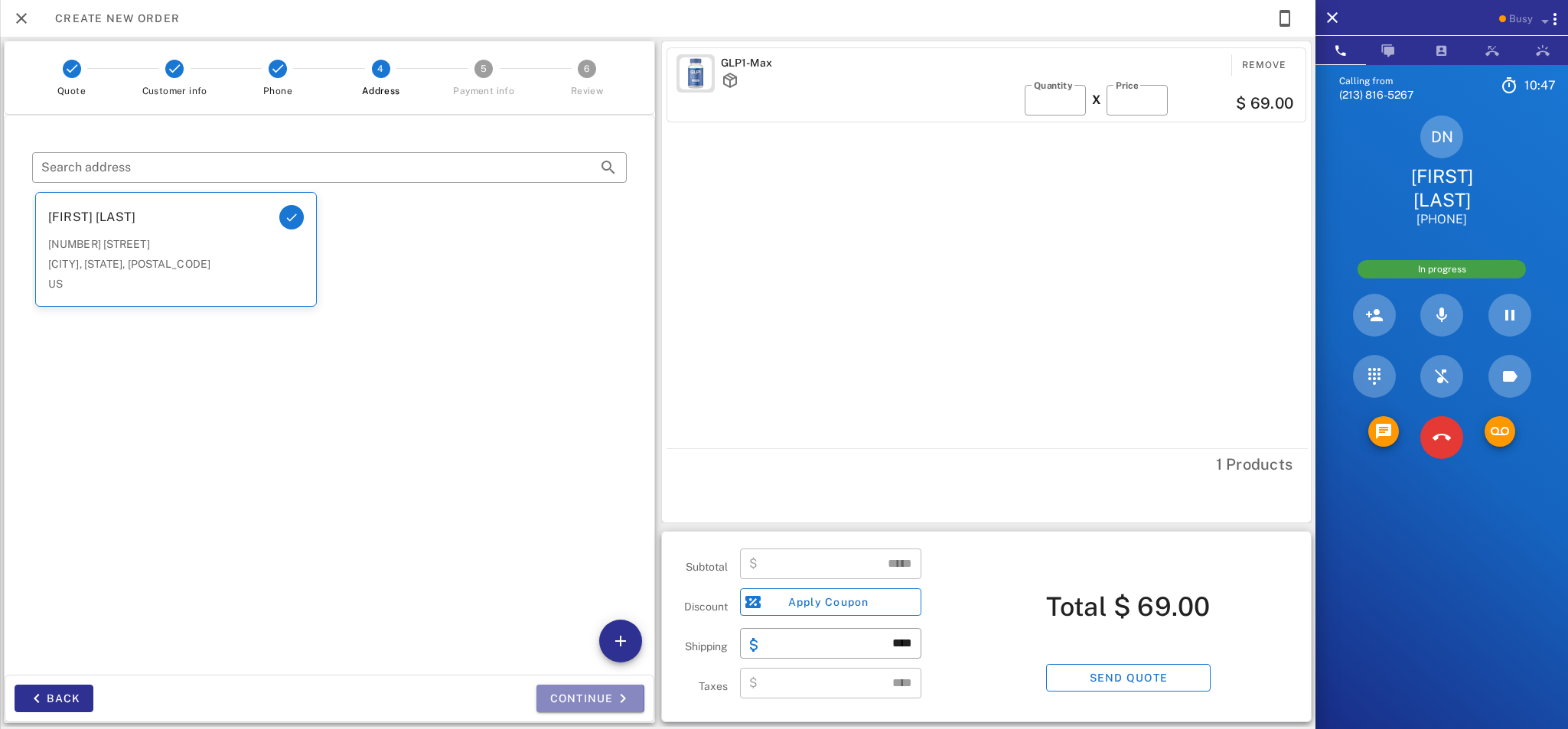 click on "Continue" at bounding box center (590, 698) 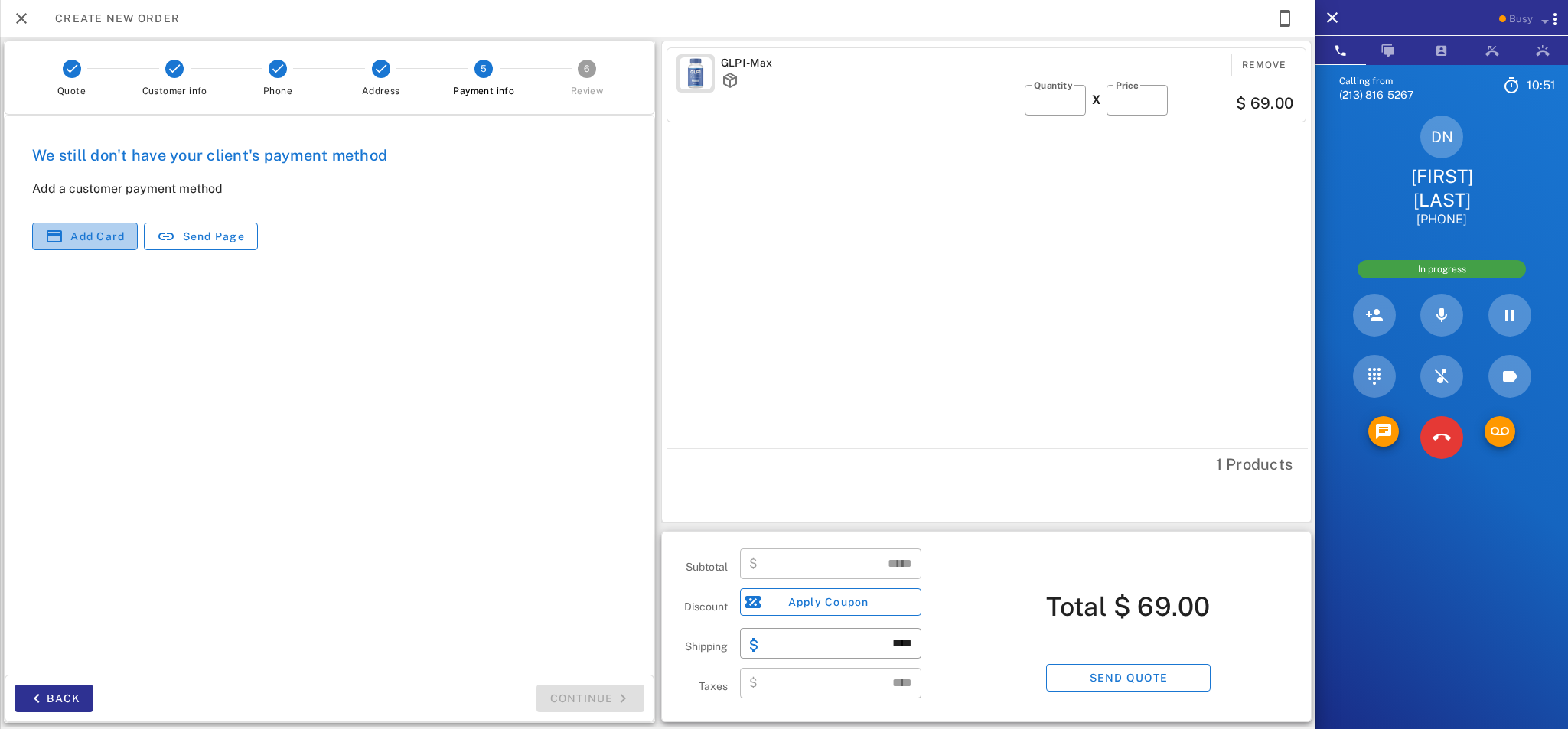 click on "Add card" at bounding box center [97, 236] 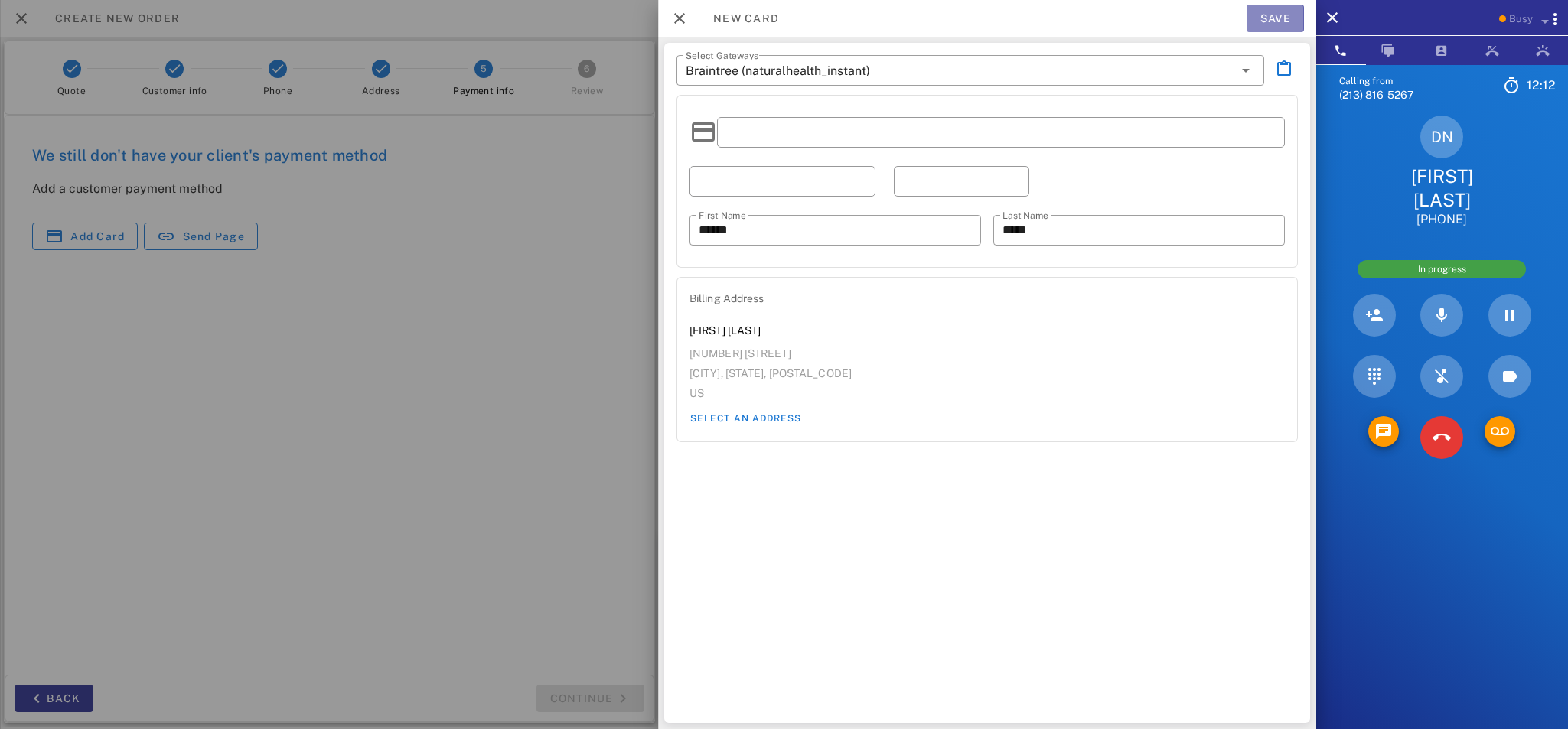 click on "Save" at bounding box center [1275, 18] 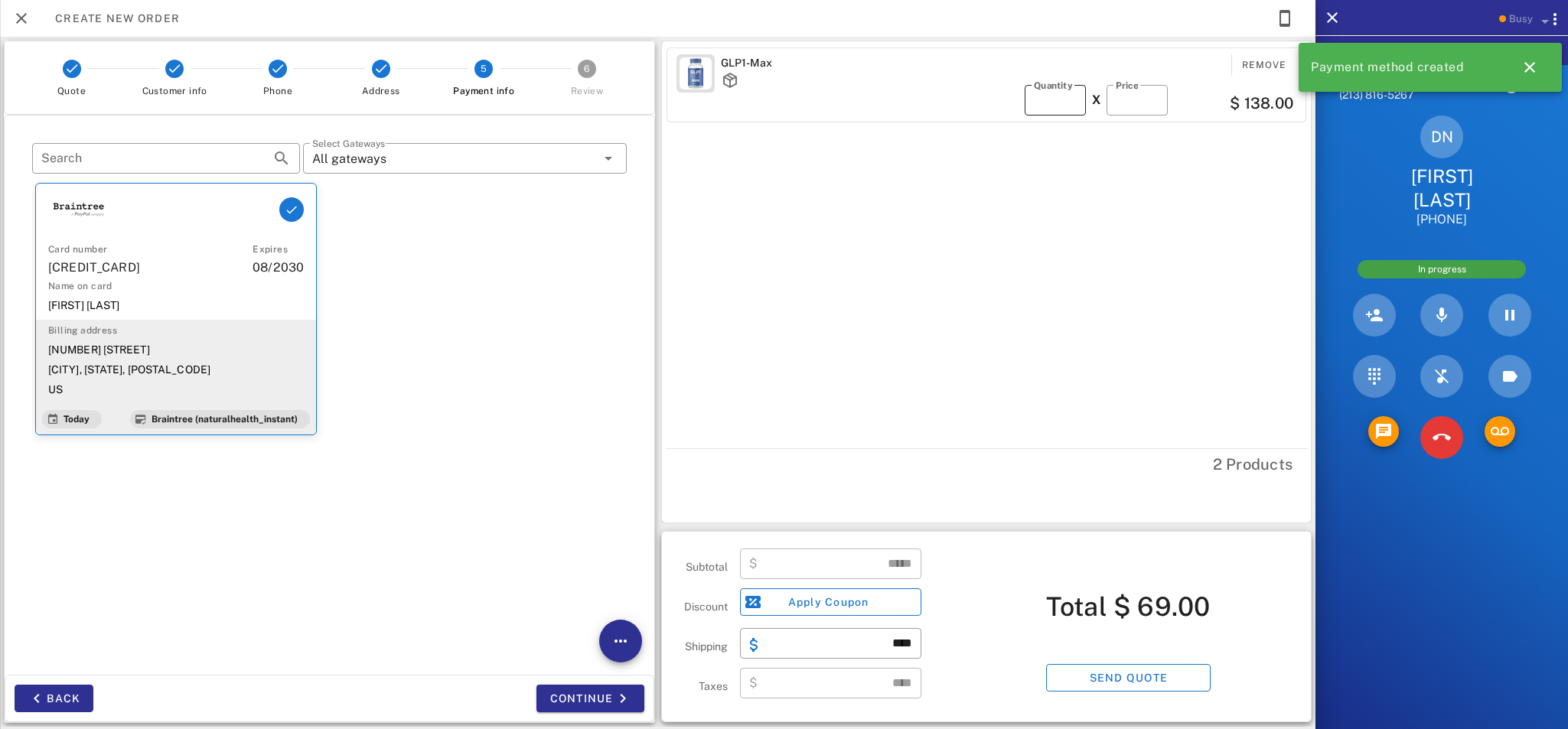 click on "*" at bounding box center [1055, 100] 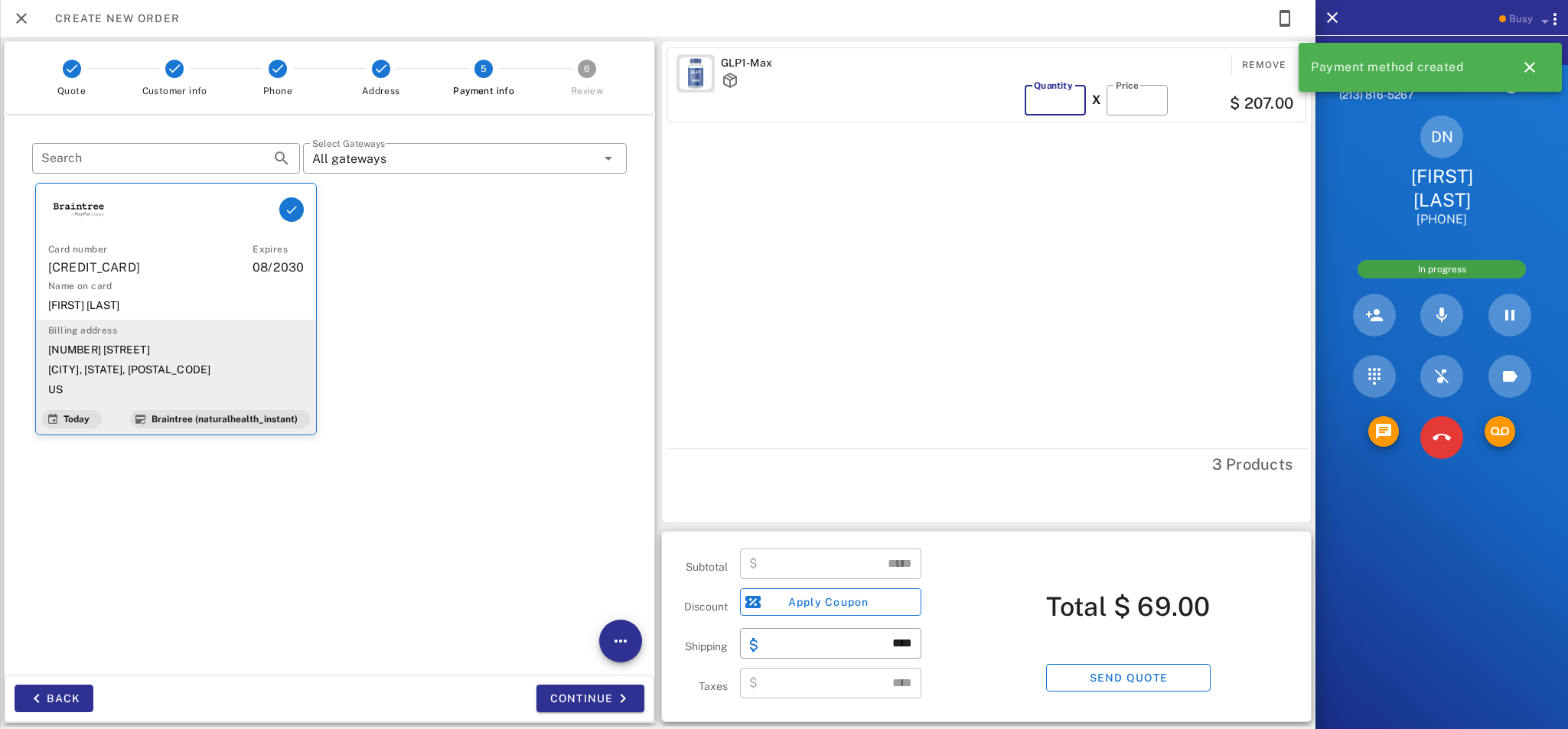 type on "*" 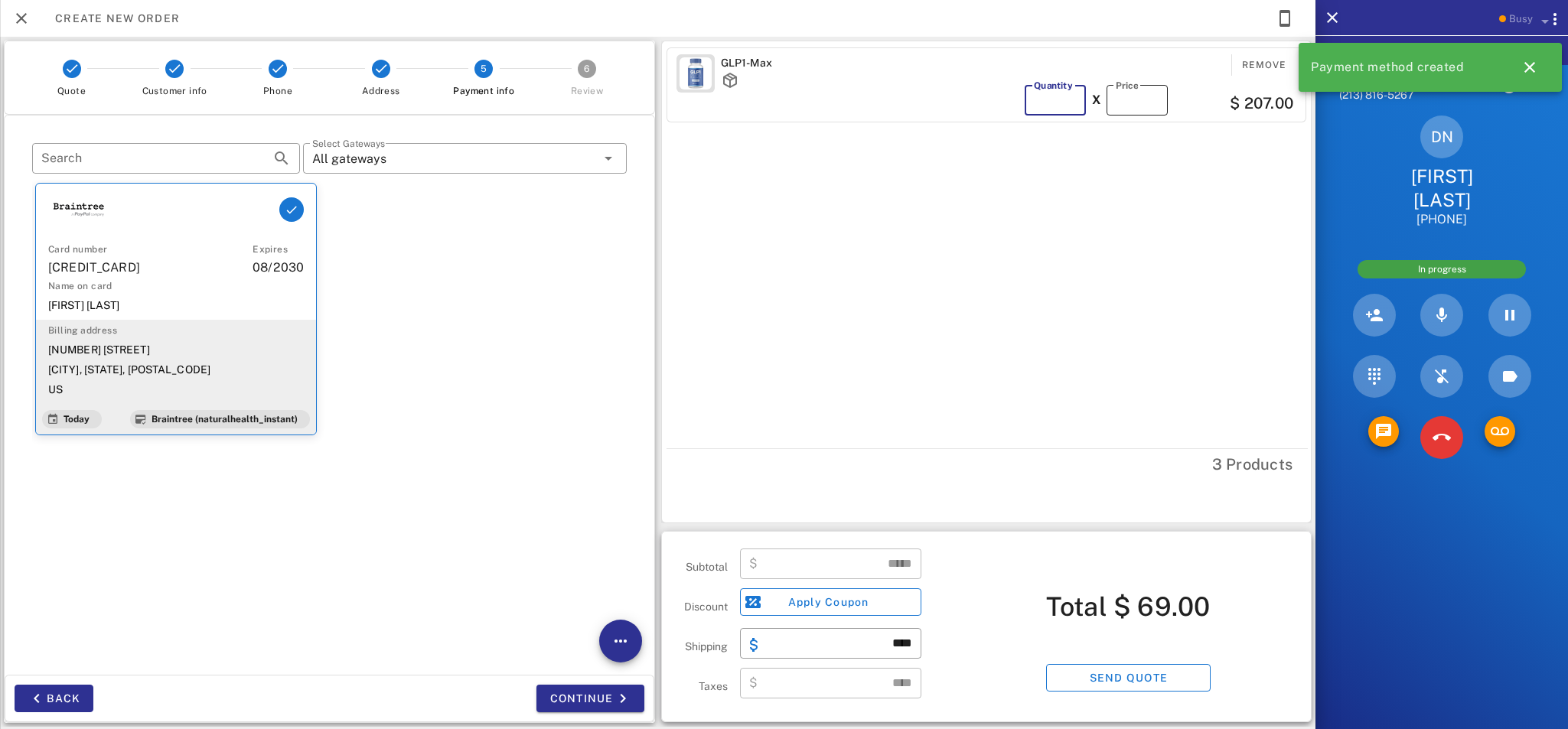 type on "******" 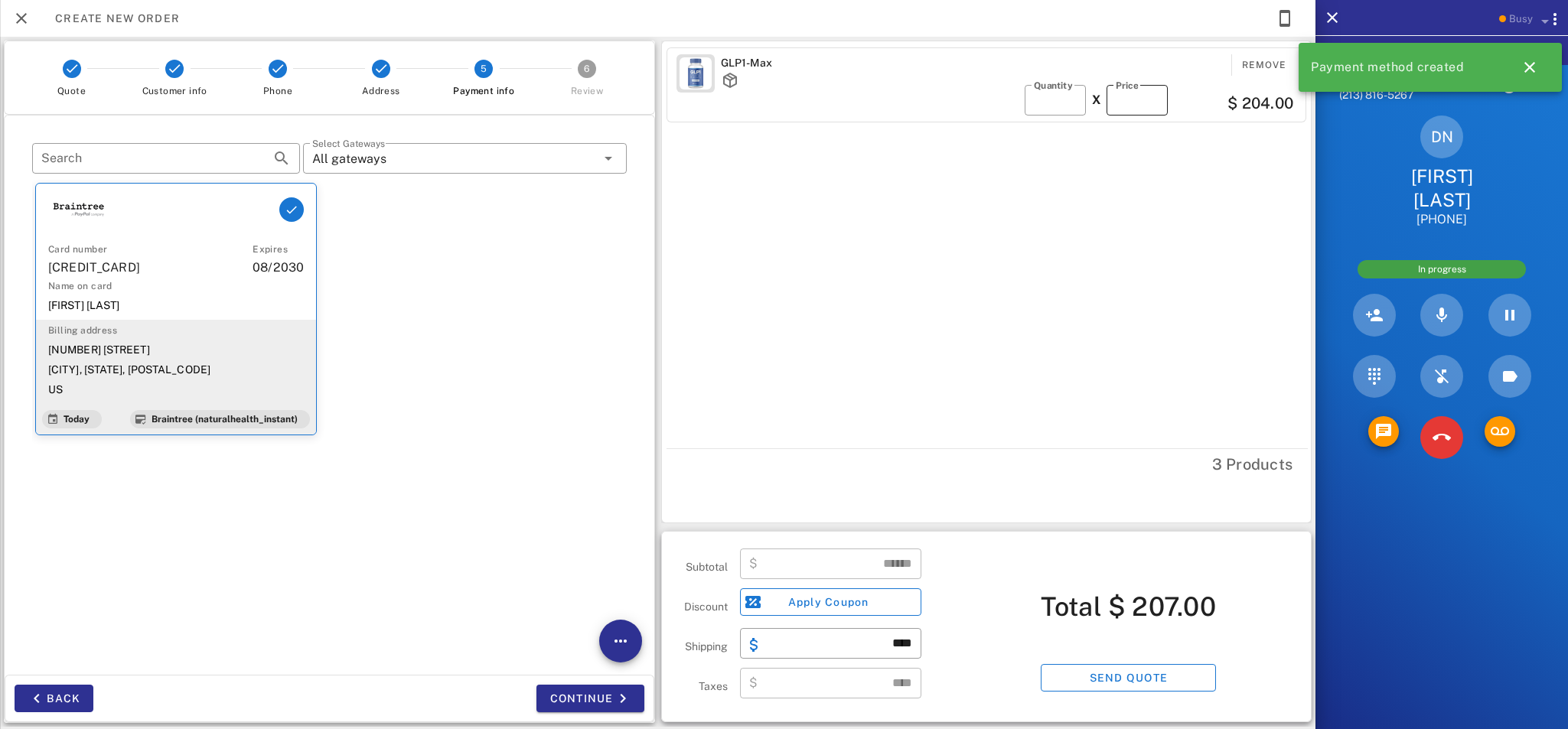 click on "**" at bounding box center (1137, 100) 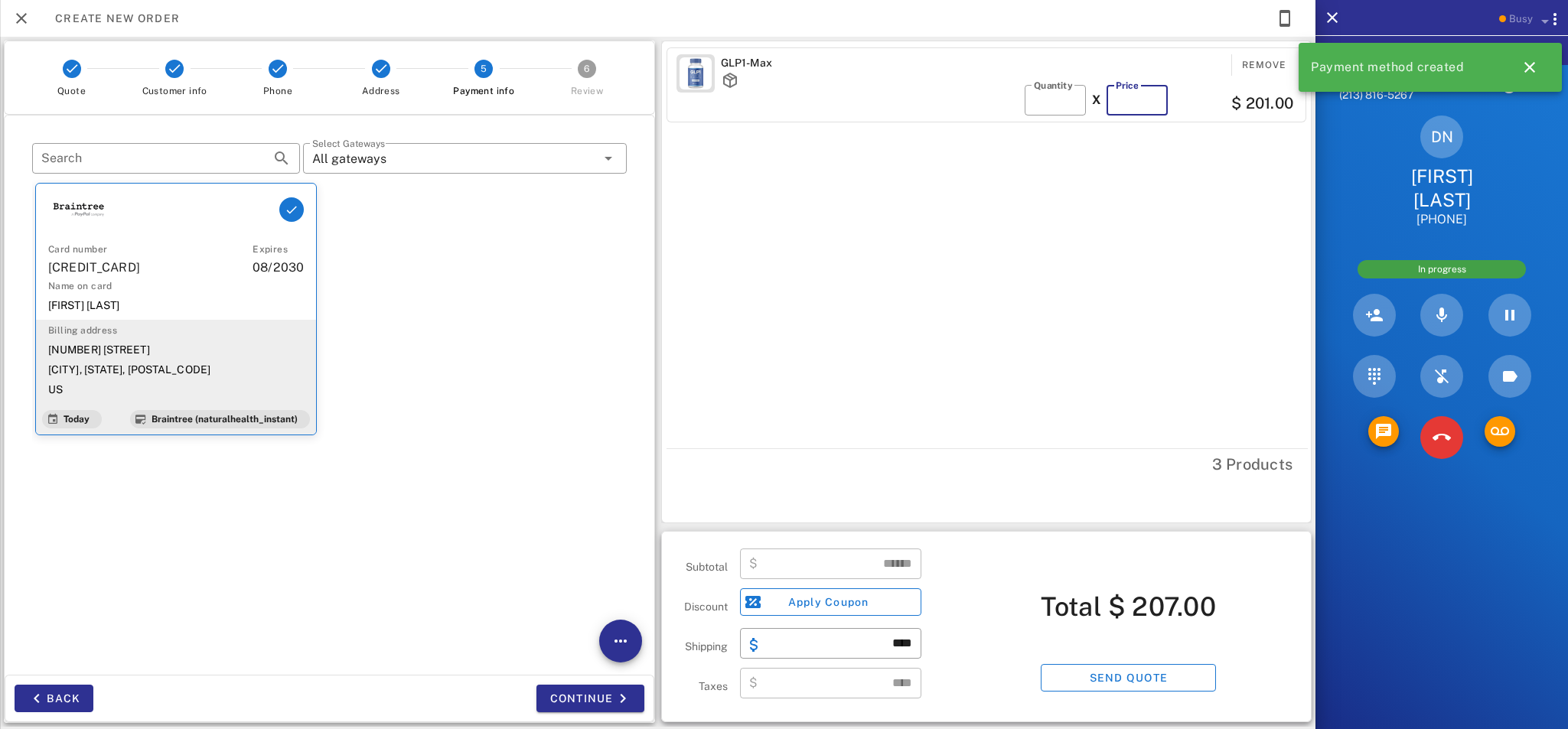 click on "**" at bounding box center (1137, 100) 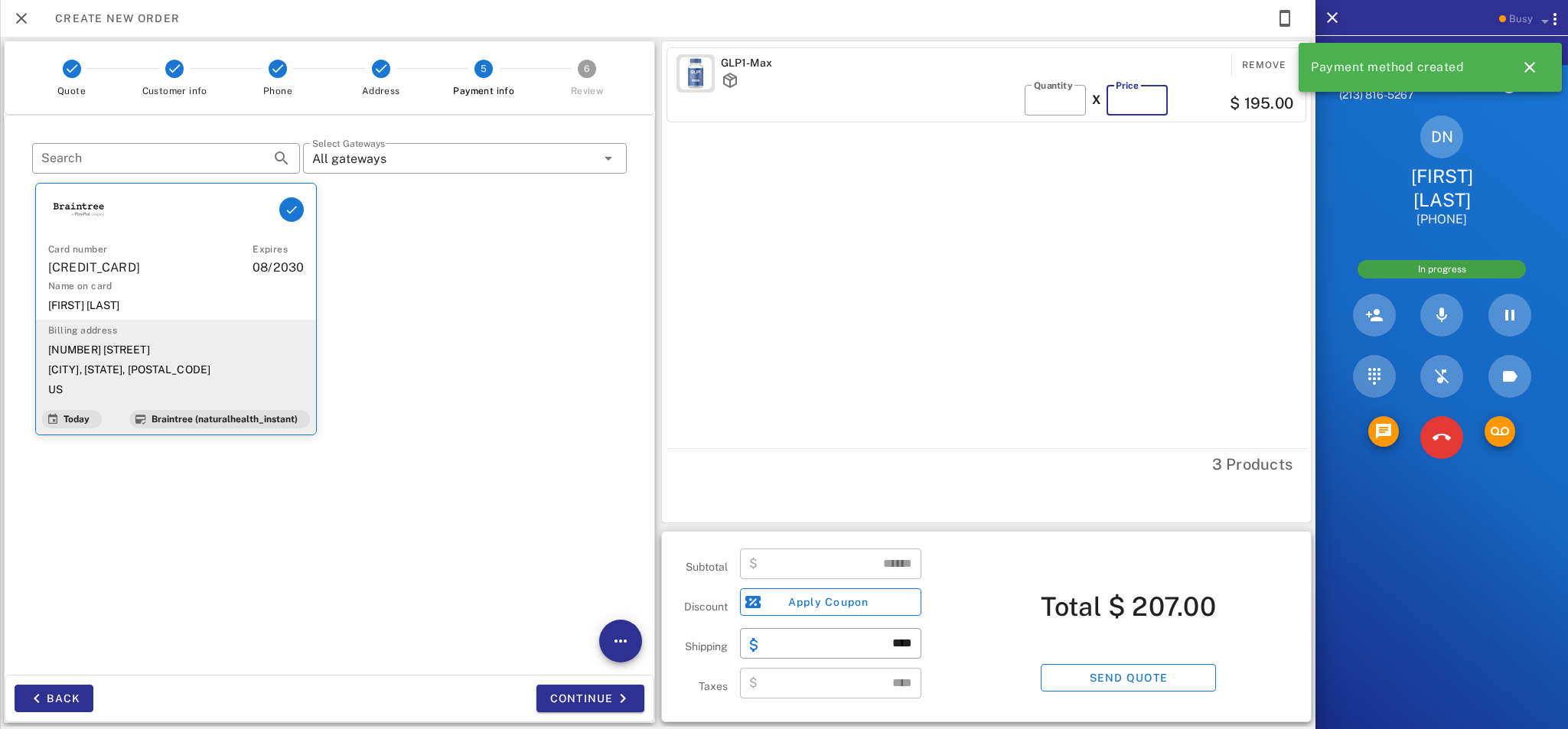 click on "**" at bounding box center (1137, 100) 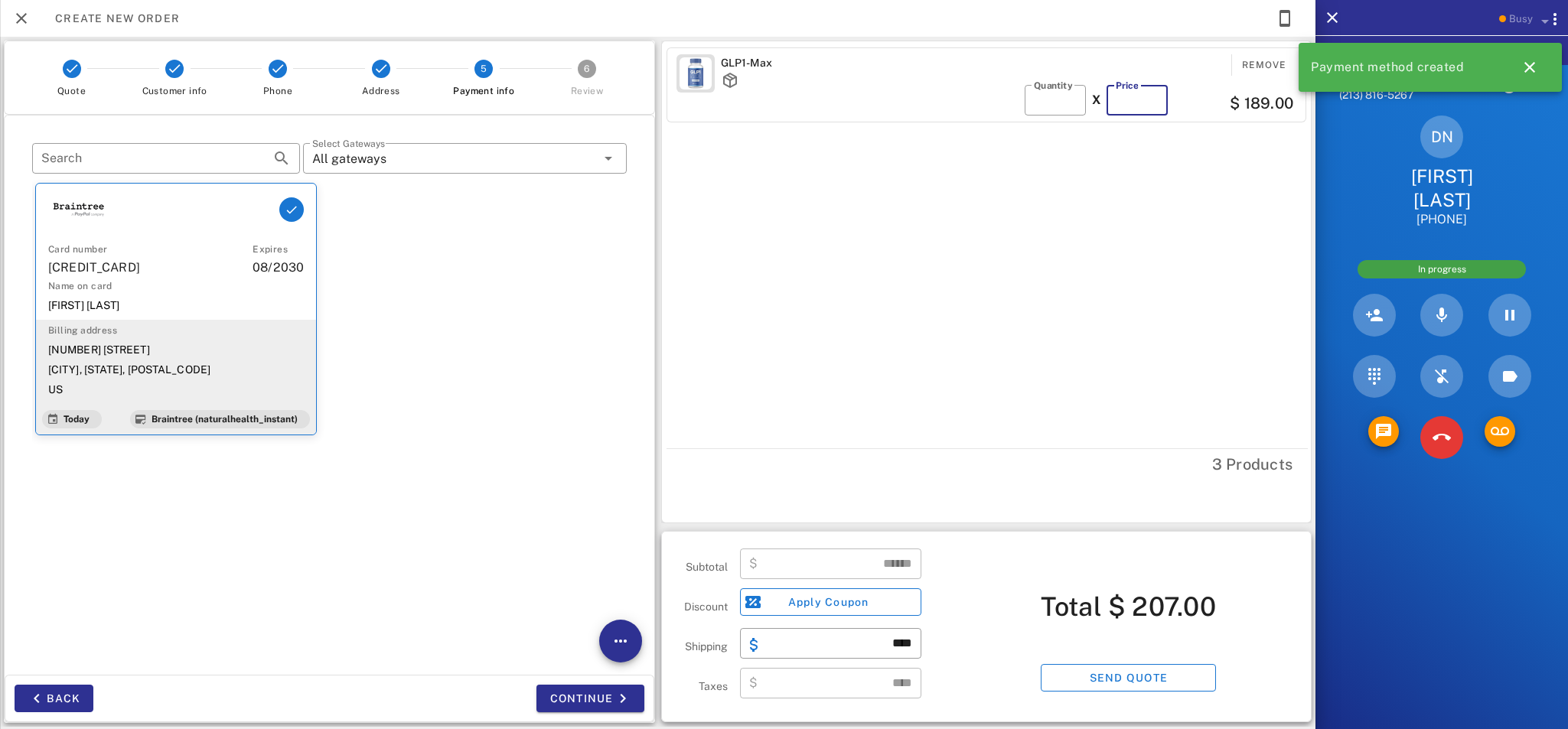 click on "**" at bounding box center [1137, 100] 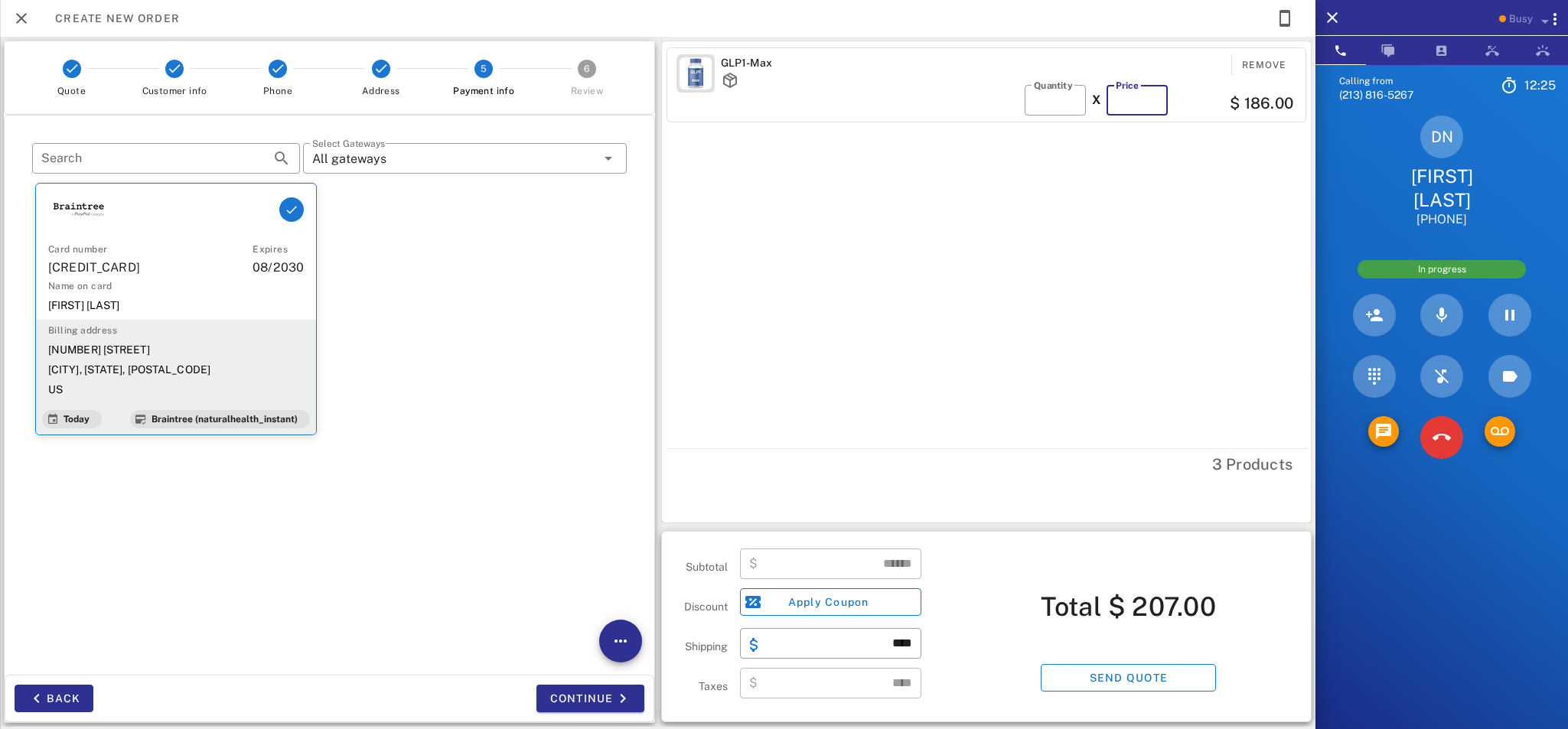 click on "**" at bounding box center (1137, 100) 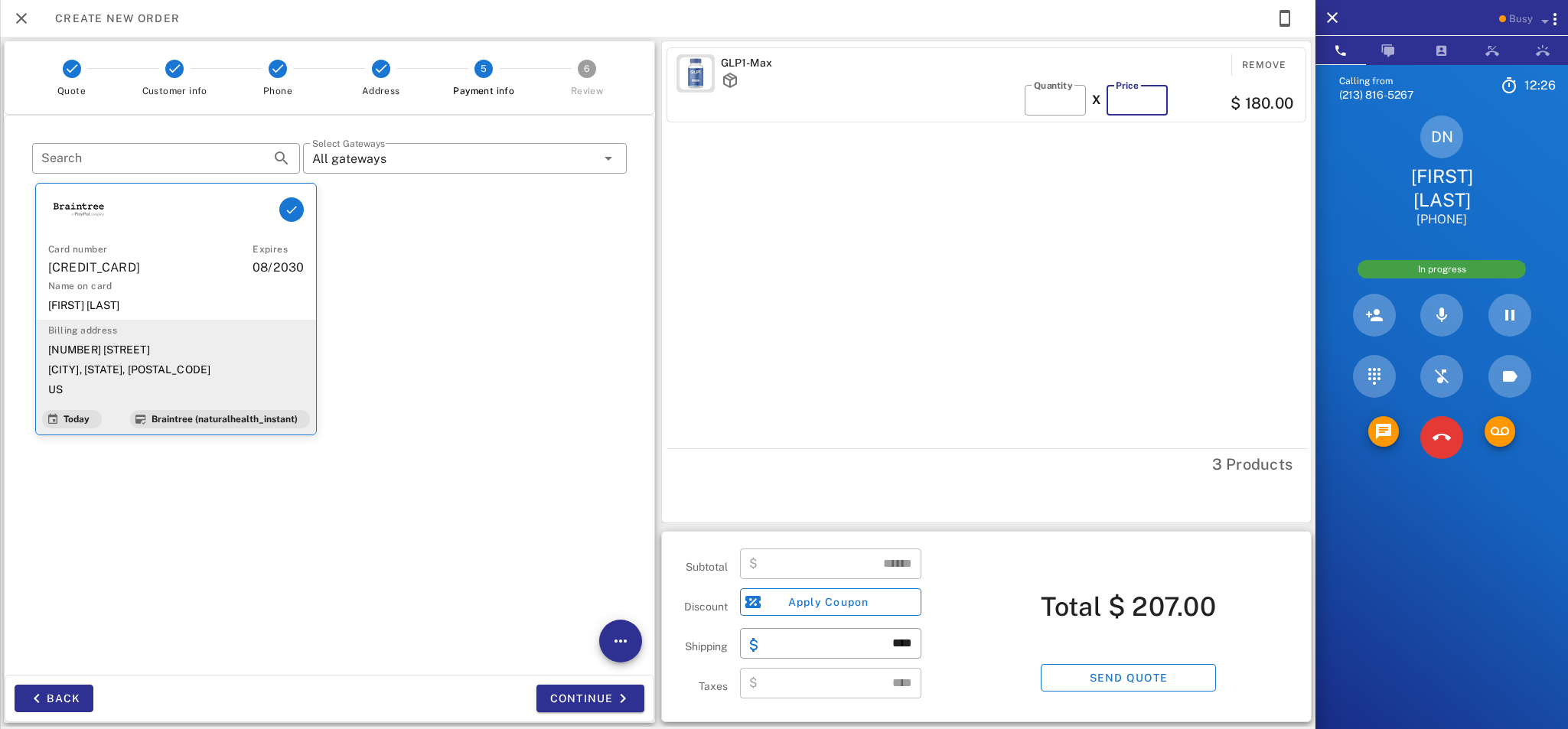 click on "**" at bounding box center (1137, 100) 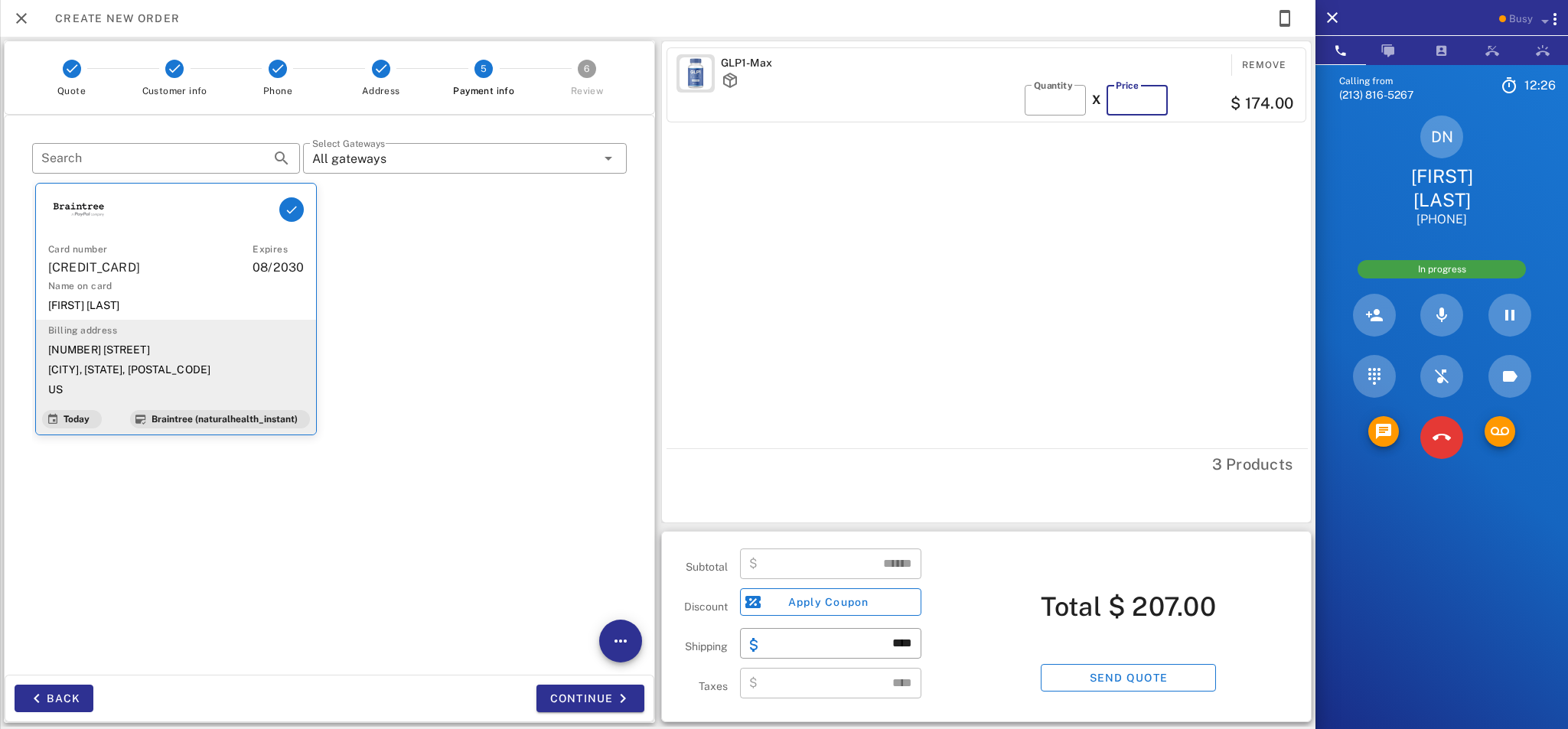click on "**" at bounding box center (1137, 100) 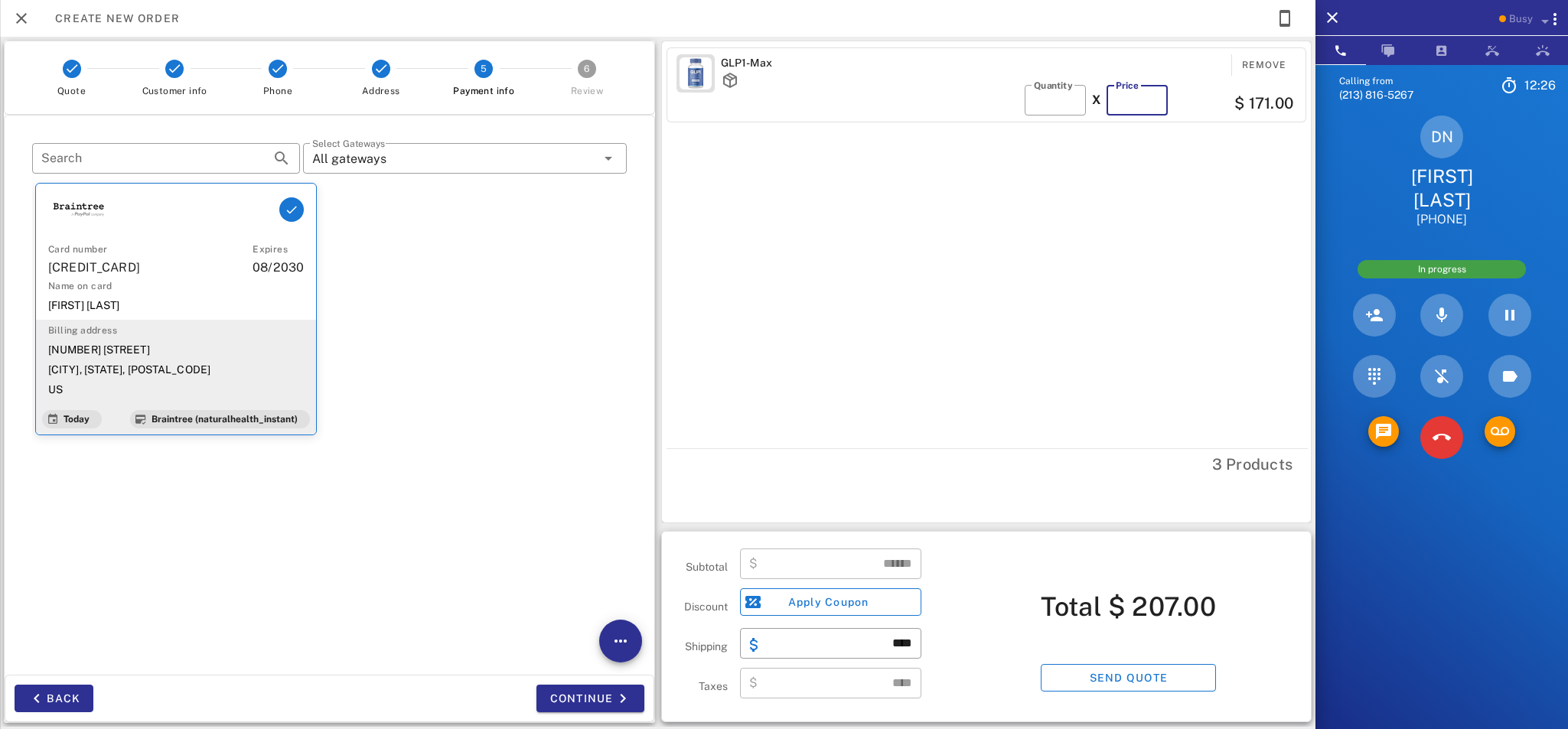 click on "**" at bounding box center [1137, 100] 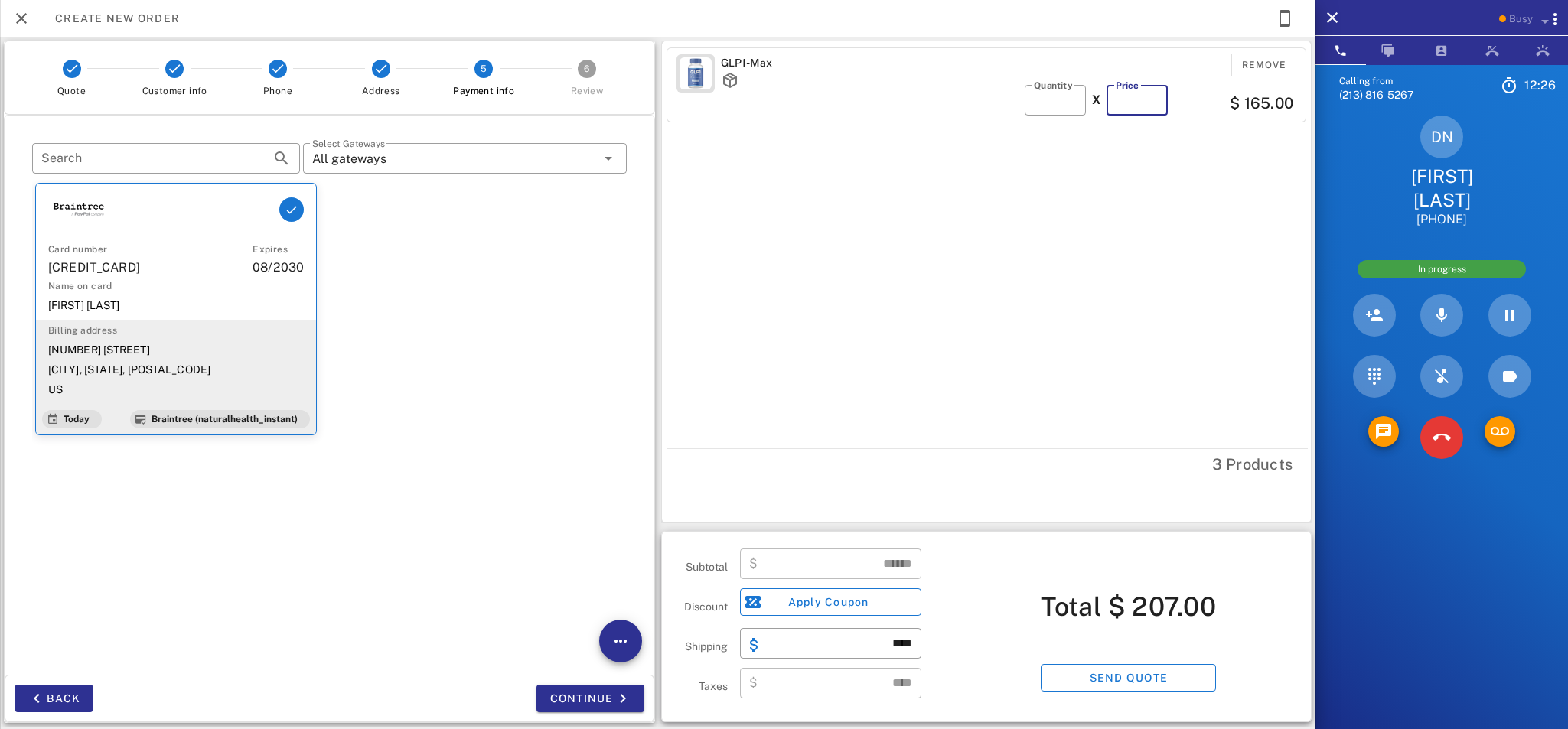 click on "**" at bounding box center [1137, 100] 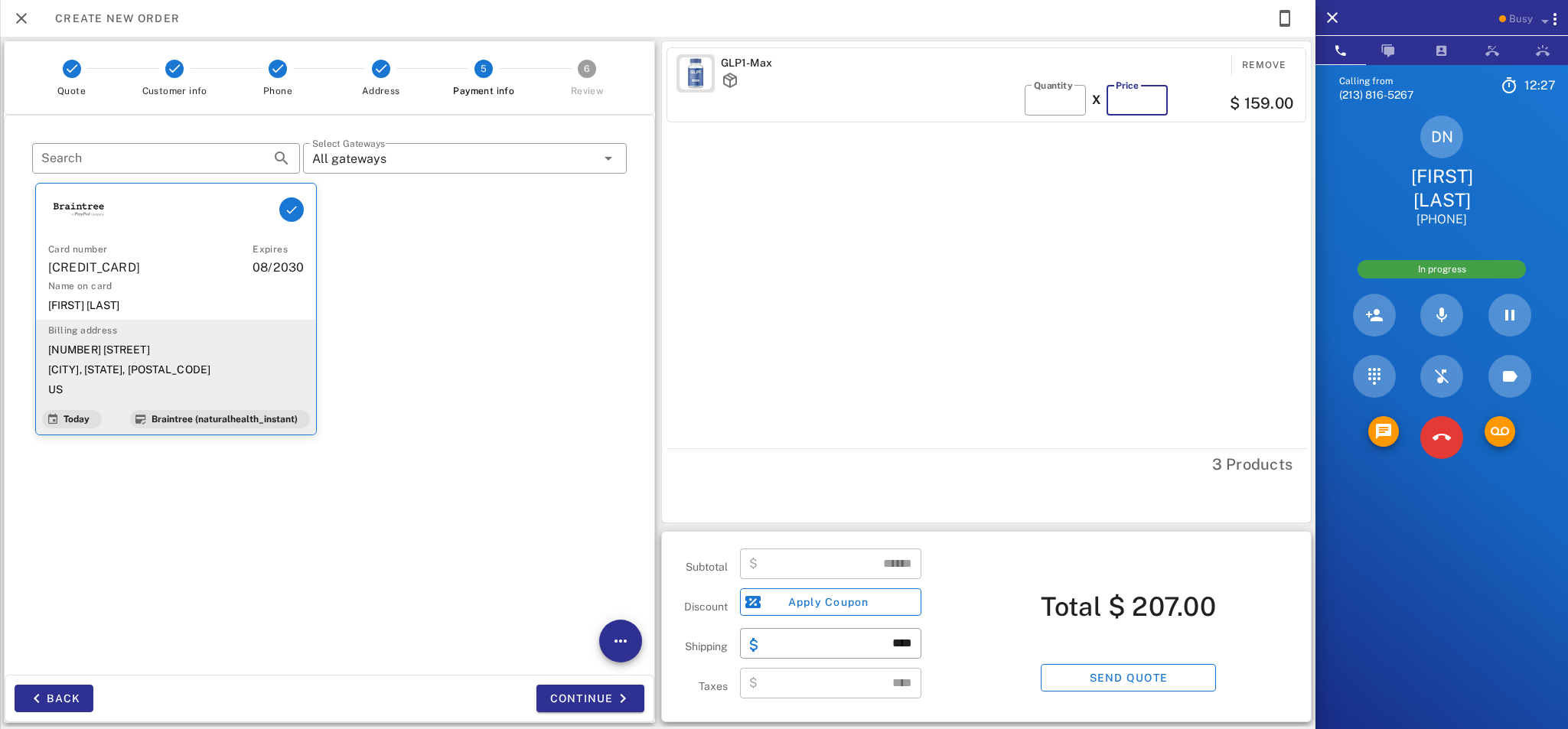 click on "**" at bounding box center [1137, 100] 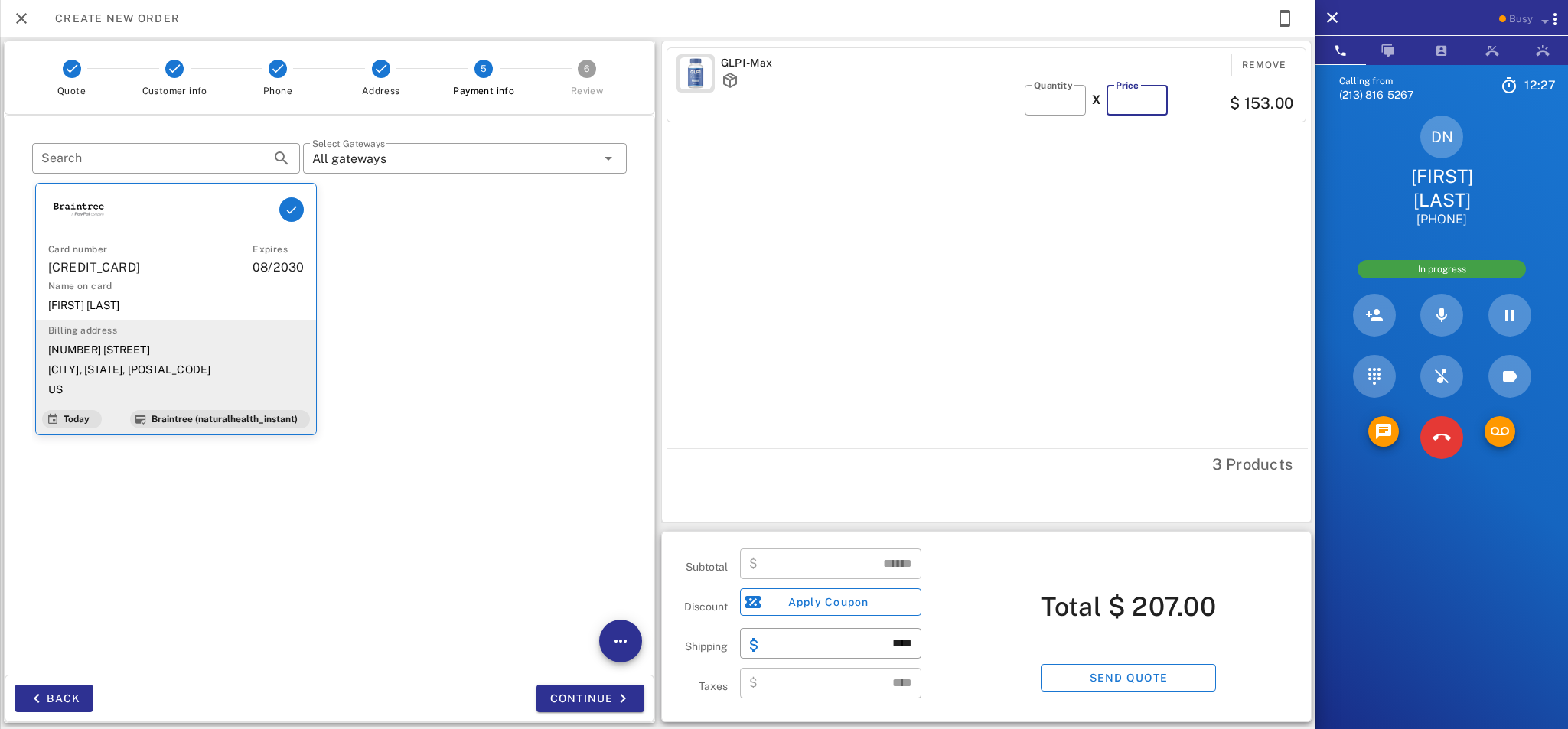 click on "**" at bounding box center [1137, 100] 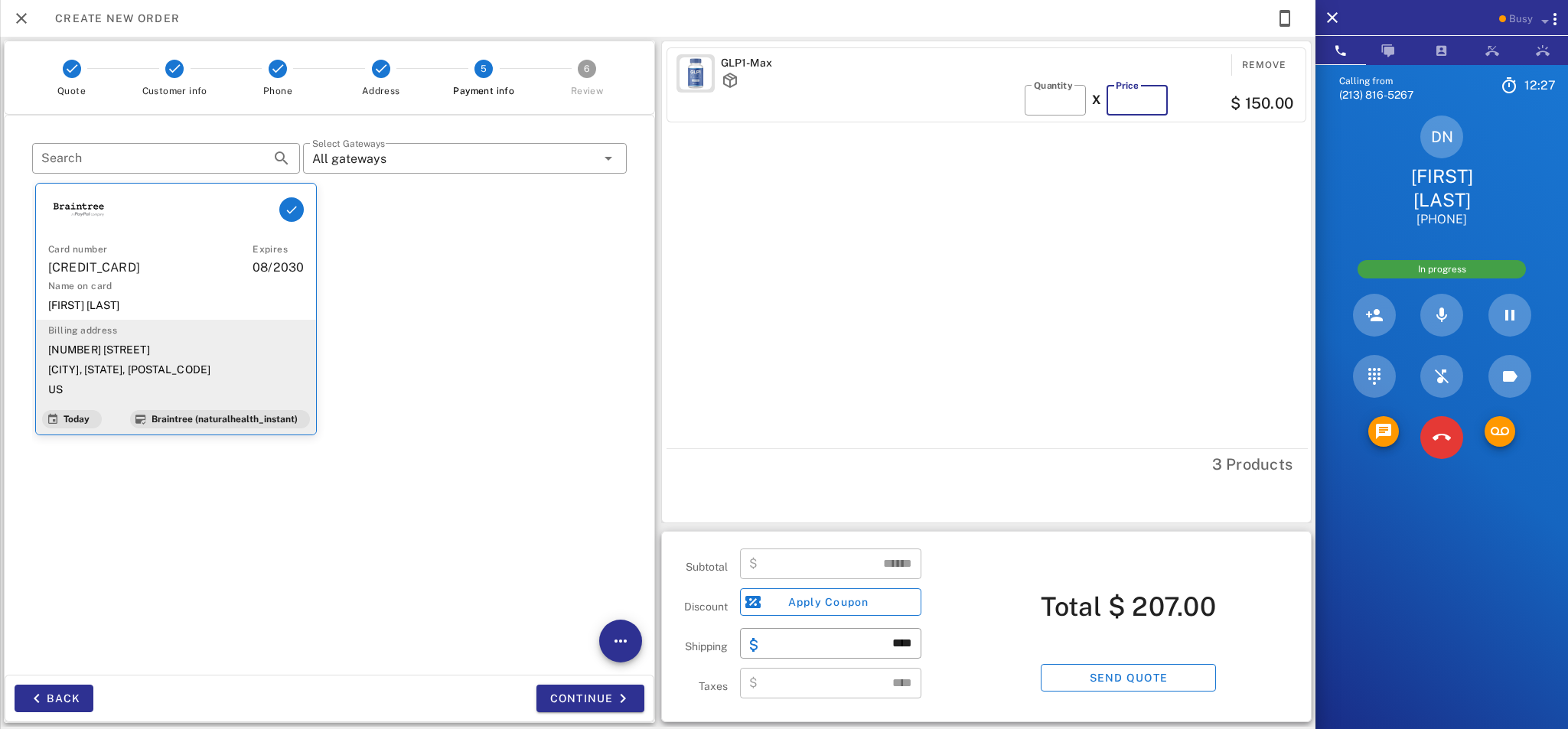 click on "**" at bounding box center (1137, 100) 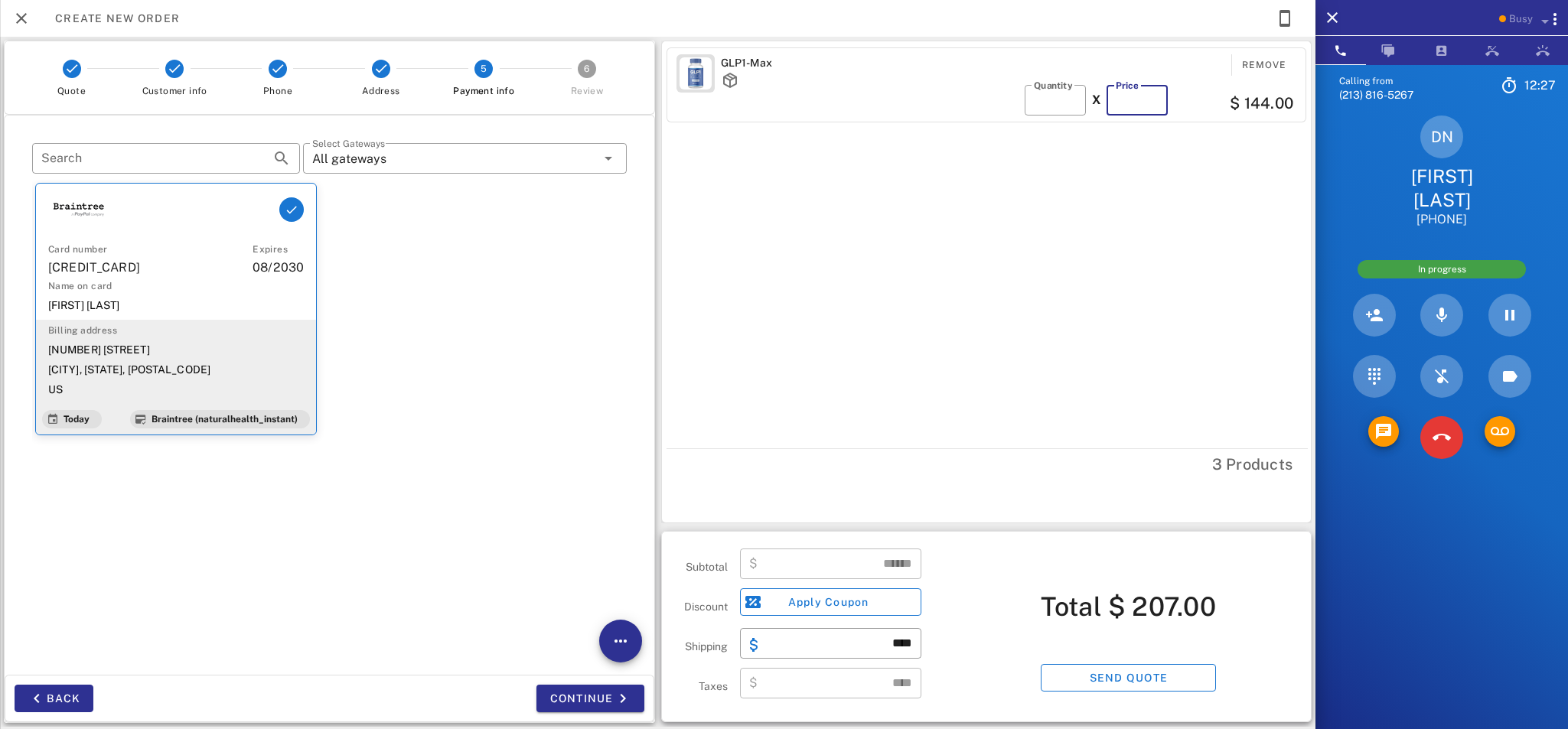 click on "**" at bounding box center [1137, 100] 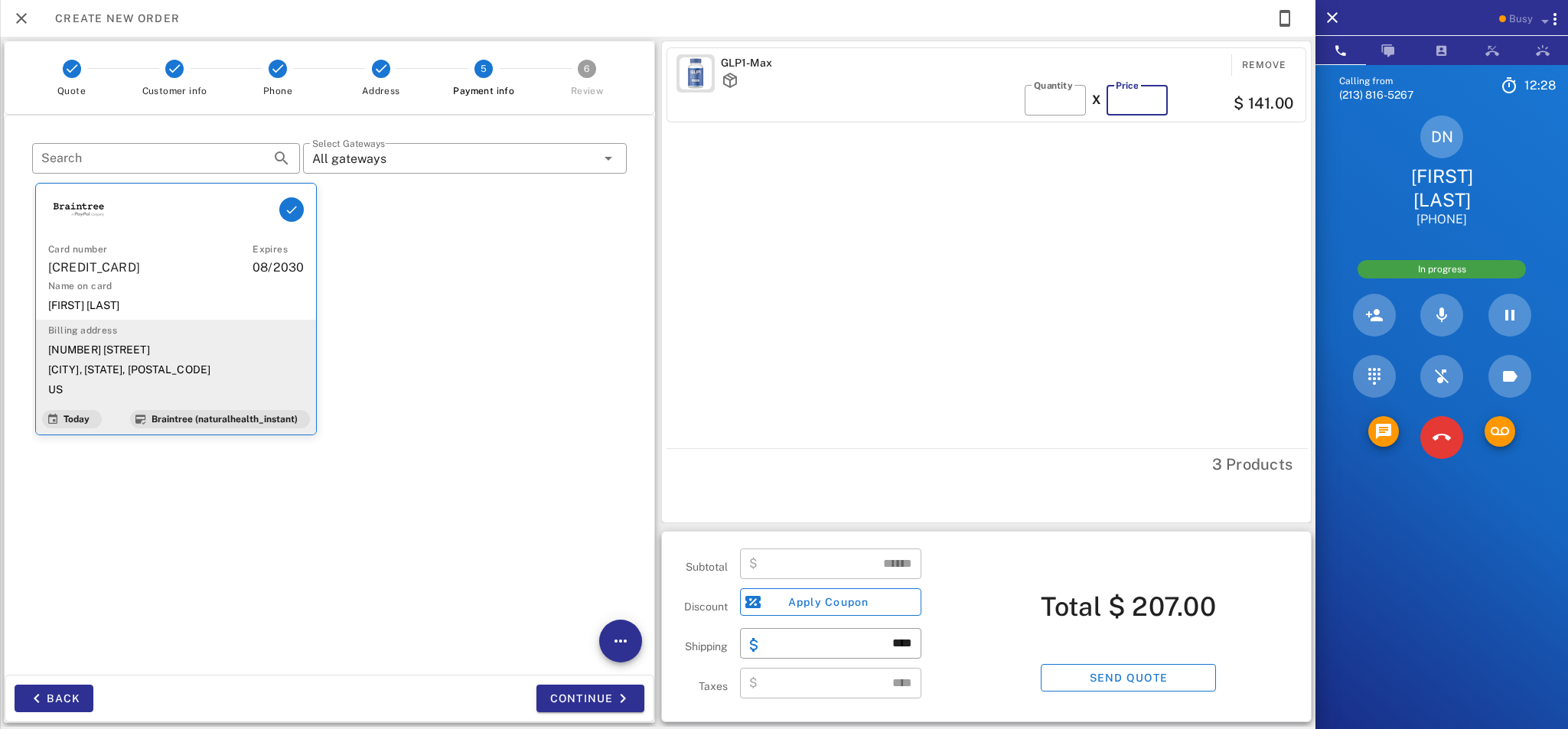 click on "**" at bounding box center (1137, 100) 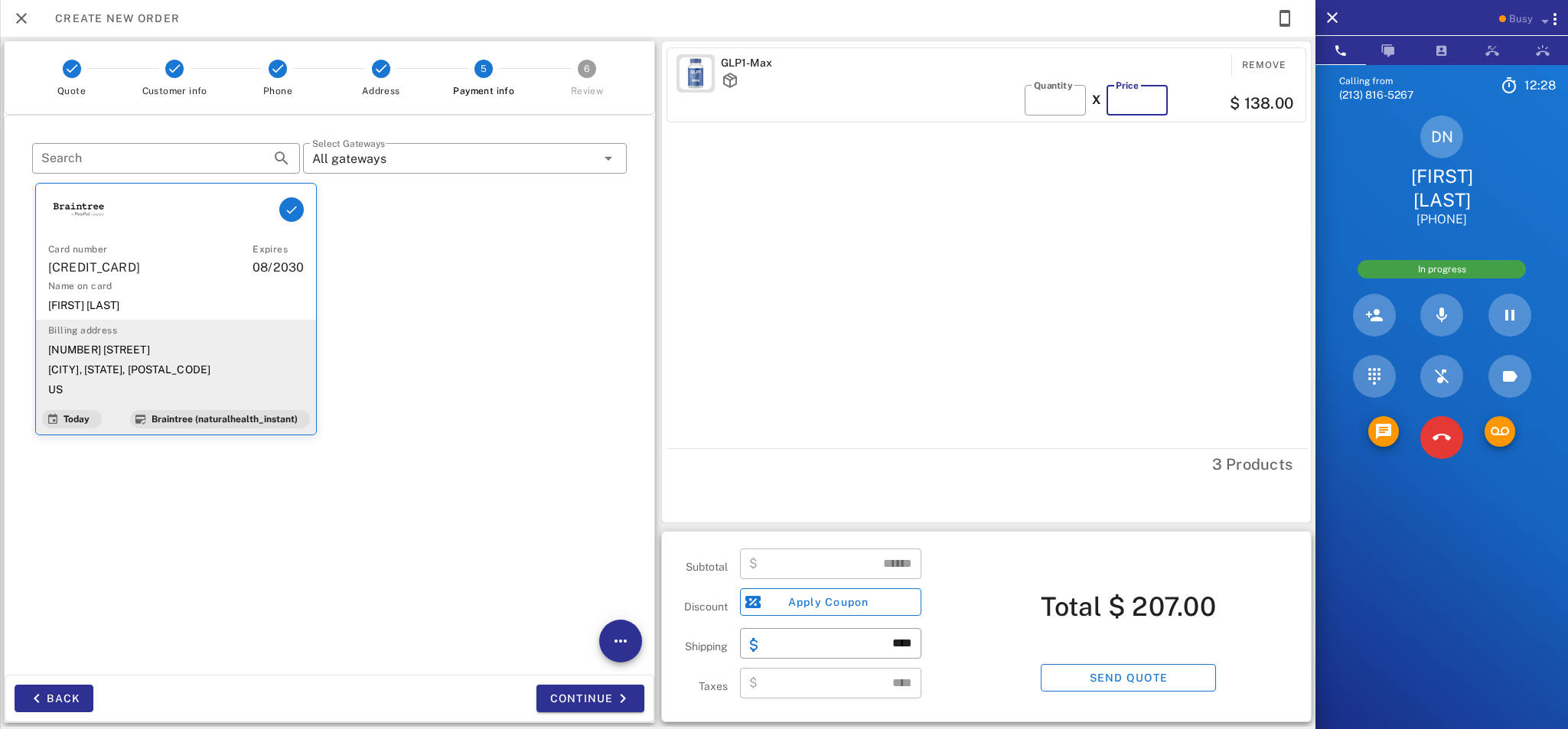 click on "**" at bounding box center (1137, 100) 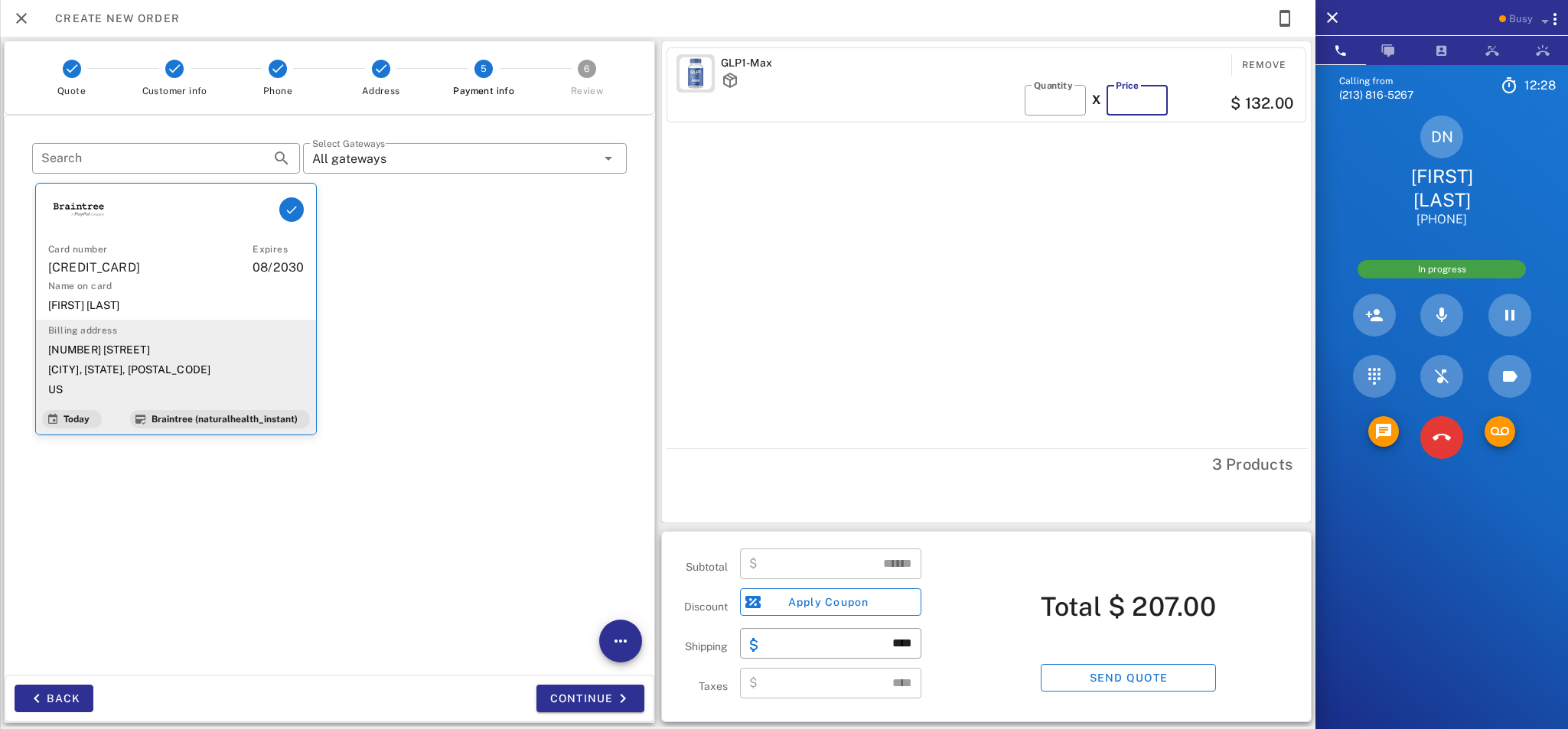 click on "**" at bounding box center [1137, 100] 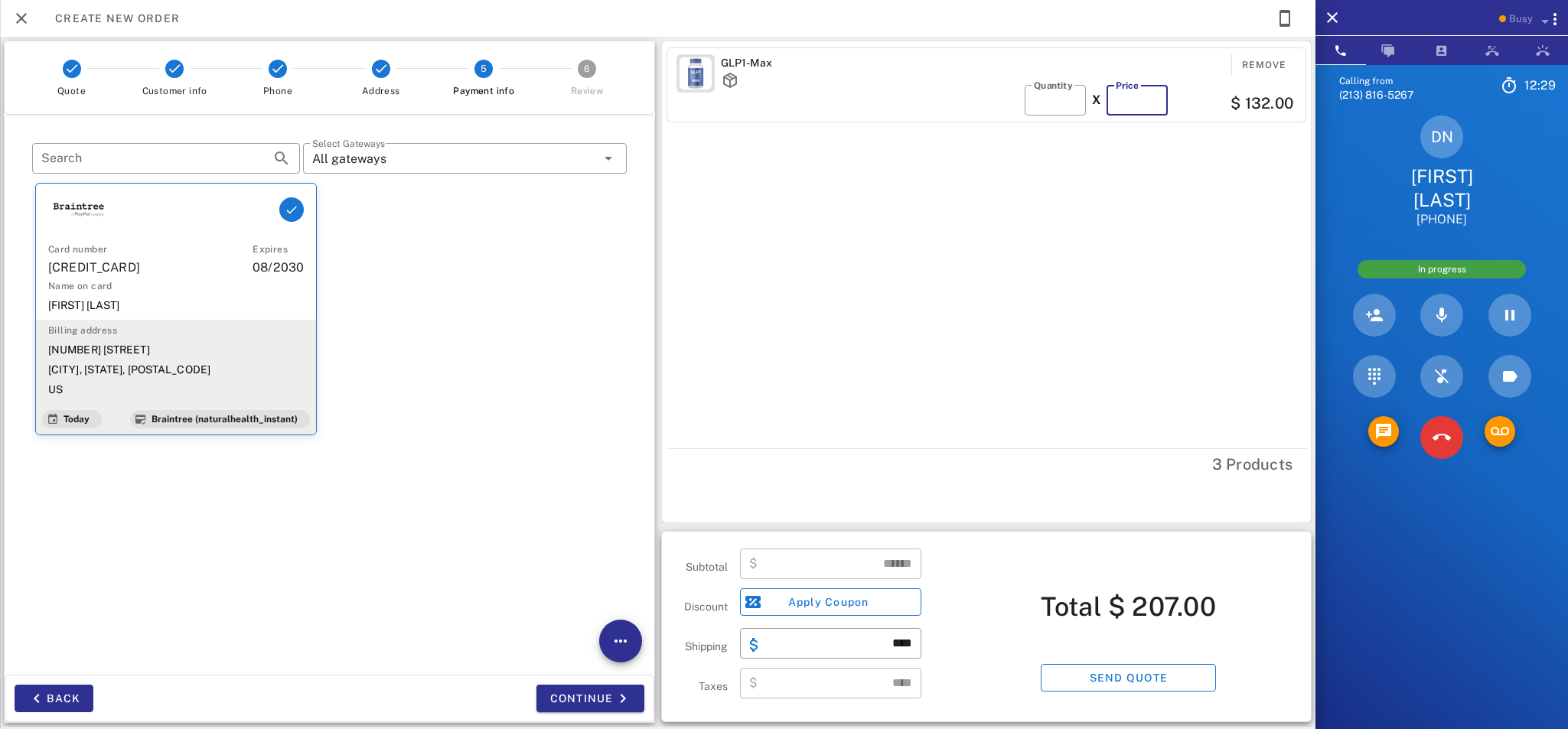 type on "**" 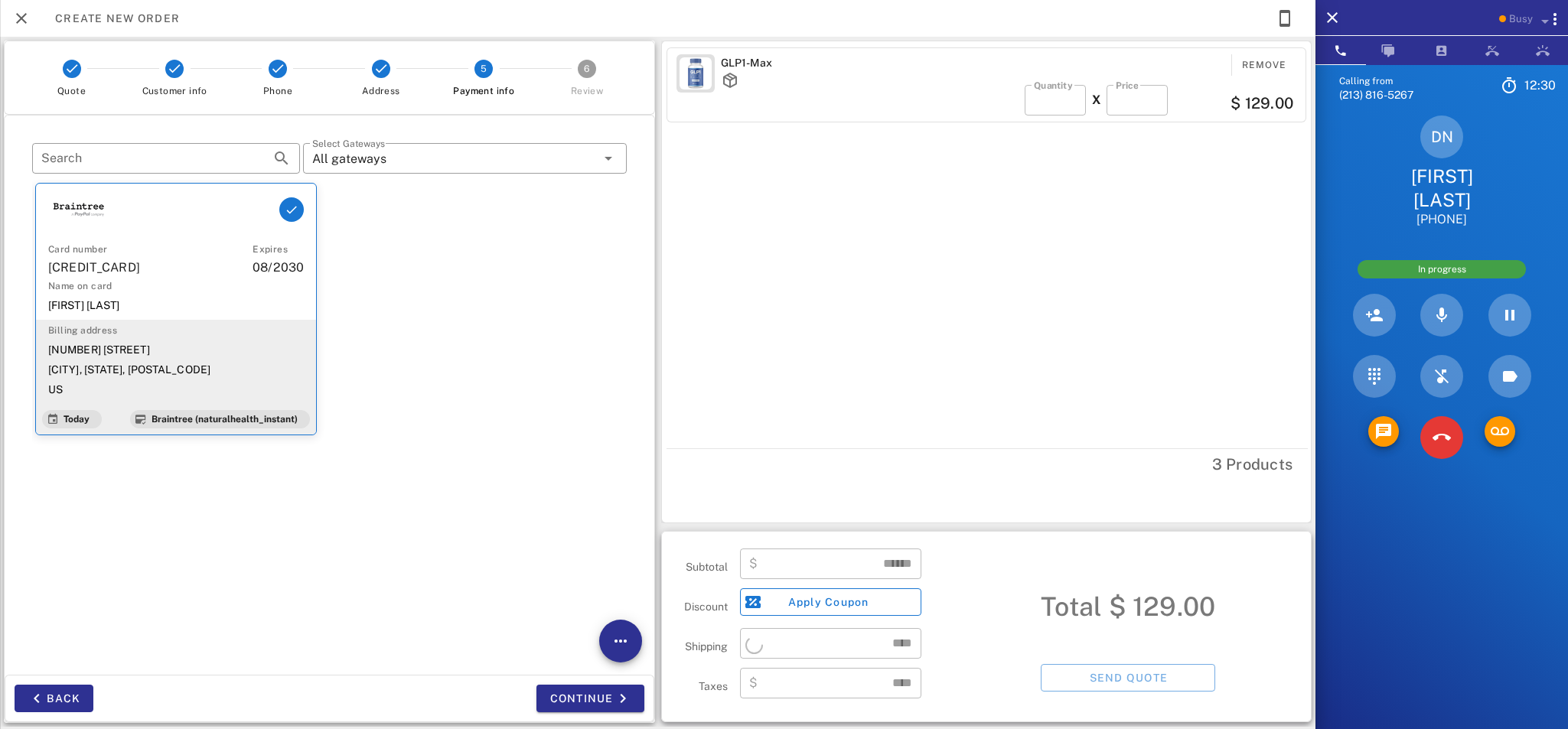 type on "******" 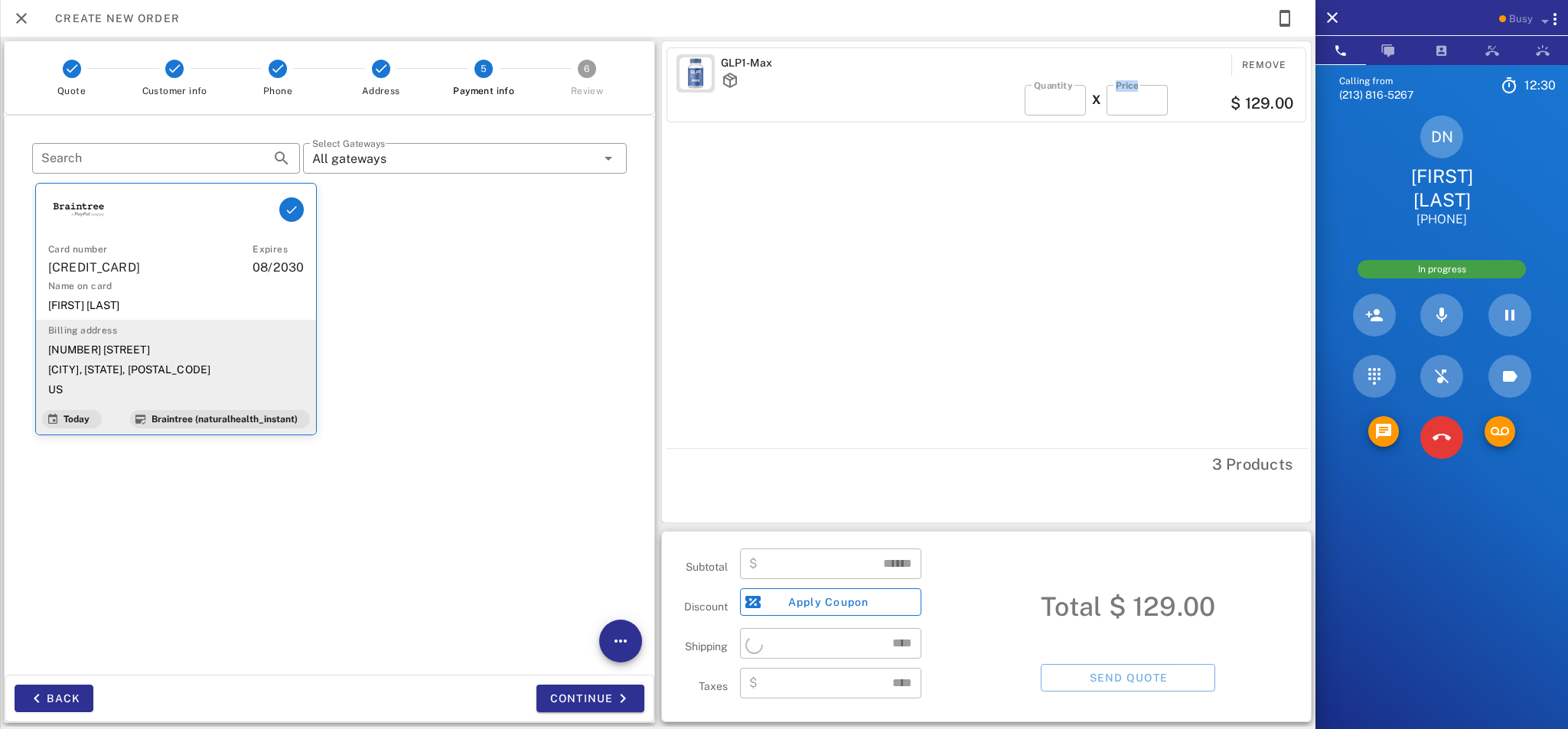 click on "​ Price **" at bounding box center [1137, 100] 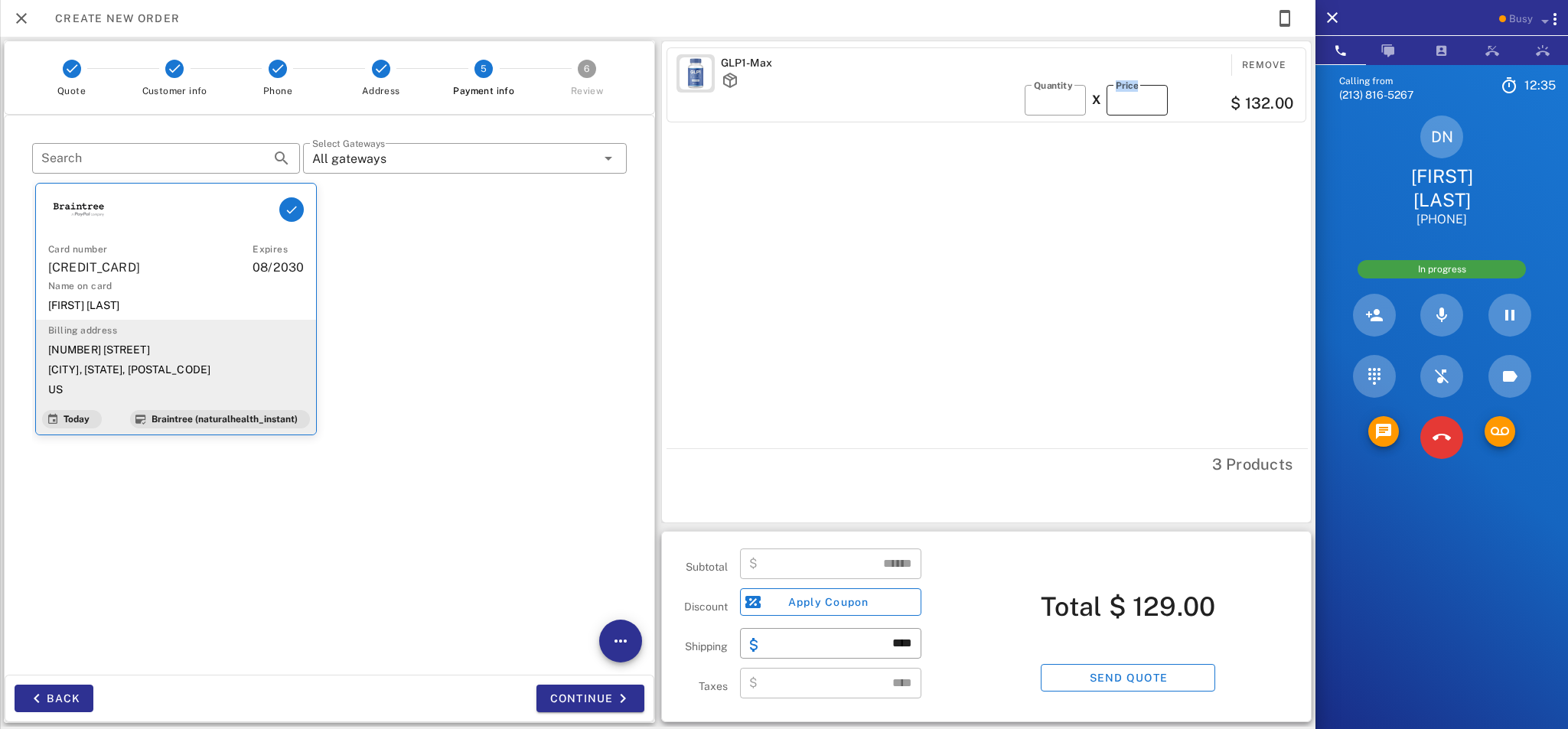 type on "**" 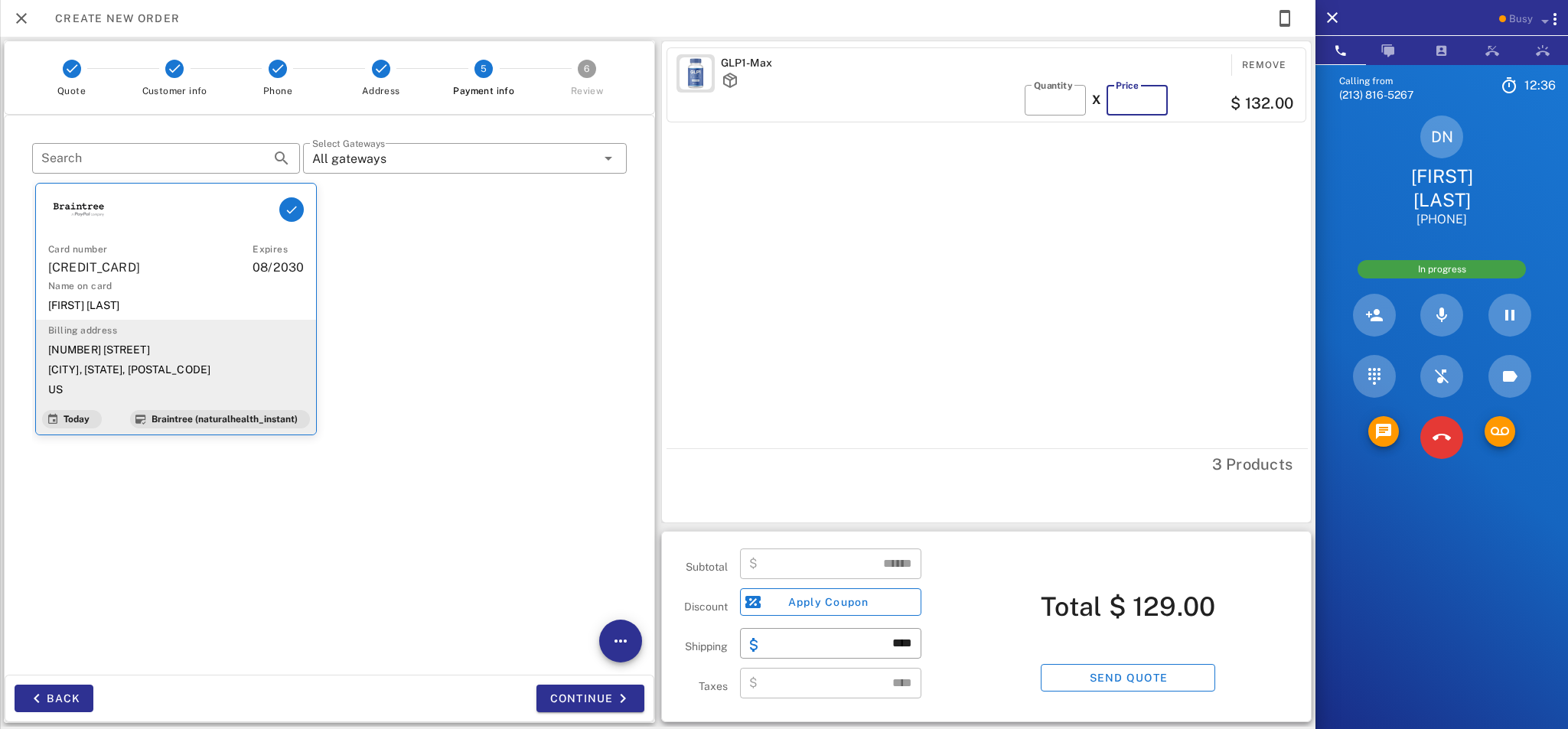 type on "******" 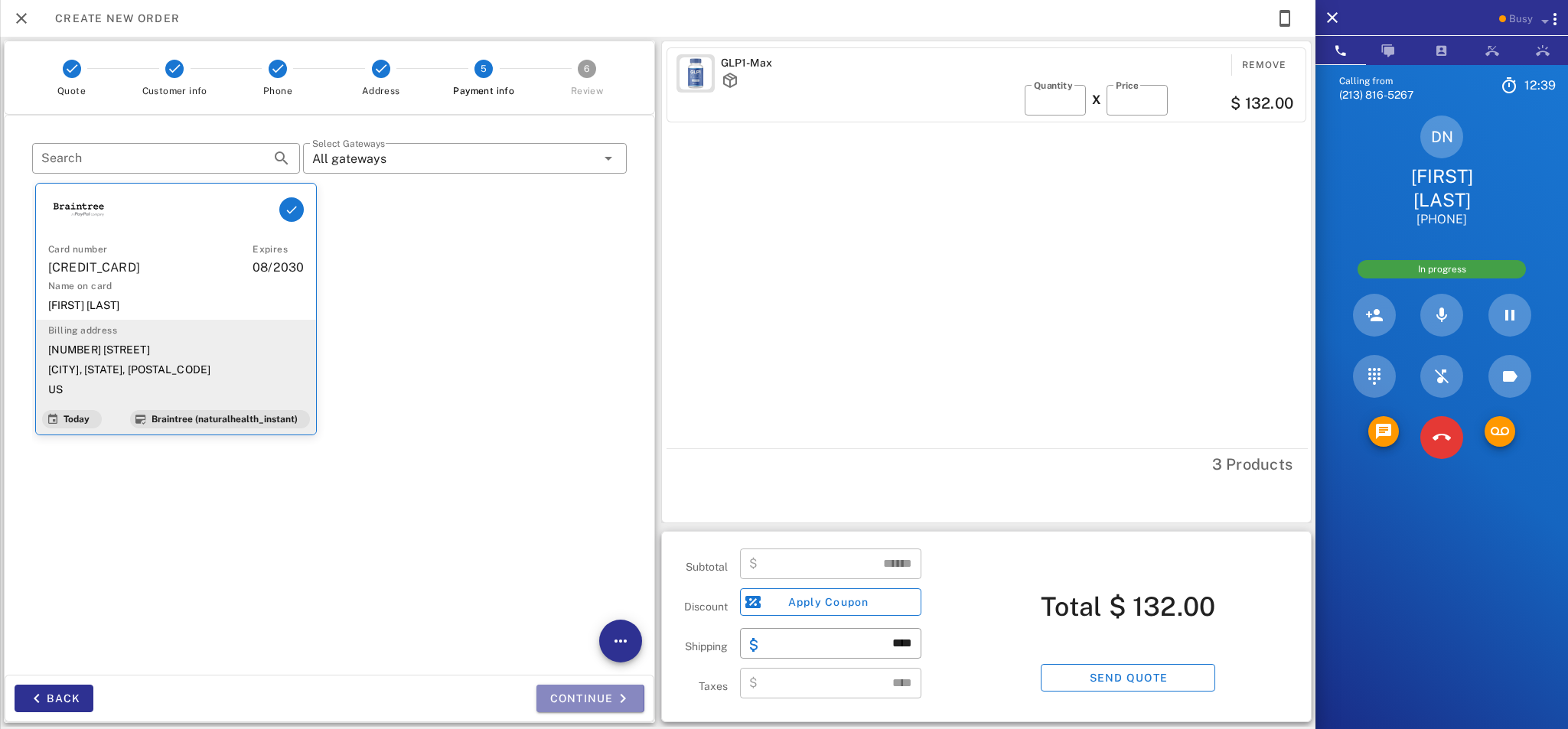 click on "Continue" at bounding box center (590, 698) 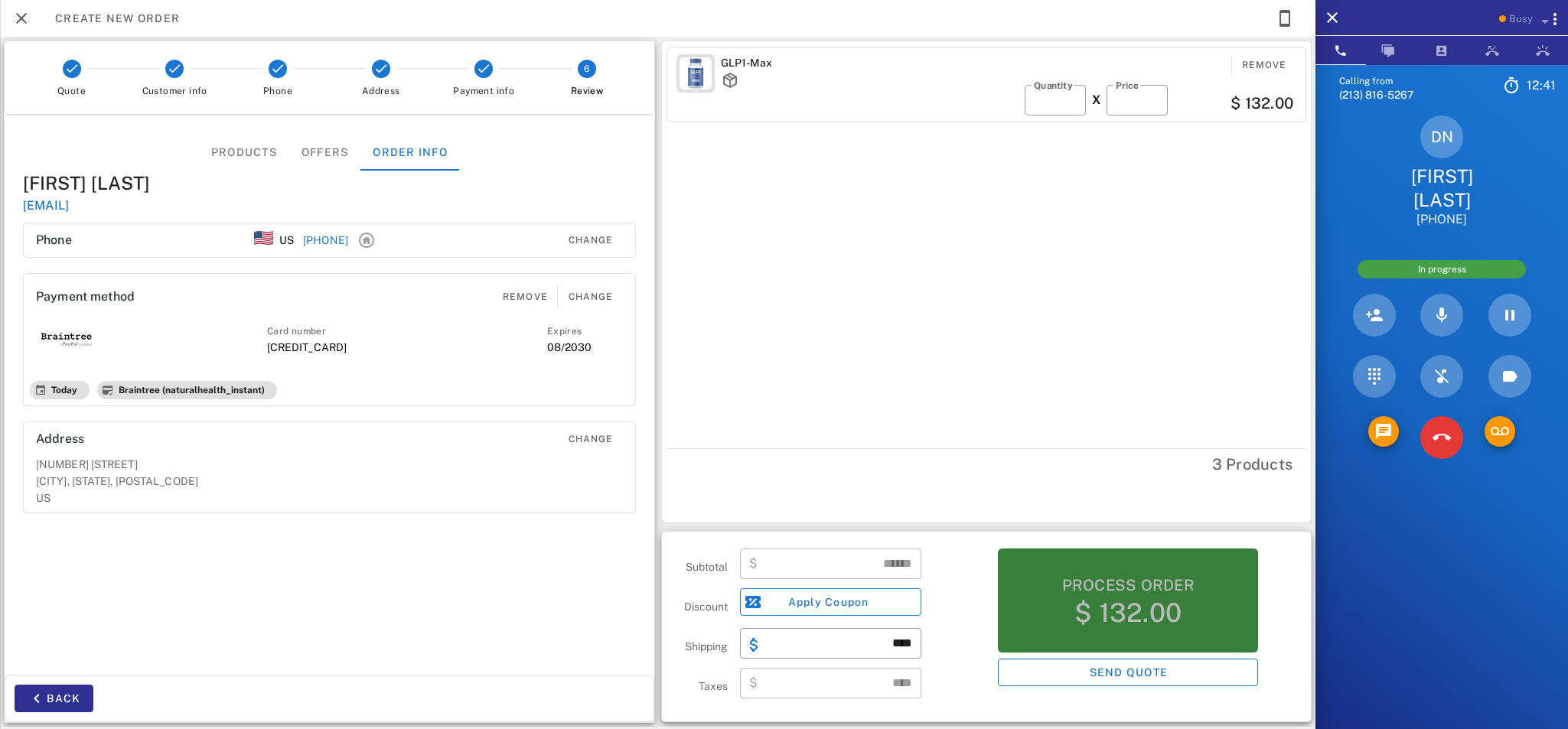 click on "Process order" at bounding box center [1128, 585] 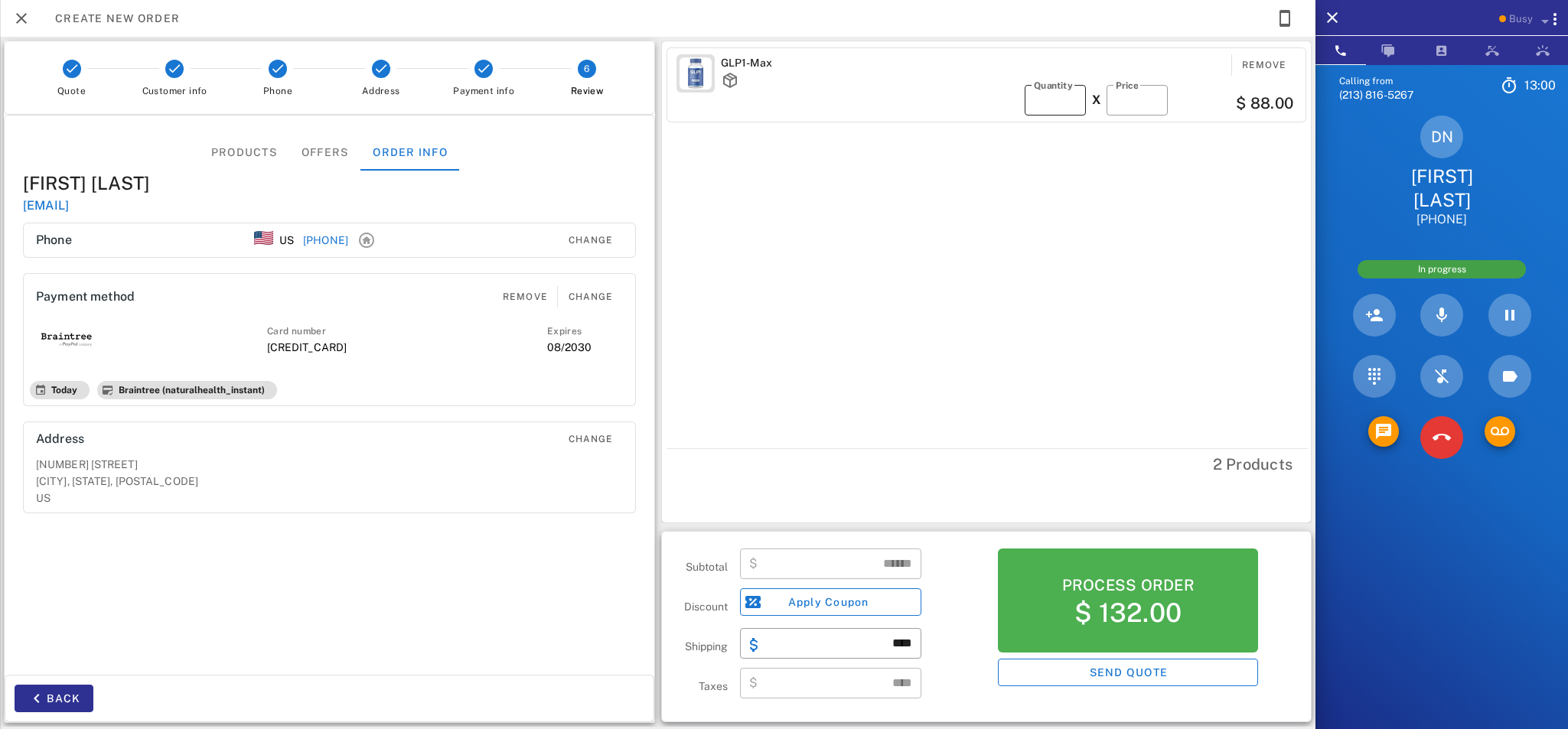 click on "*" at bounding box center (1055, 100) 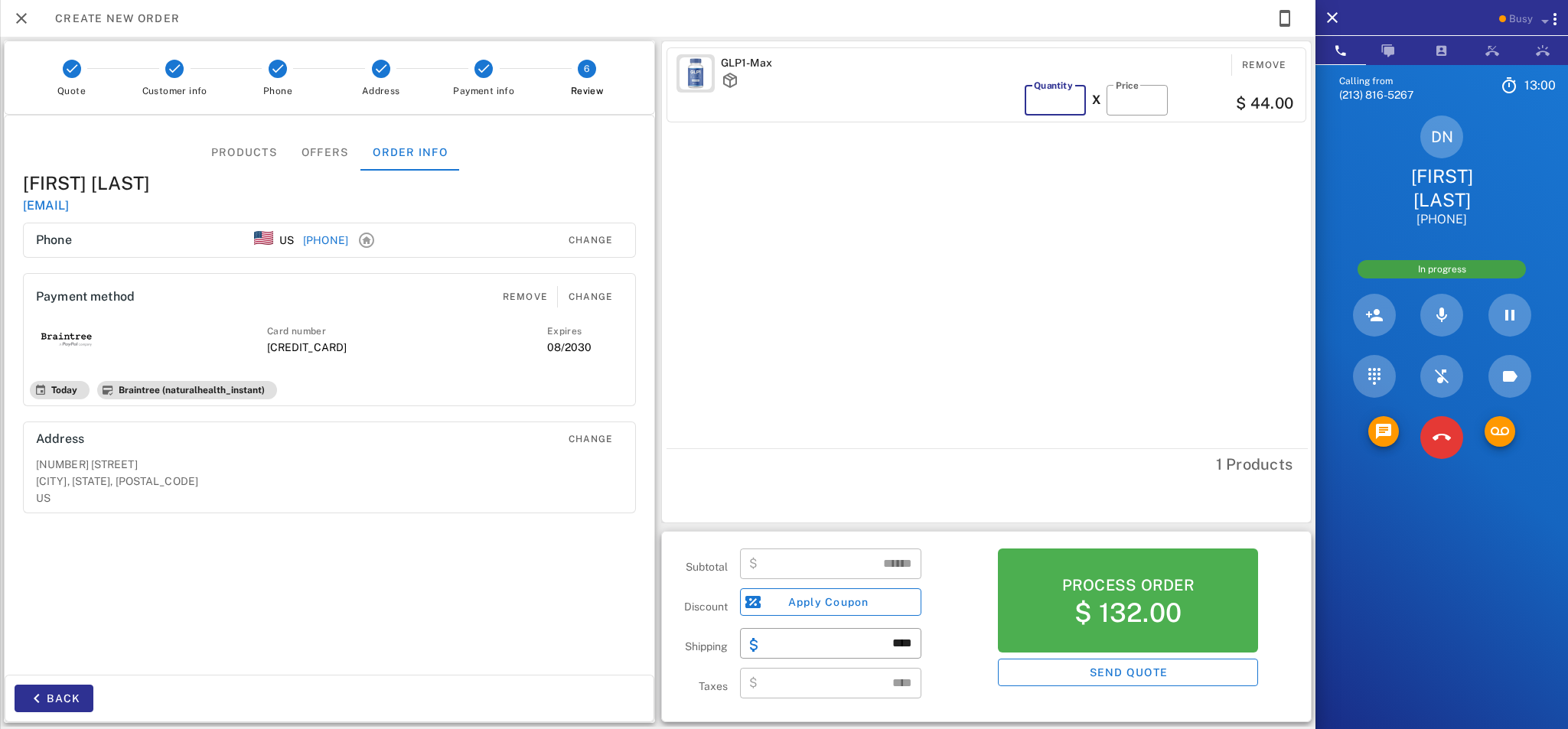 type on "*" 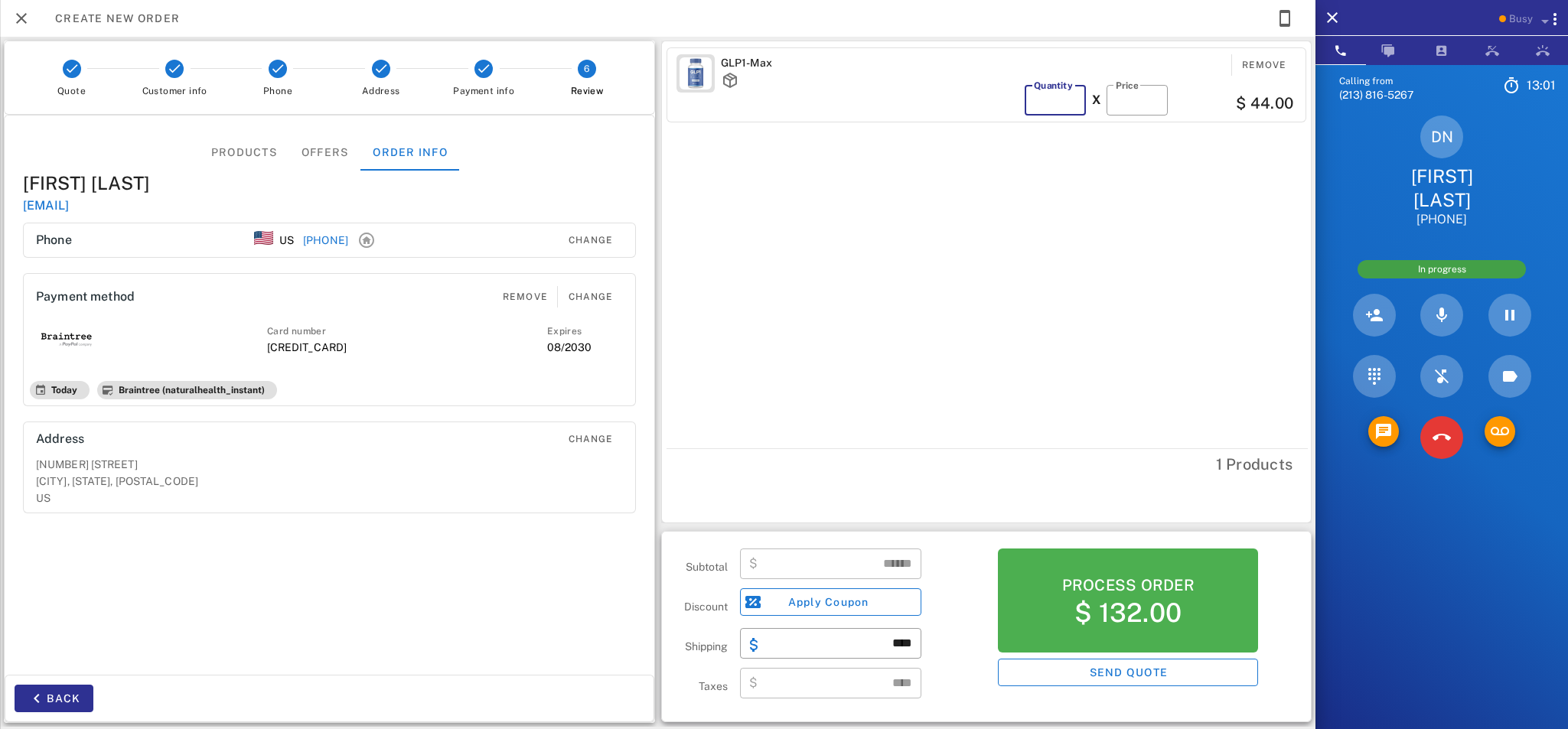 type on "*****" 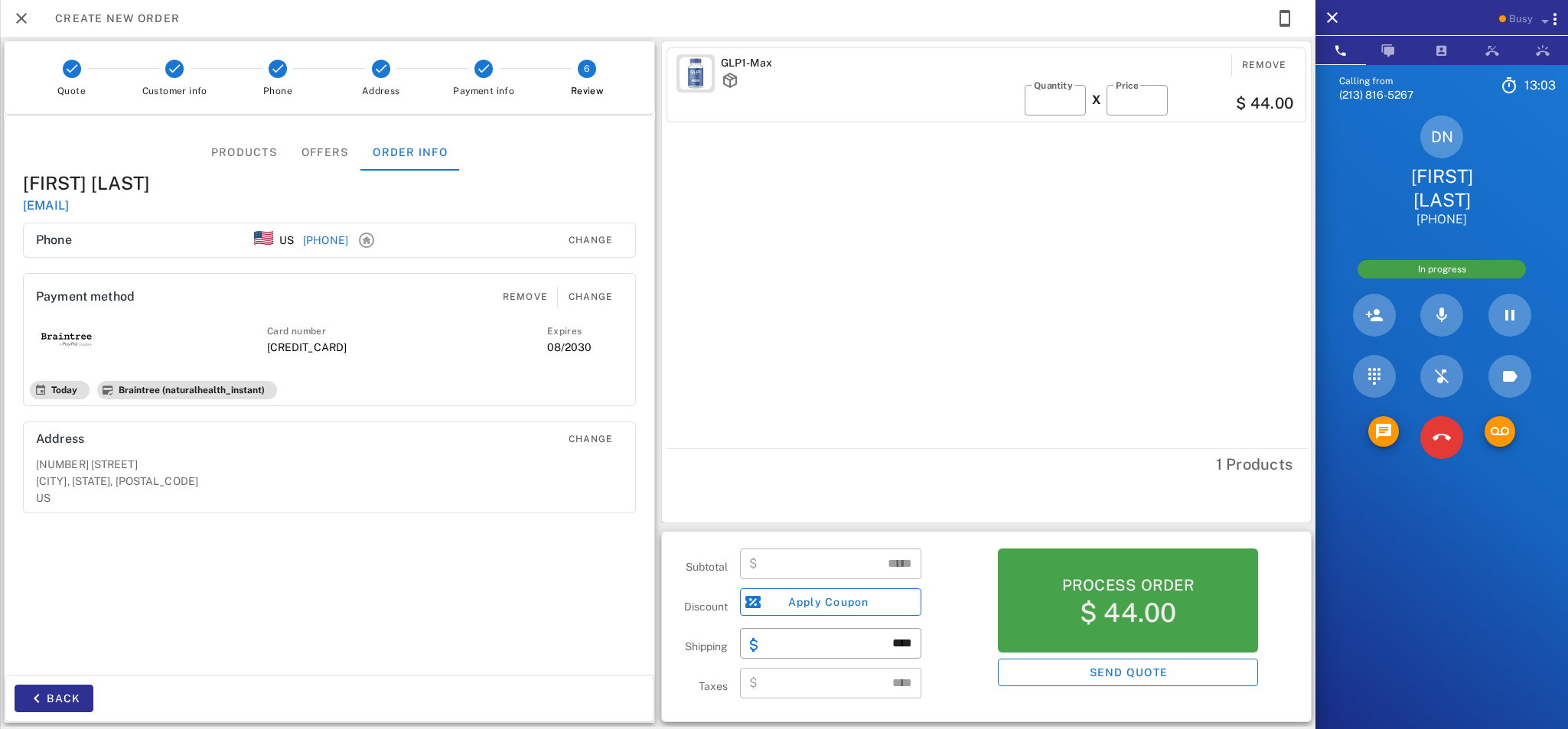 click on "Process order" at bounding box center (1128, 585) 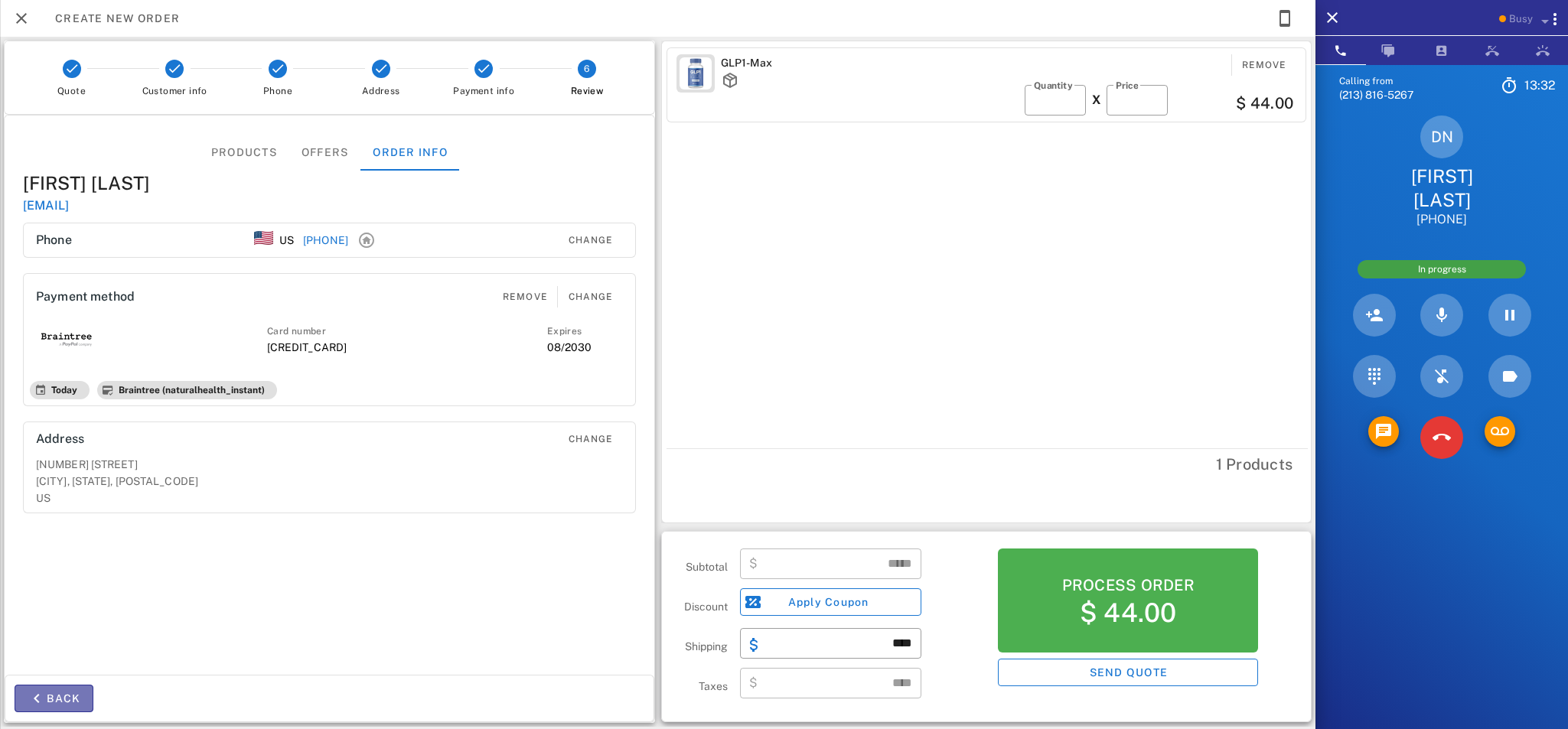 click on "Back" at bounding box center [54, 698] 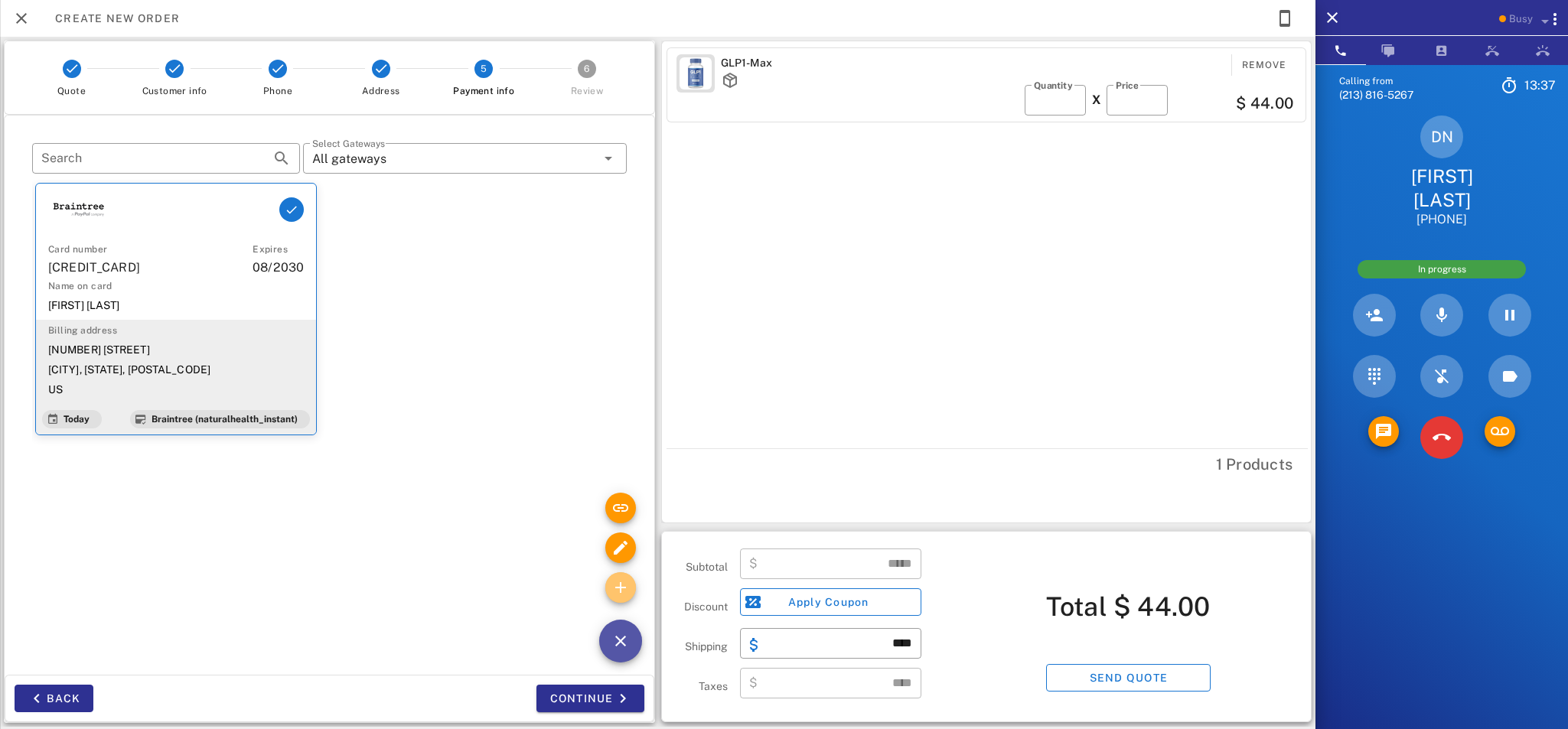 click at bounding box center (621, 587) 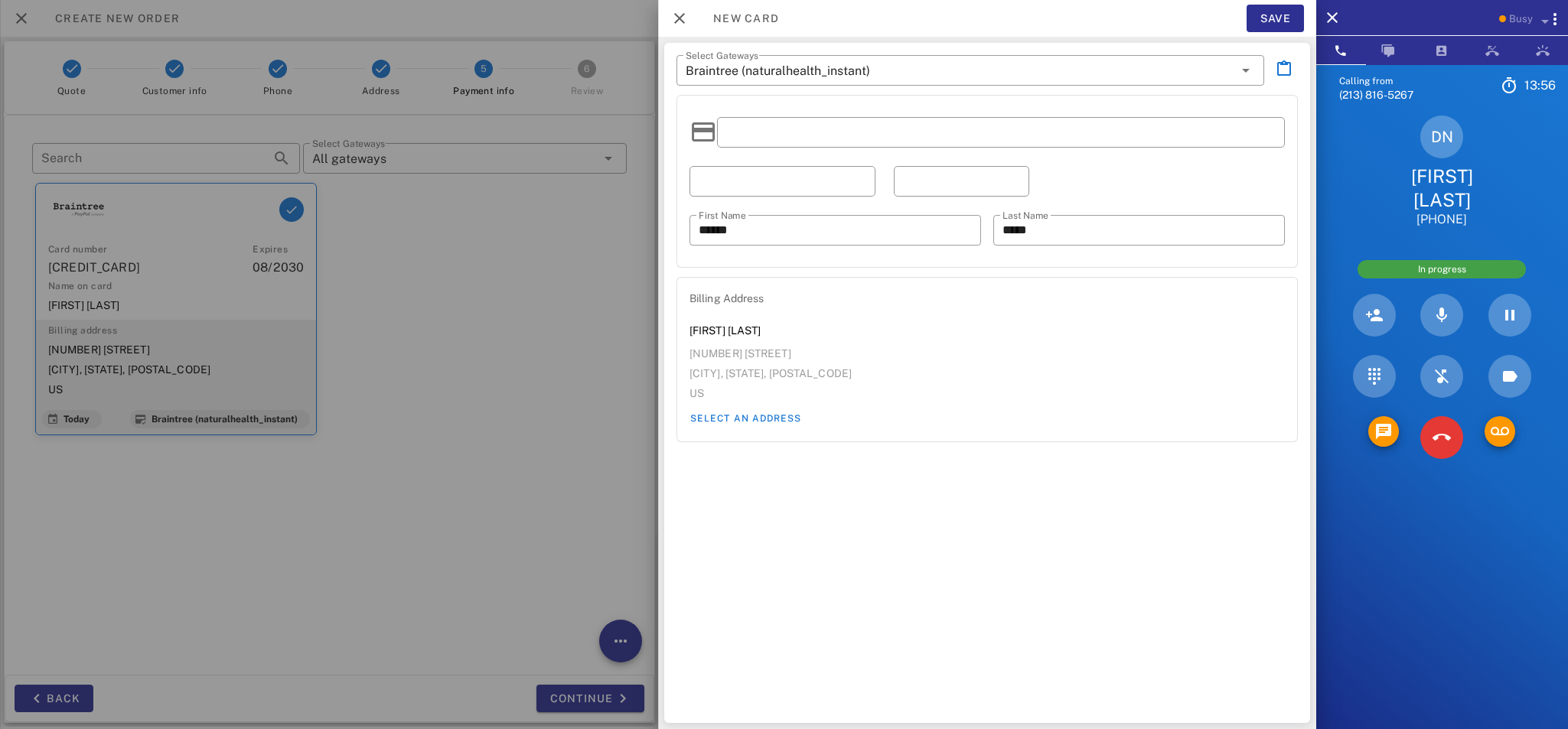 click at bounding box center (784, 364) 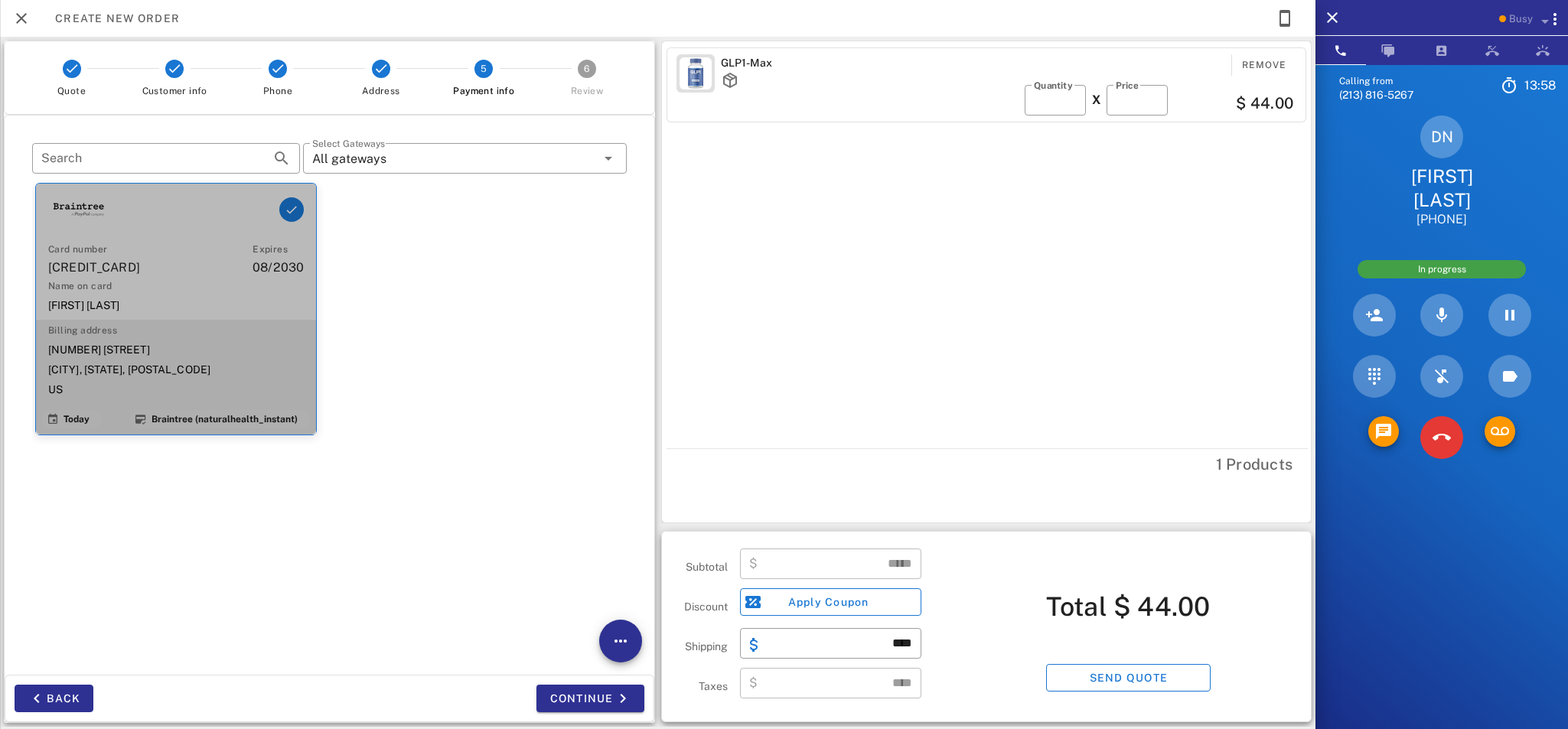 click on "Debbie Newby" at bounding box center (176, 305) 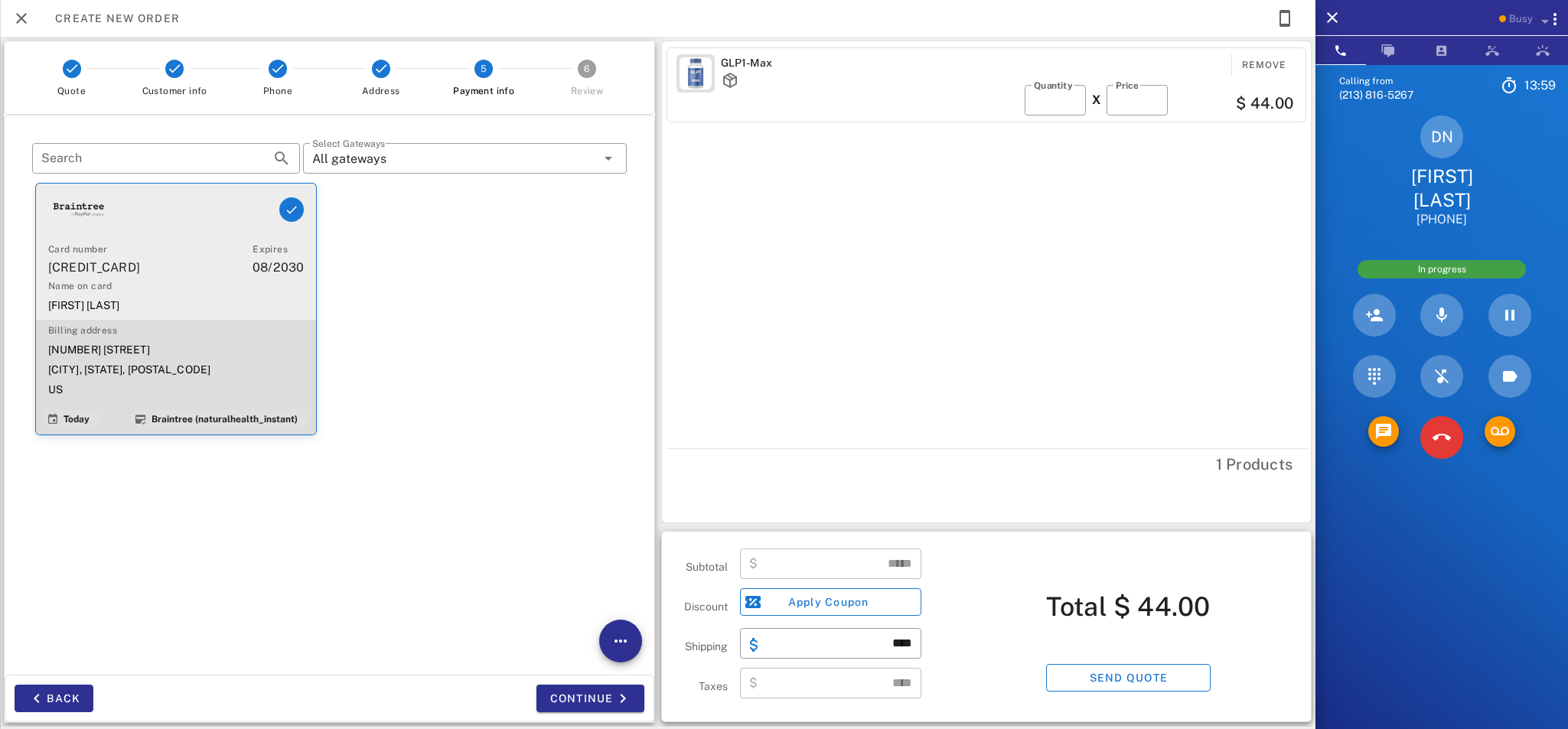 click on "Debbie Newby" at bounding box center [176, 305] 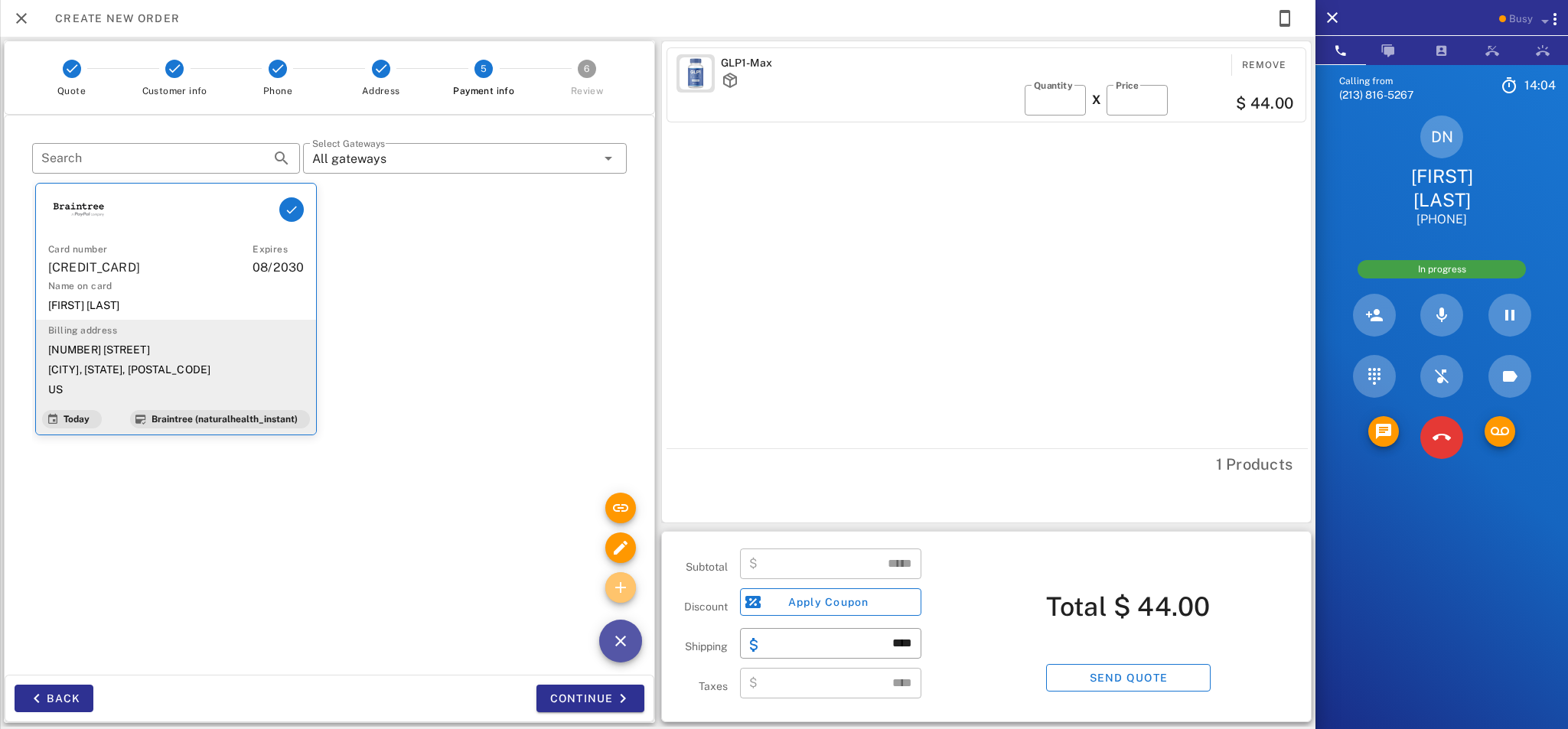 click at bounding box center [621, 587] 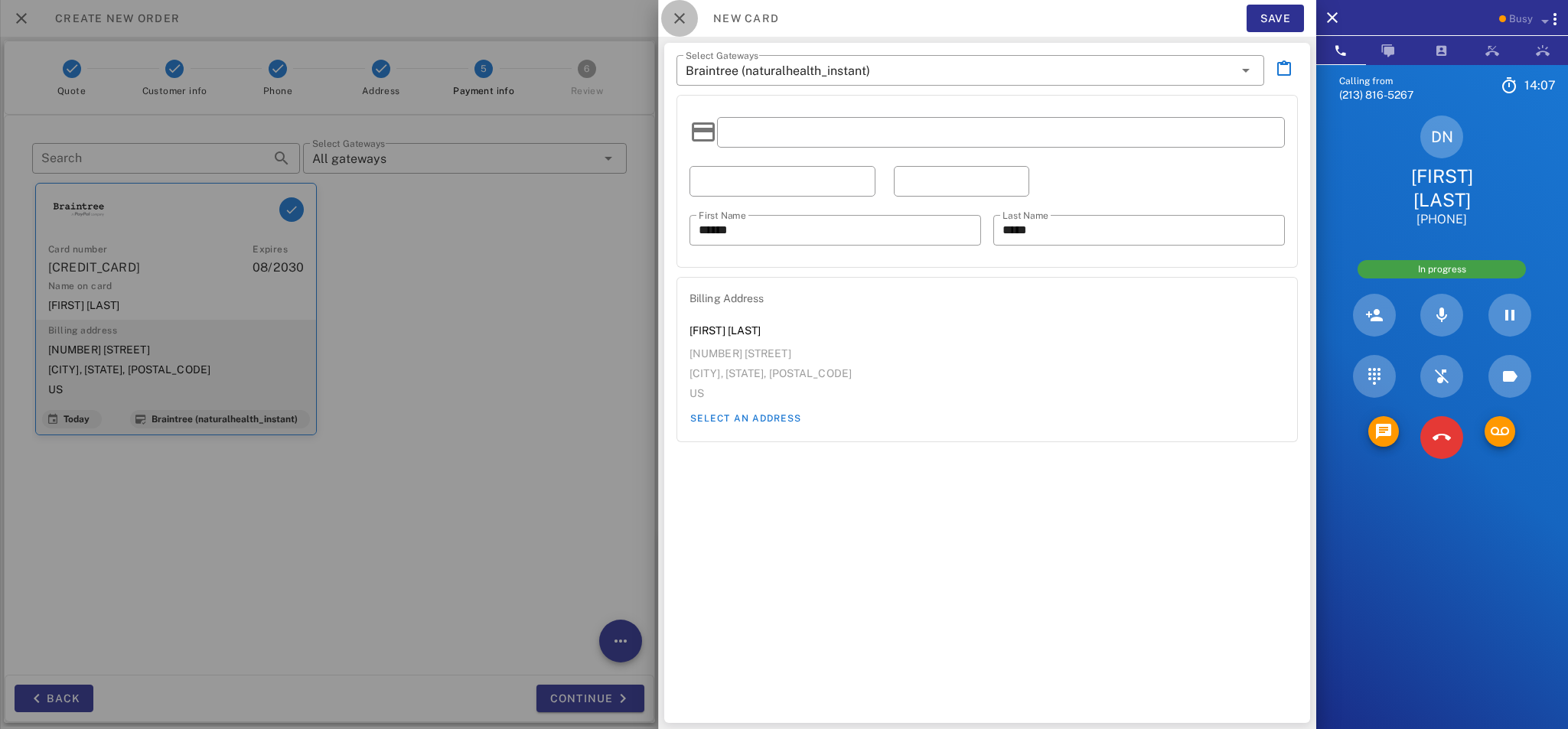 click at bounding box center [680, 18] 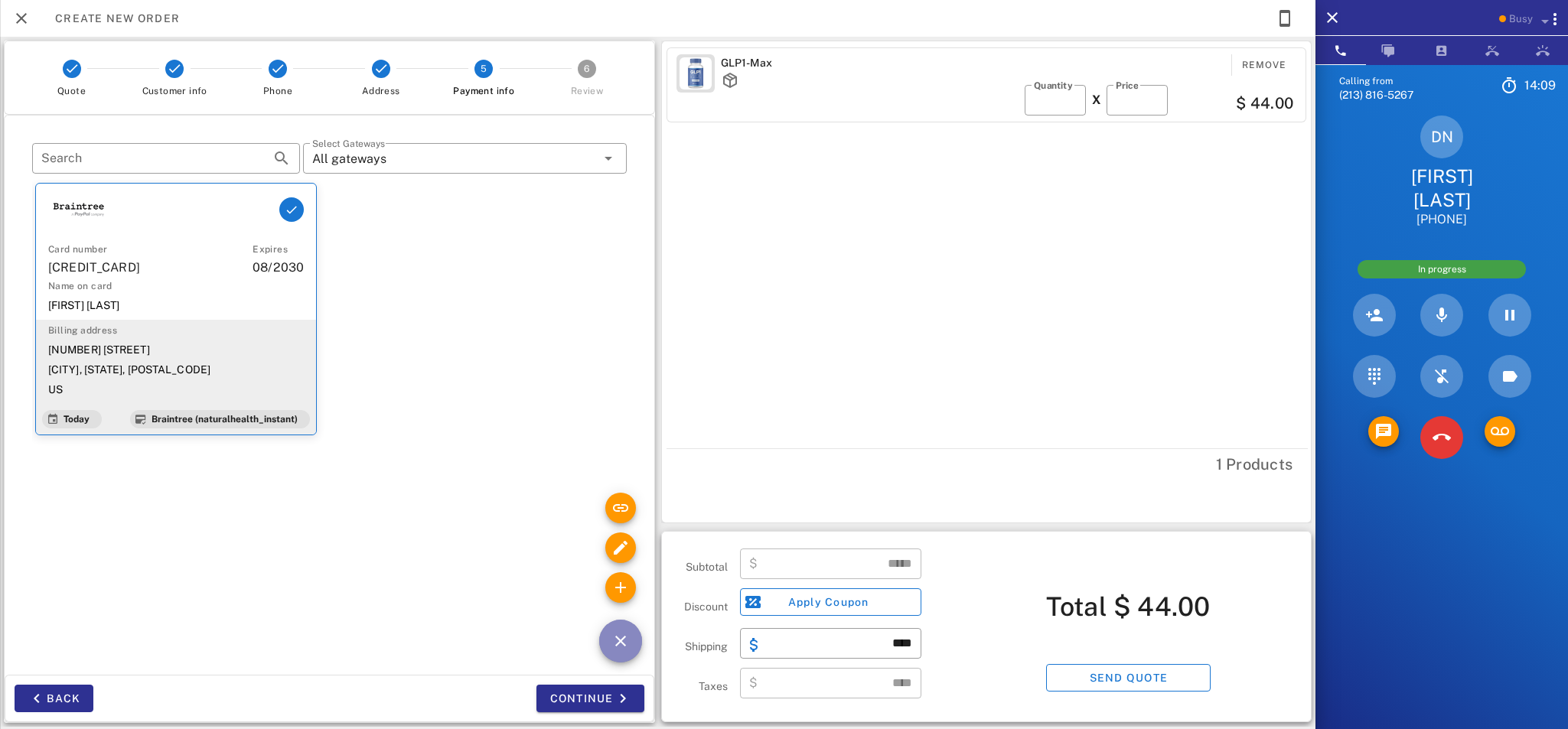 click at bounding box center (621, 641) 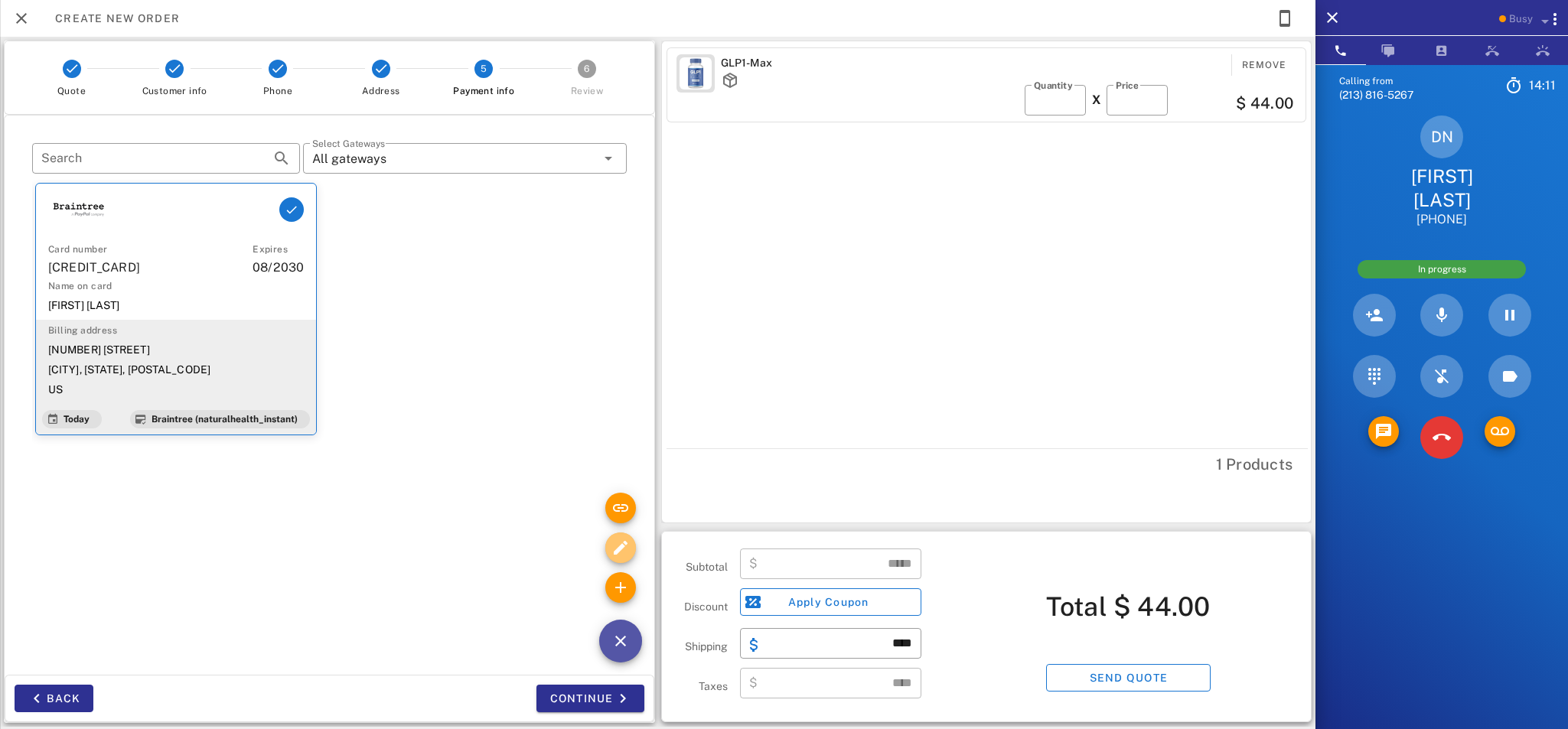 click at bounding box center (621, 548) 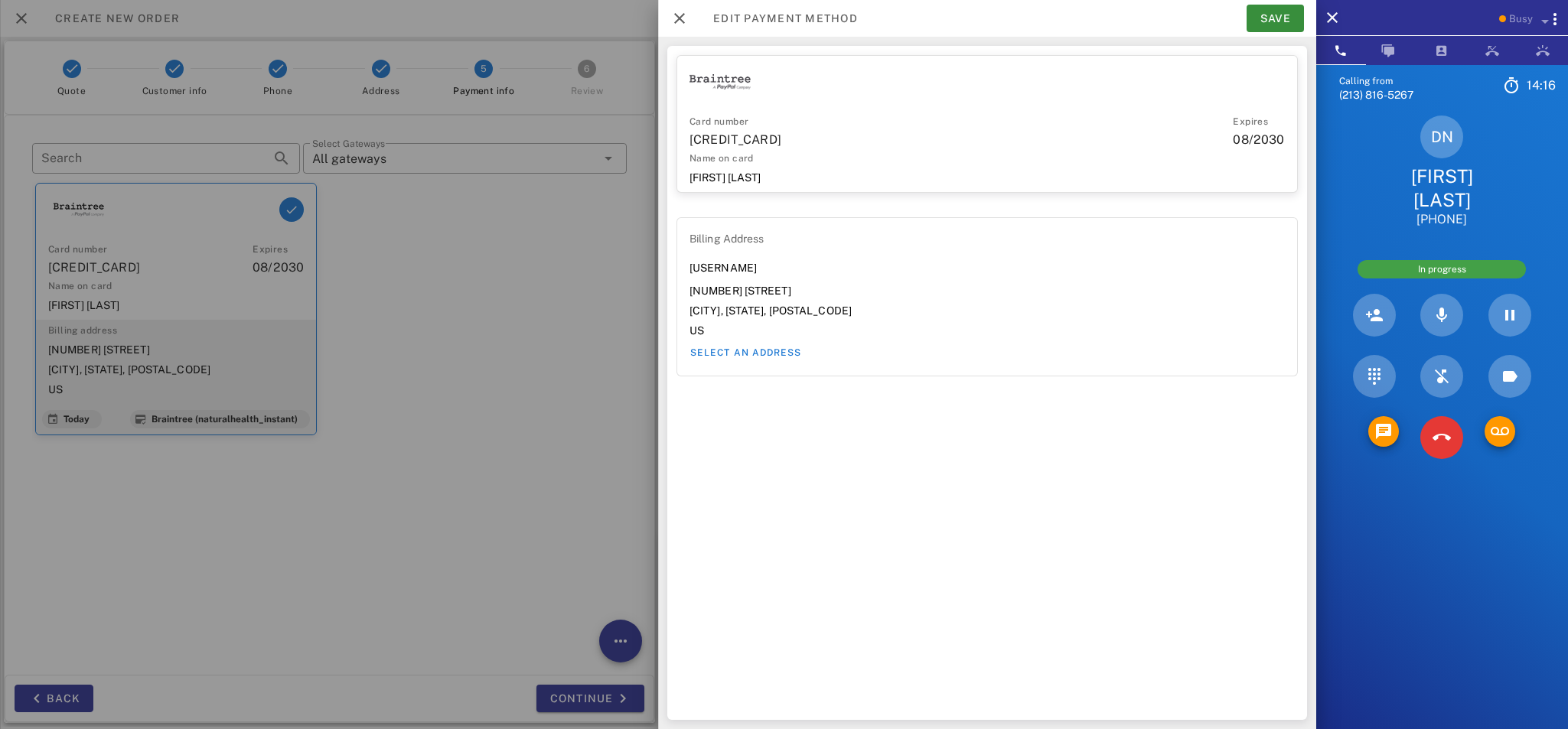 click at bounding box center [784, 364] 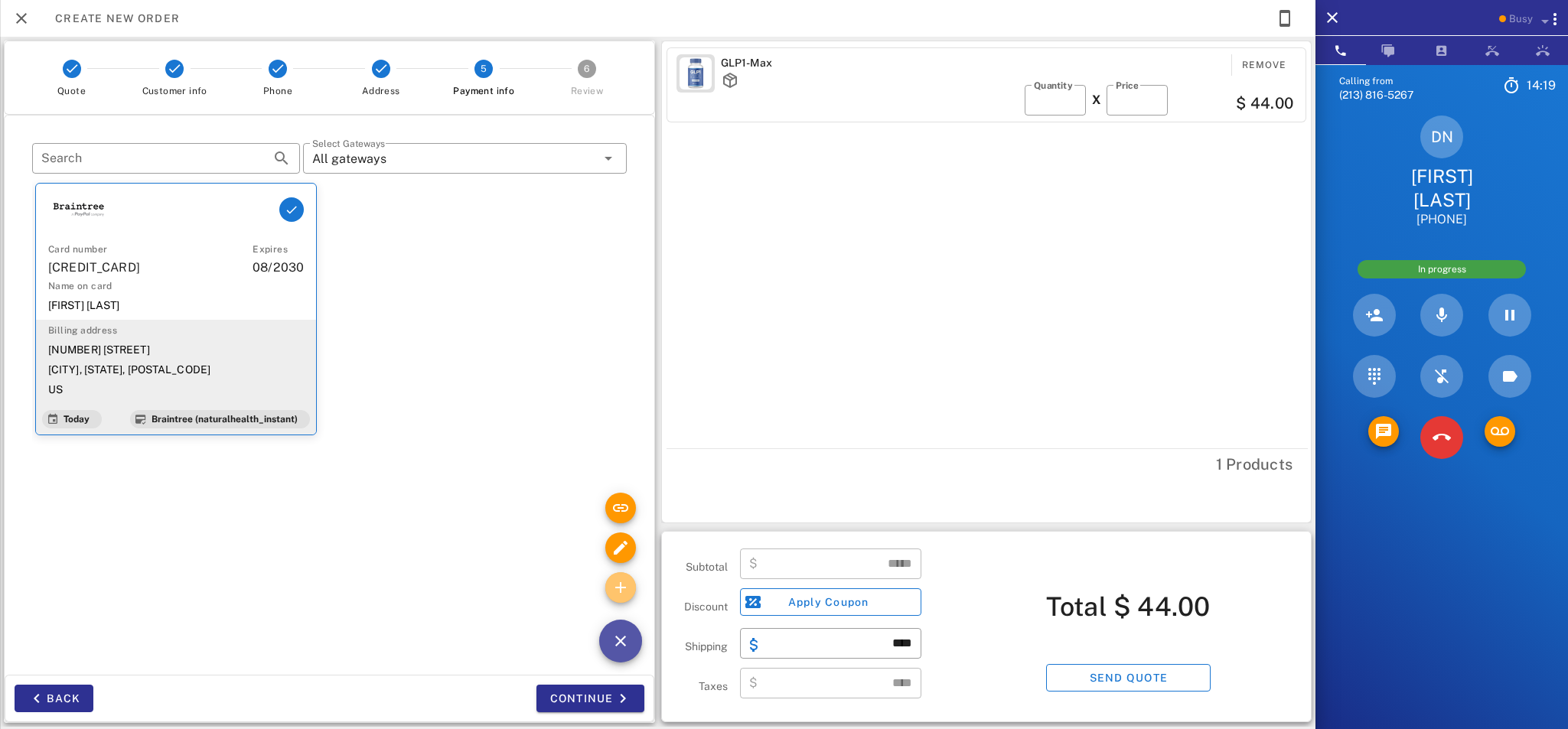 click at bounding box center [621, 587] 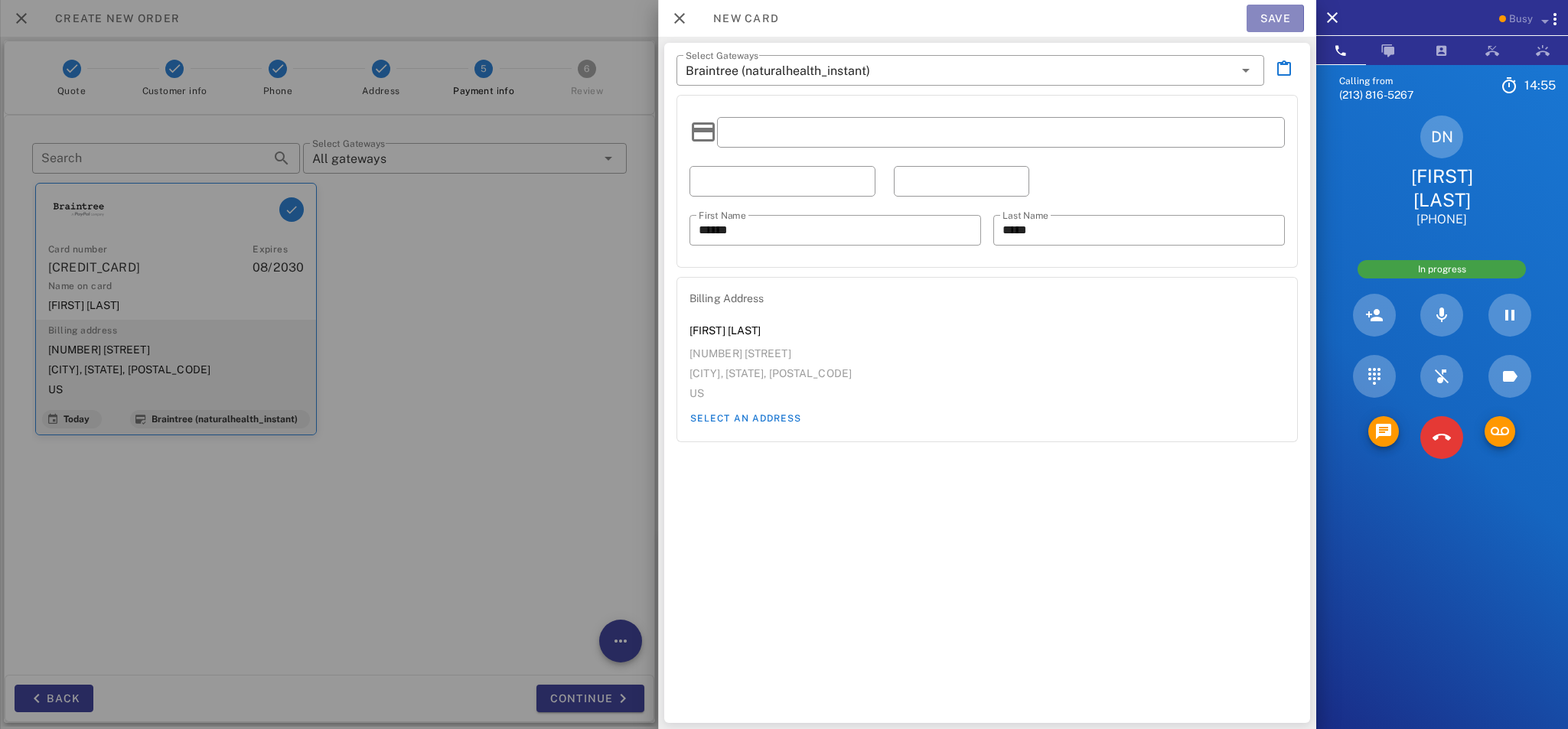 click on "Save" at bounding box center (1275, 18) 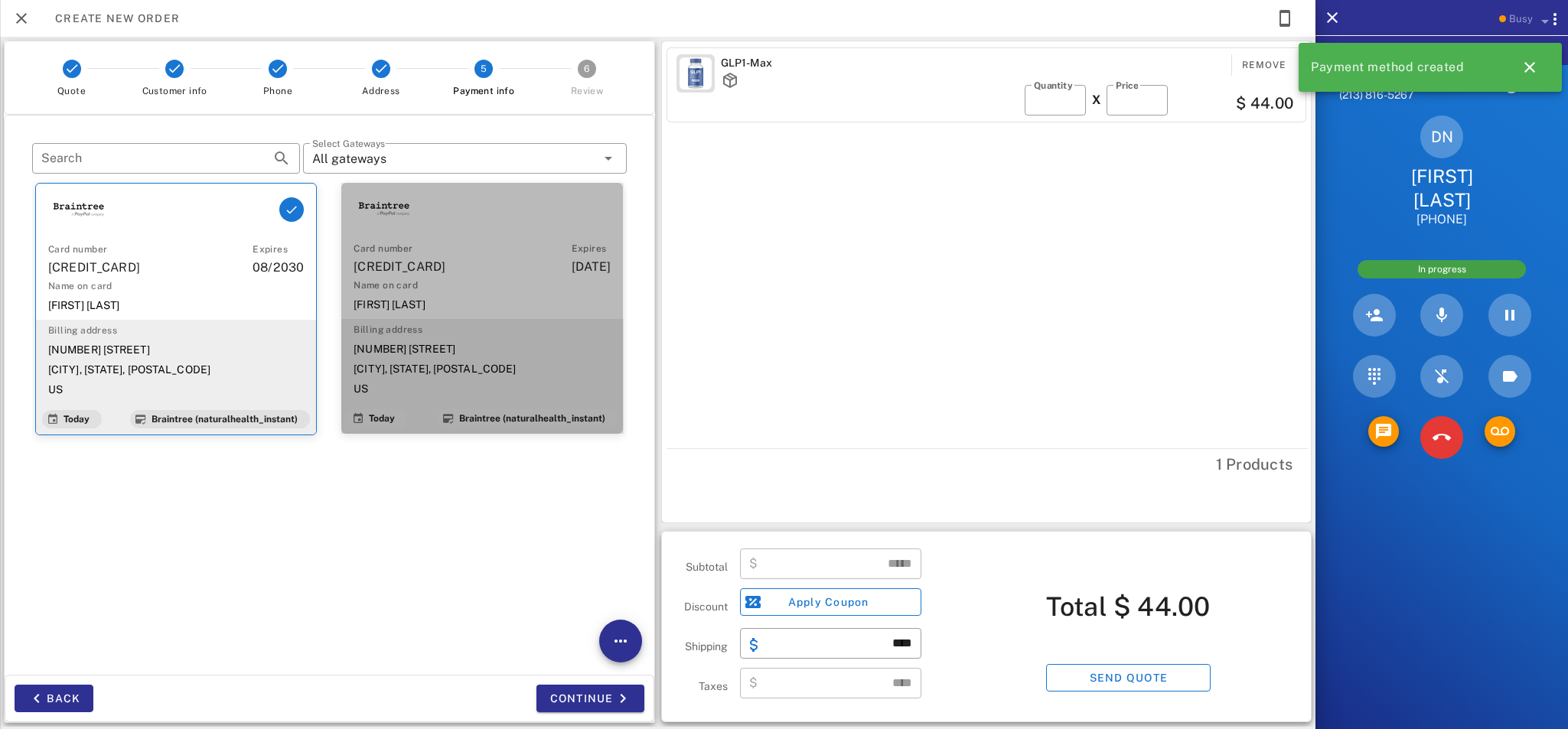 click on "Billing address" at bounding box center (482, 330) 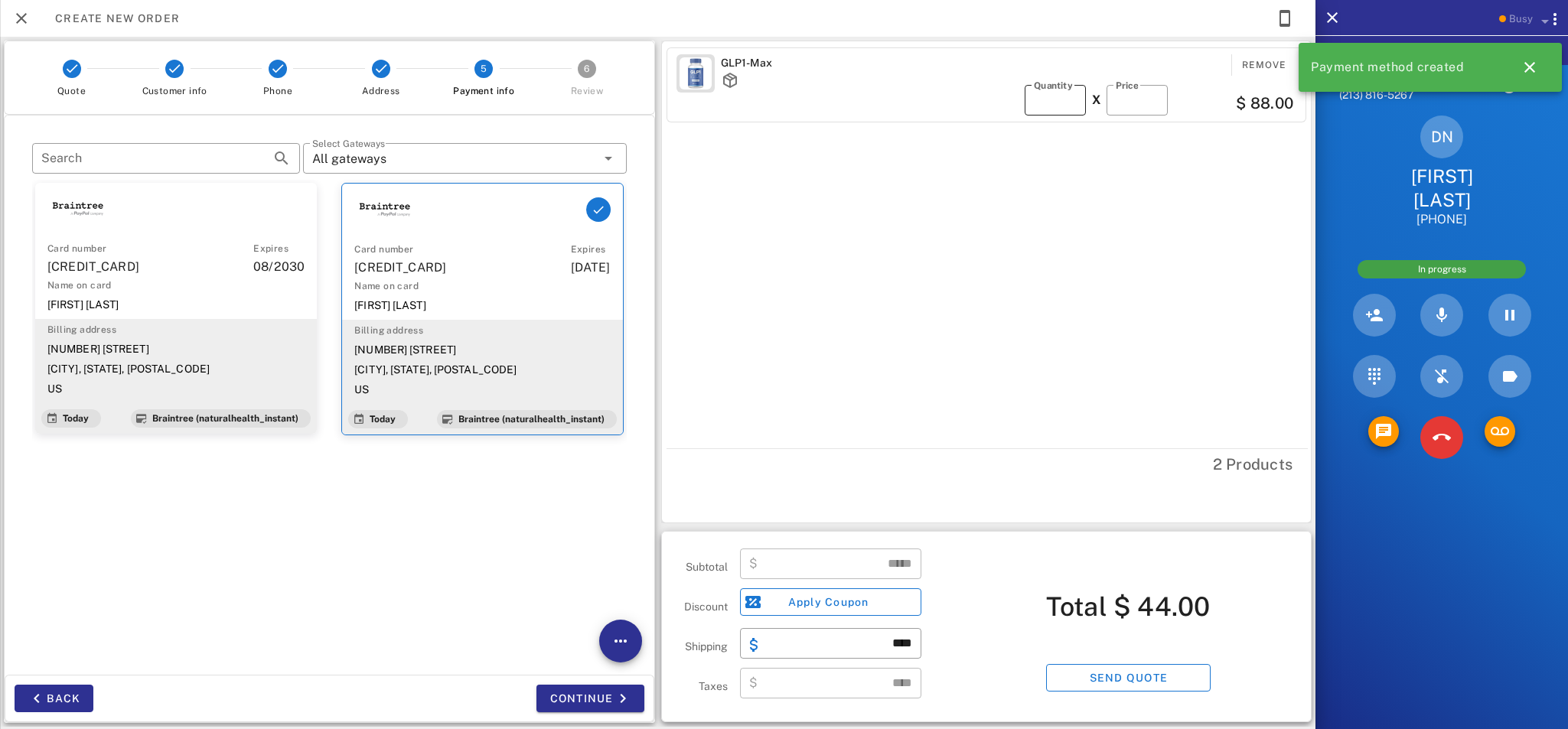click on "*" at bounding box center (1055, 100) 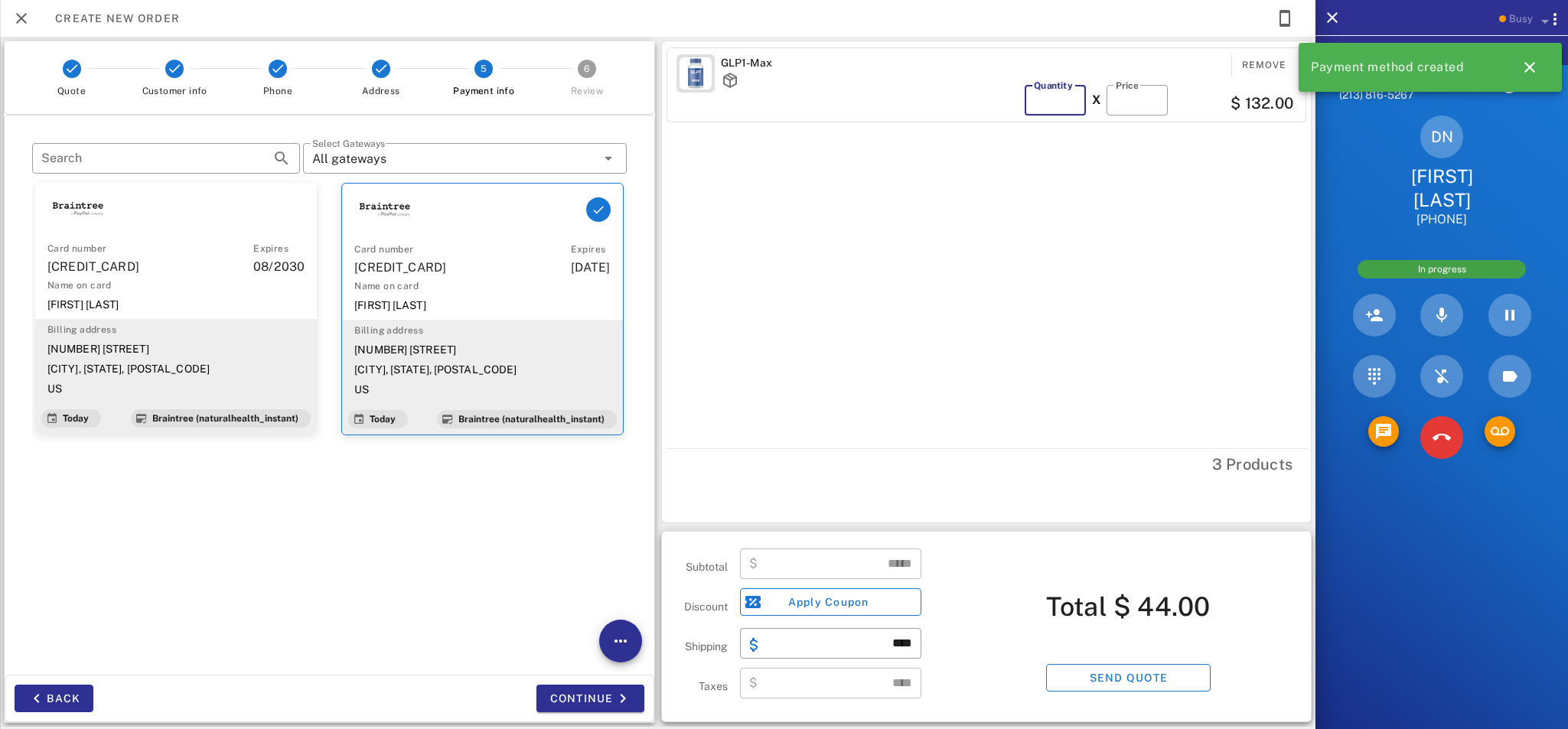 type on "*" 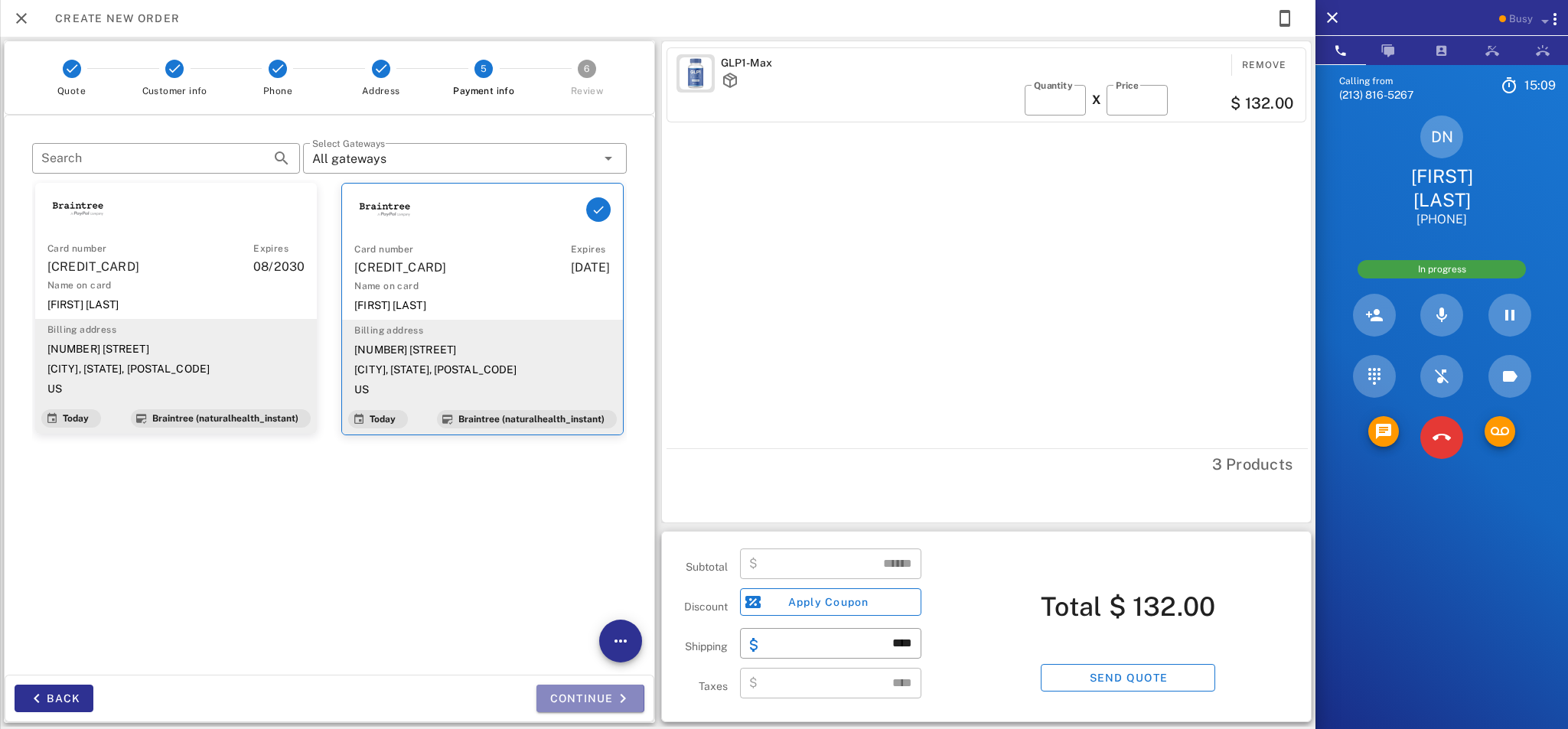 click on "Continue" at bounding box center (590, 698) 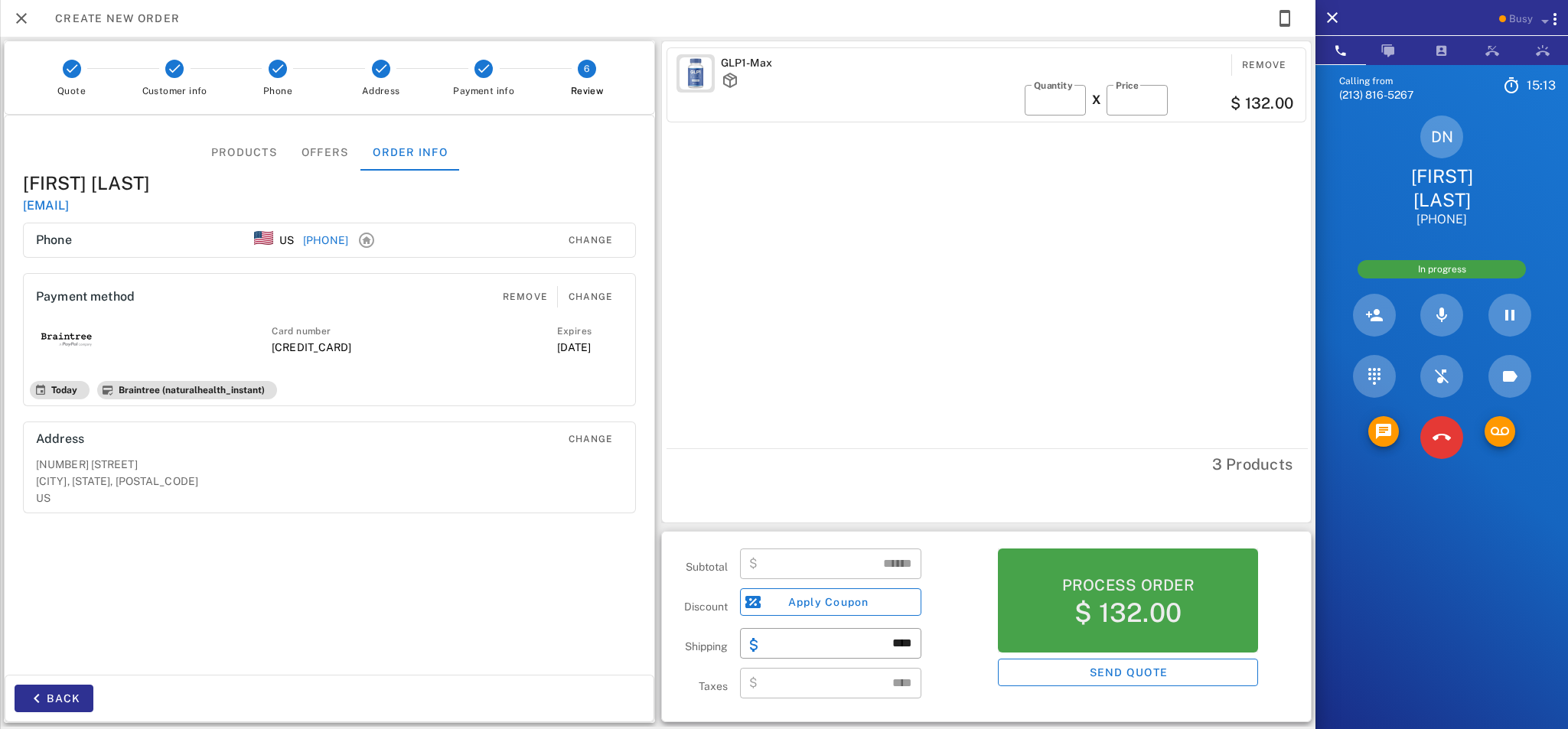 click on "Process order $ 132.00" at bounding box center (1128, 600) 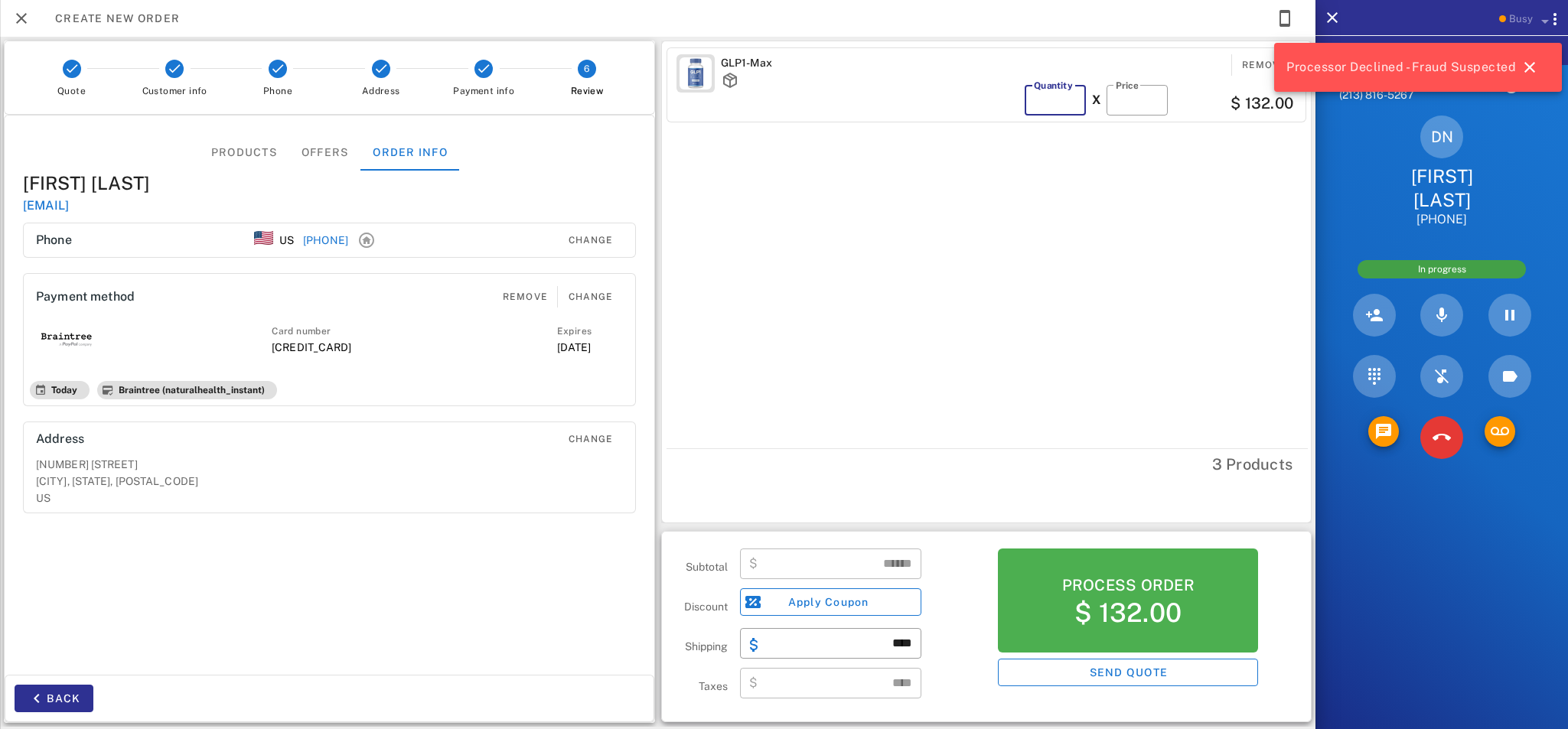 click on "*" at bounding box center (1055, 100) 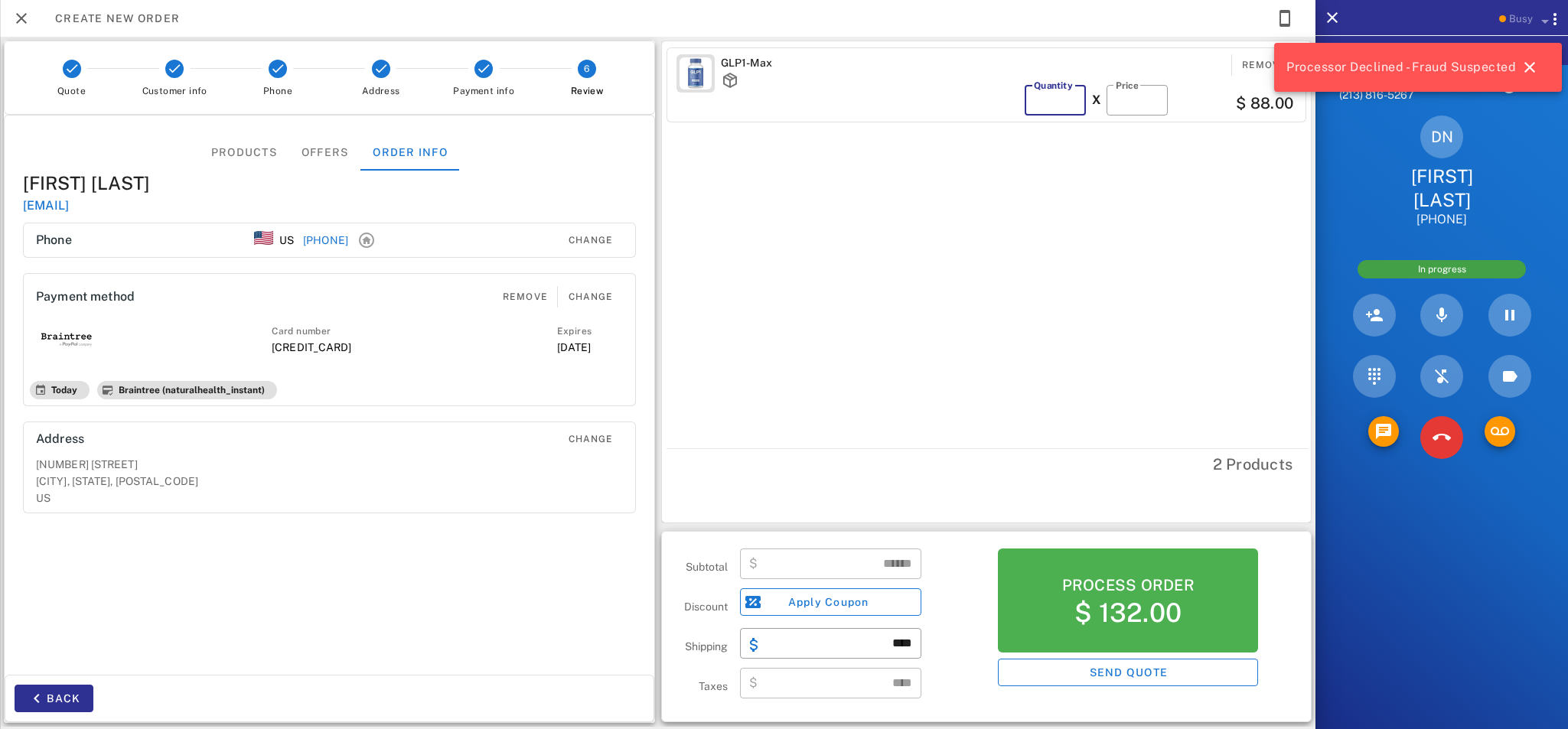click on "*" at bounding box center (1055, 100) 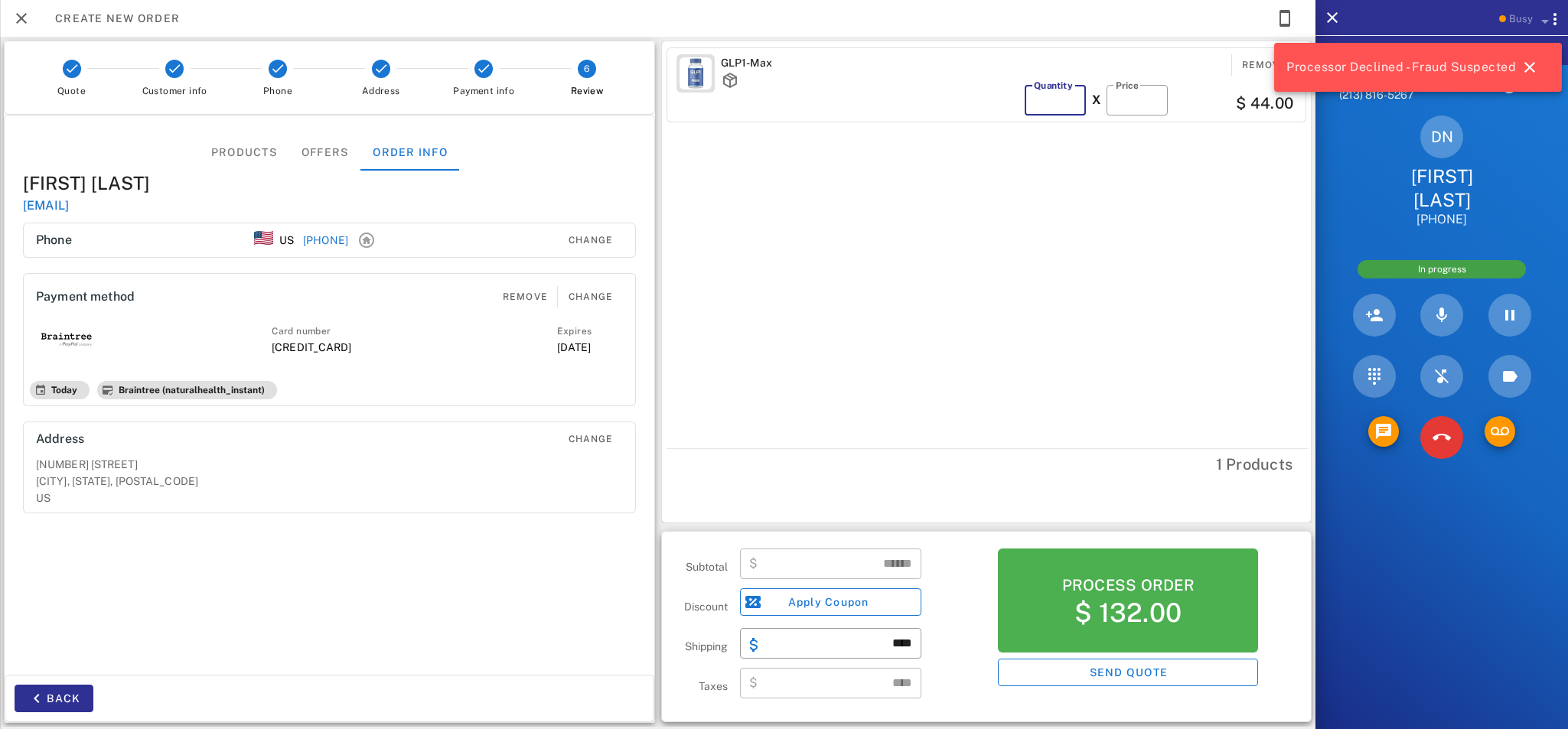type on "*****" 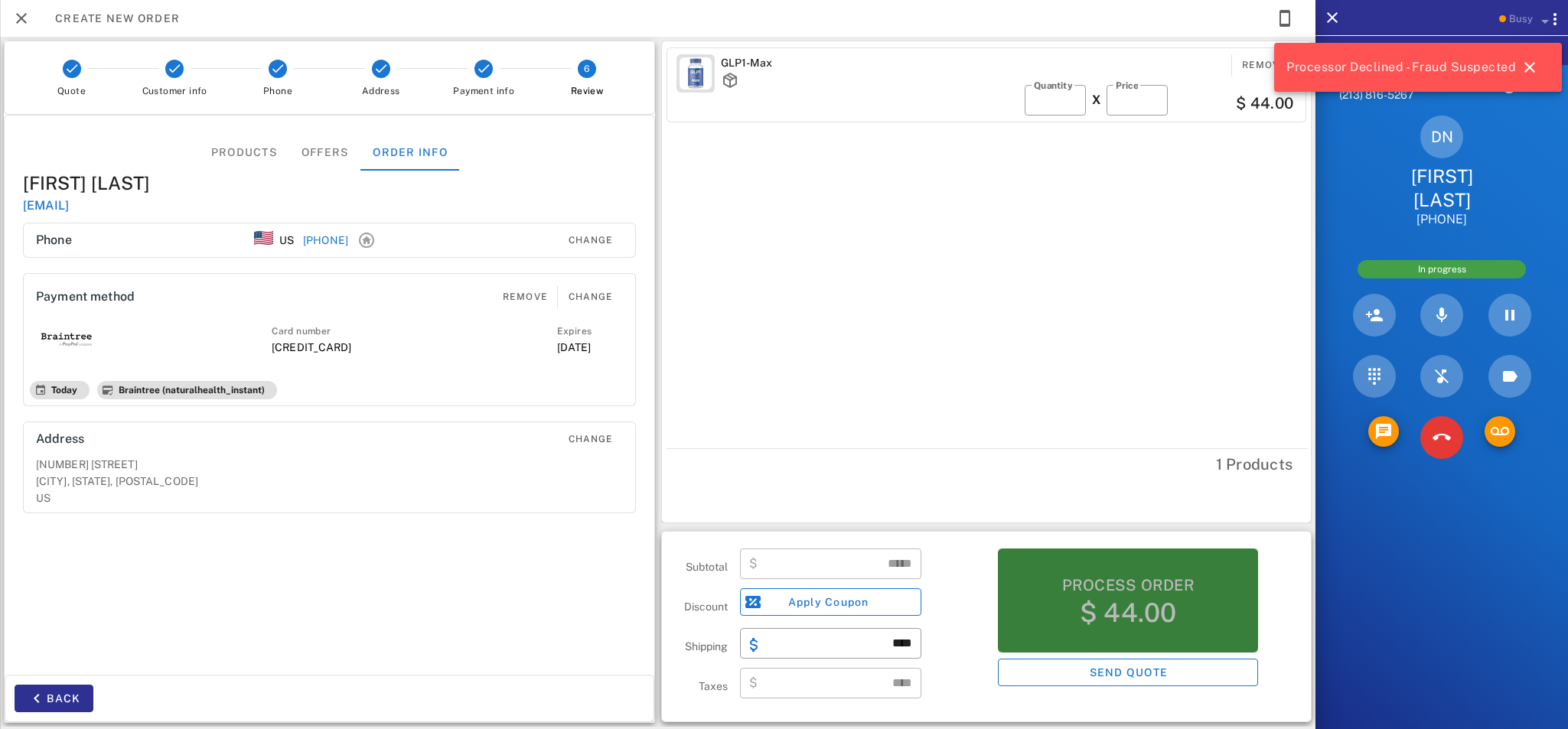 click on "Process order" at bounding box center (1128, 585) 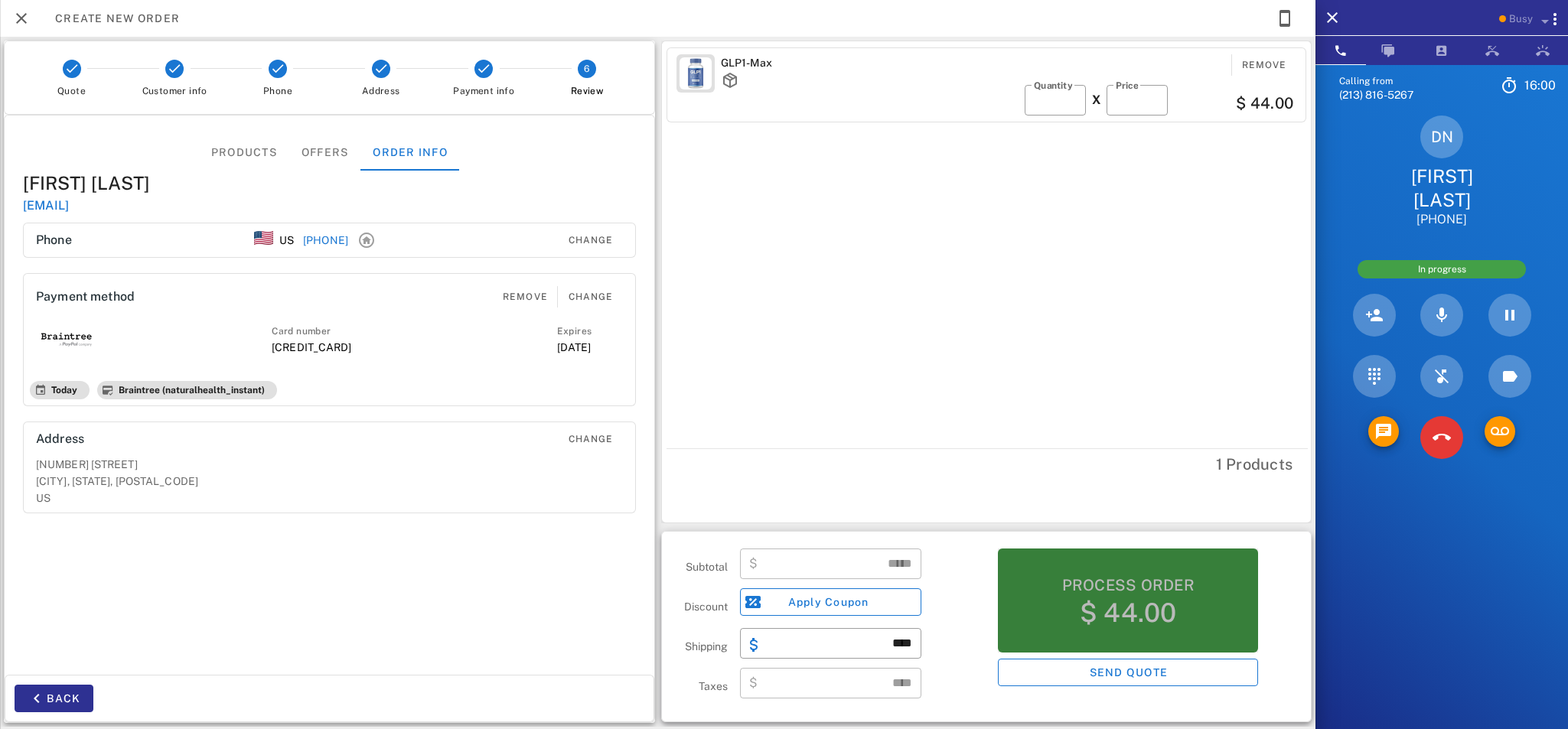 click on "Process order" at bounding box center [1128, 585] 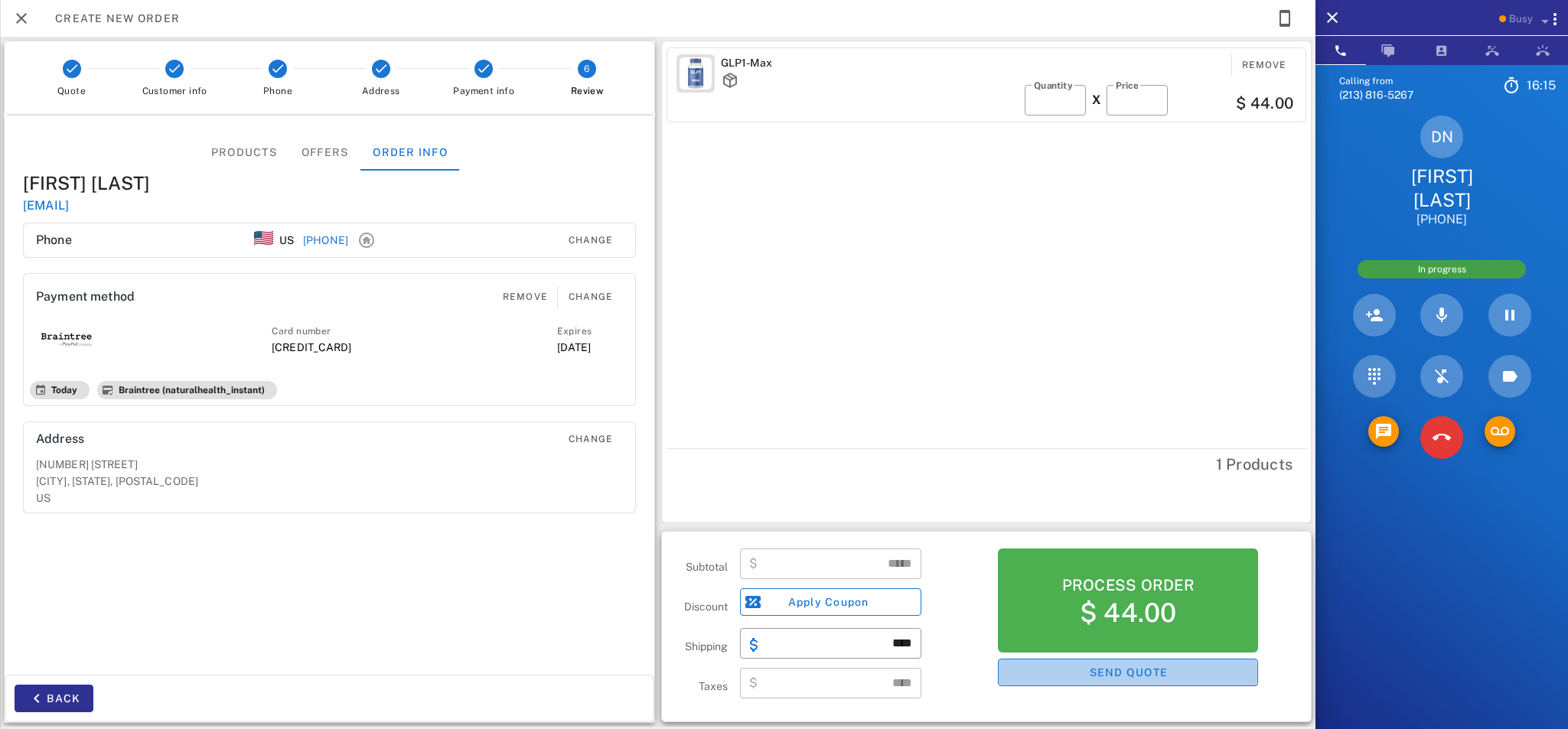 click on "Send quote" at bounding box center (1128, 672) 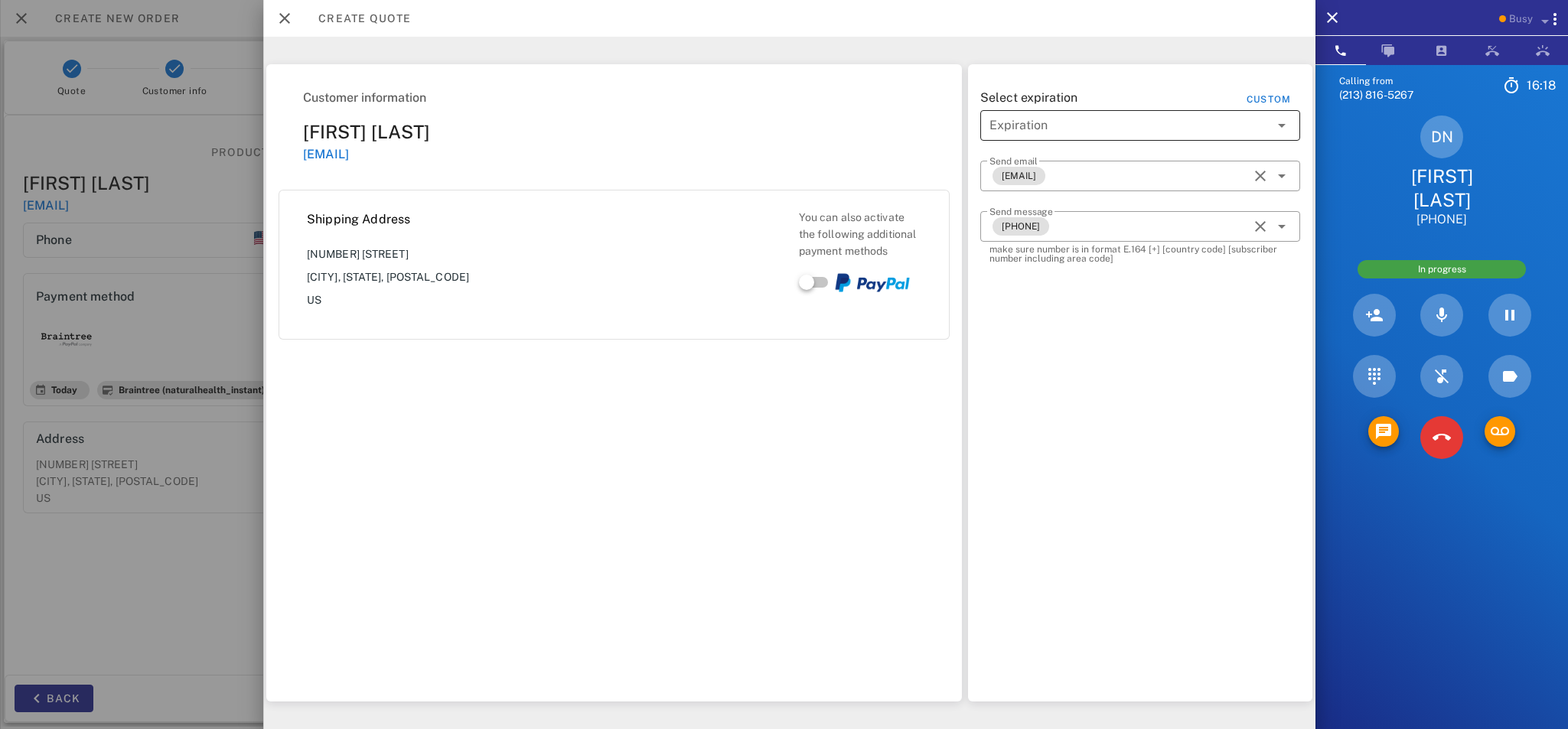 click at bounding box center (1130, 125) 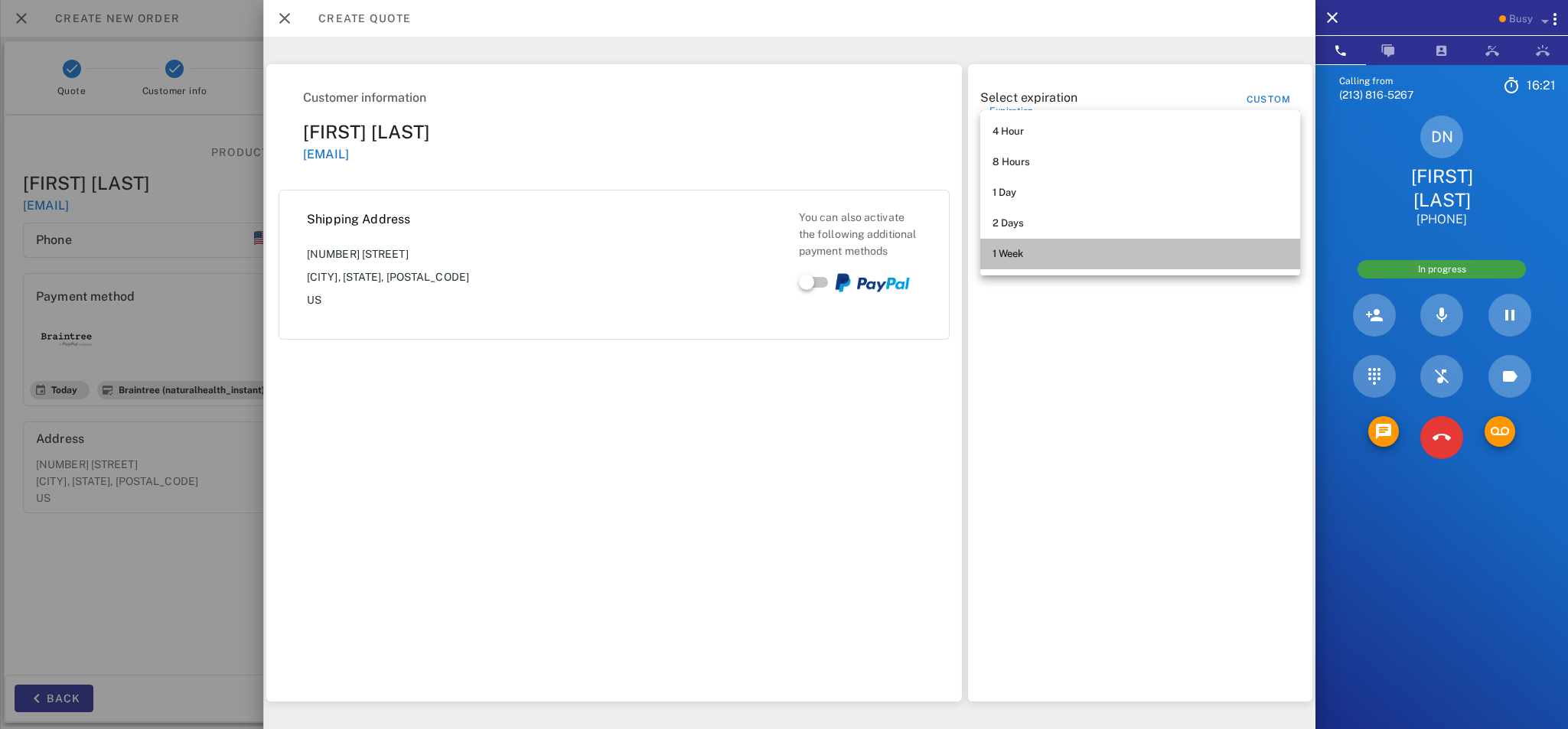click on "1 Week" at bounding box center [1140, 254] 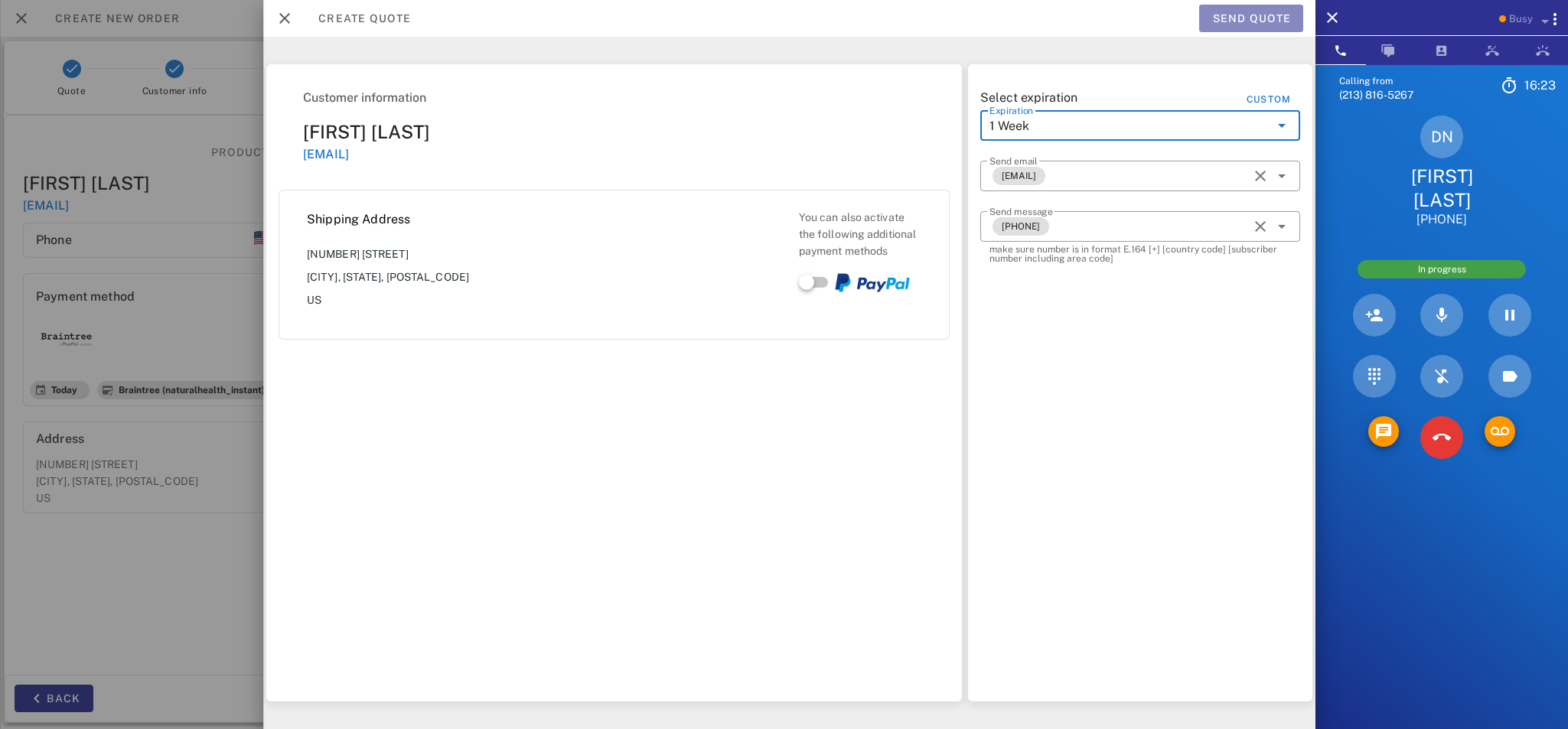 click on "Send quote" at bounding box center (1251, 18) 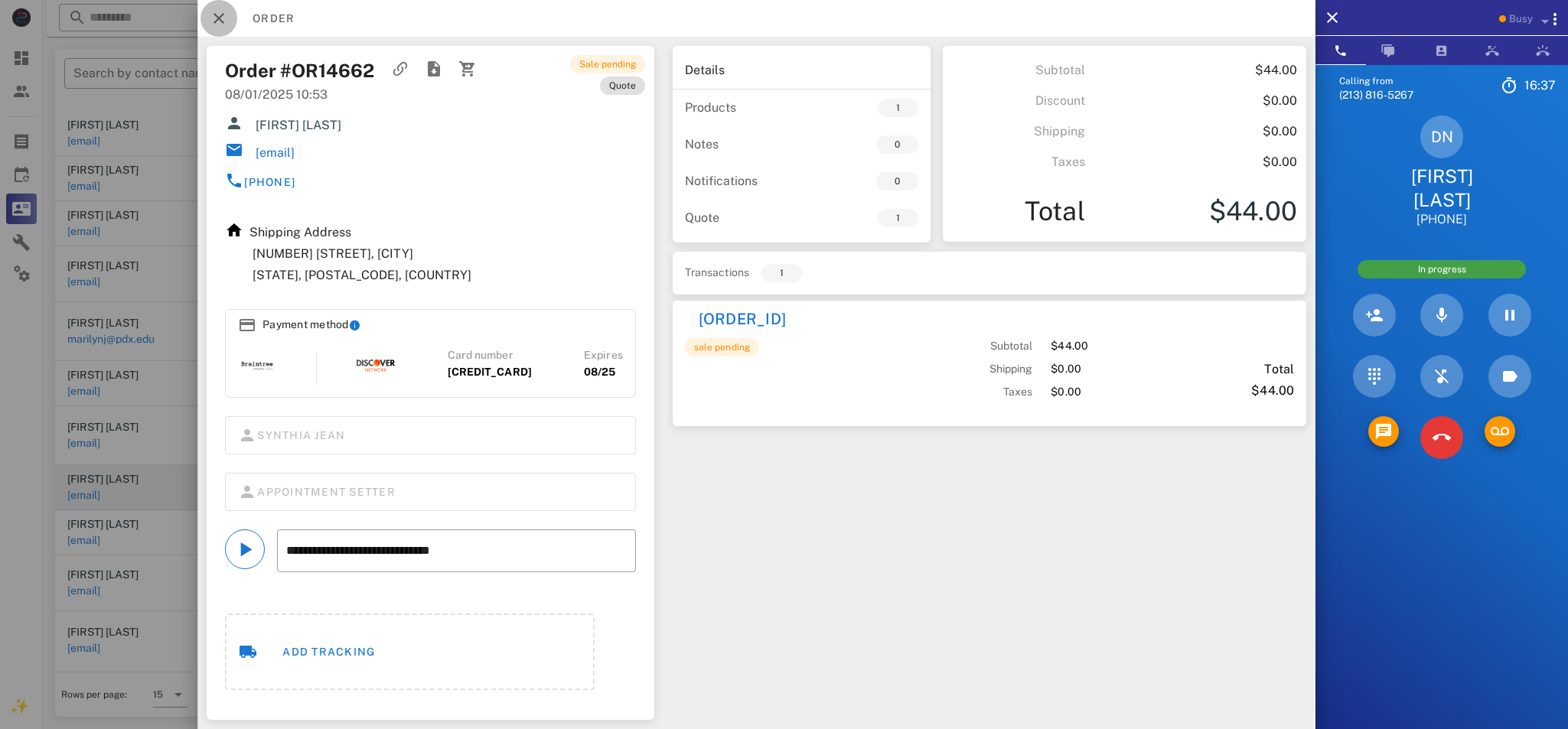 click at bounding box center (219, 18) 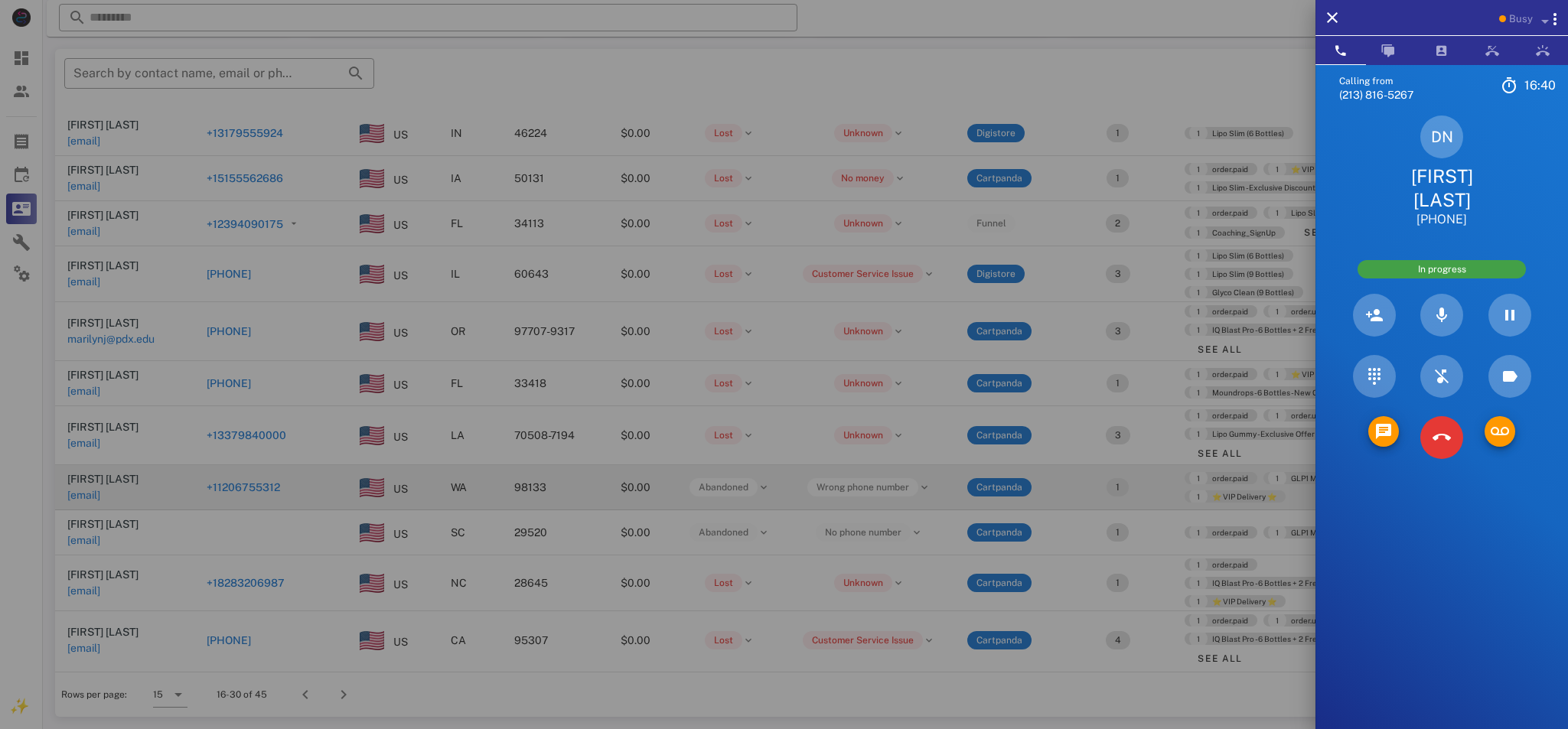 click on "Debbie Newby" at bounding box center [1442, 188] 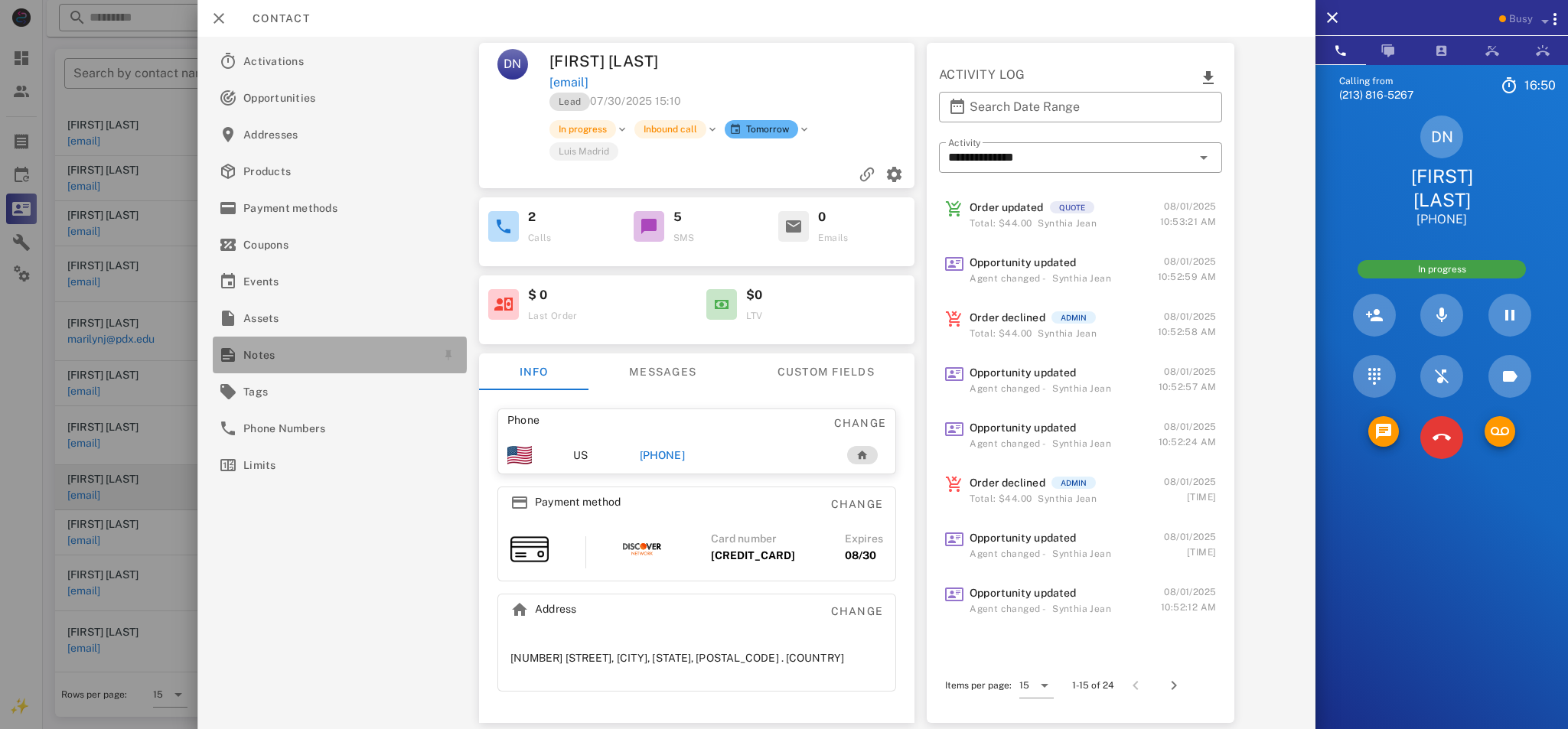 click on "Notes" at bounding box center [337, 355] 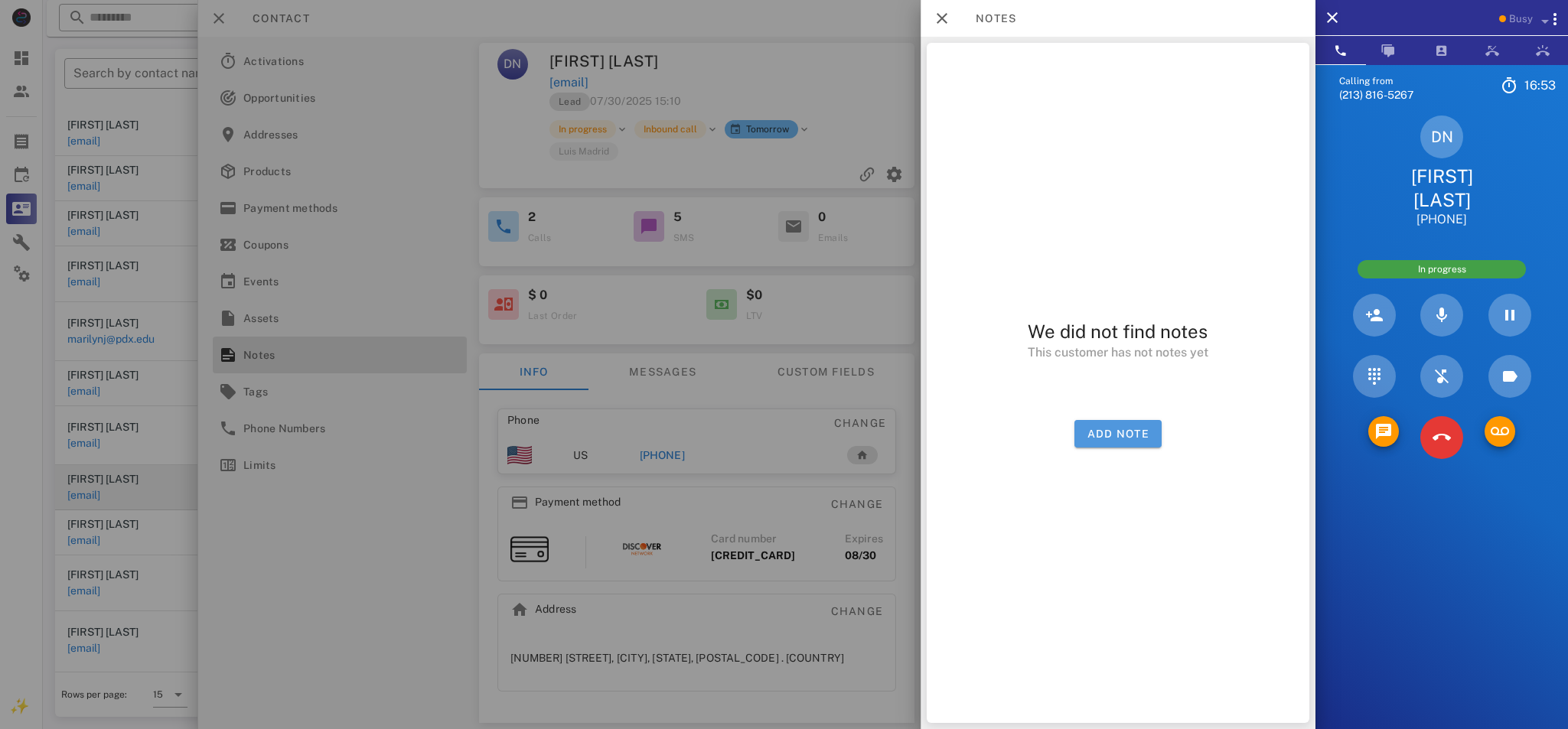click on "Add note" at bounding box center [1118, 434] 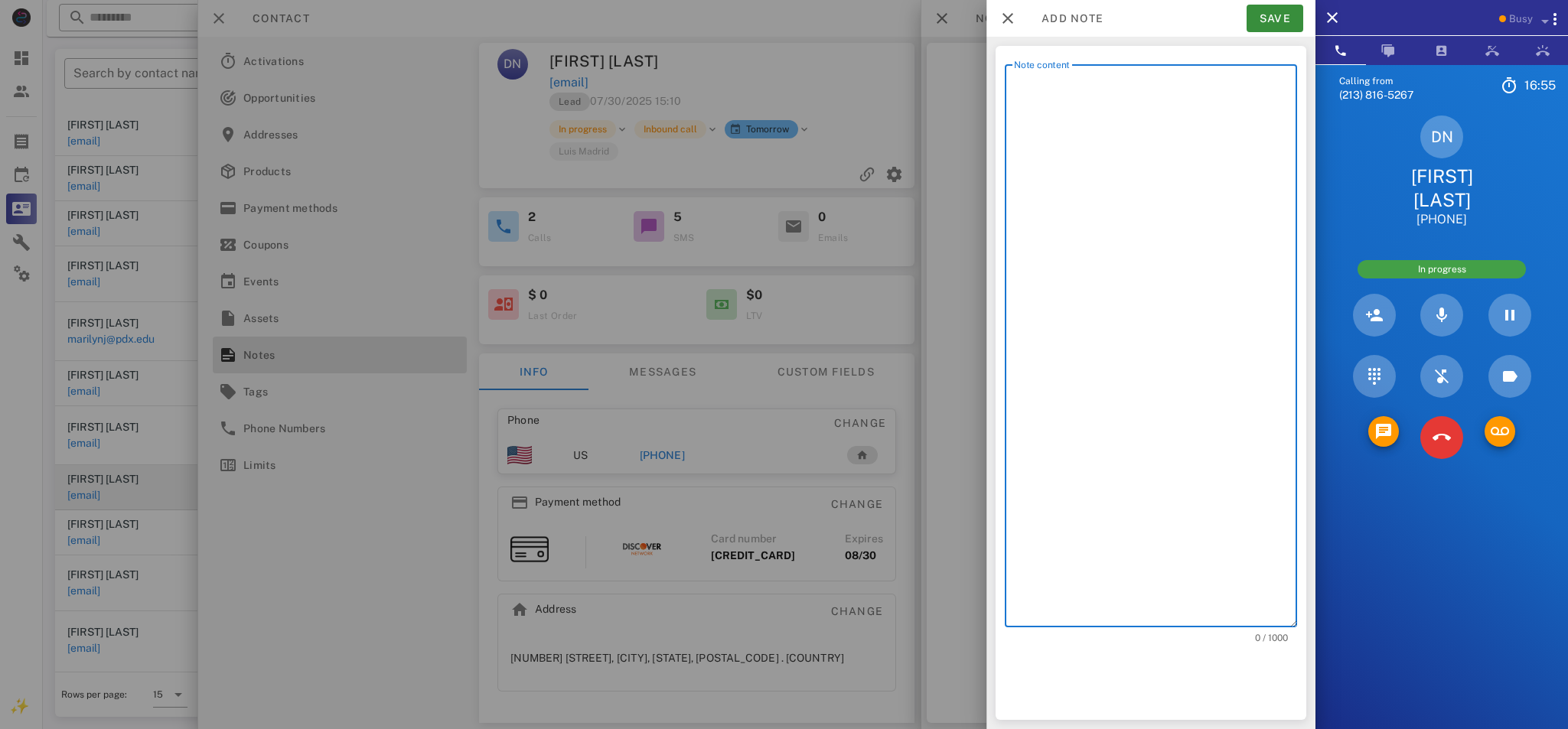 click on "Note content" at bounding box center [1156, 350] 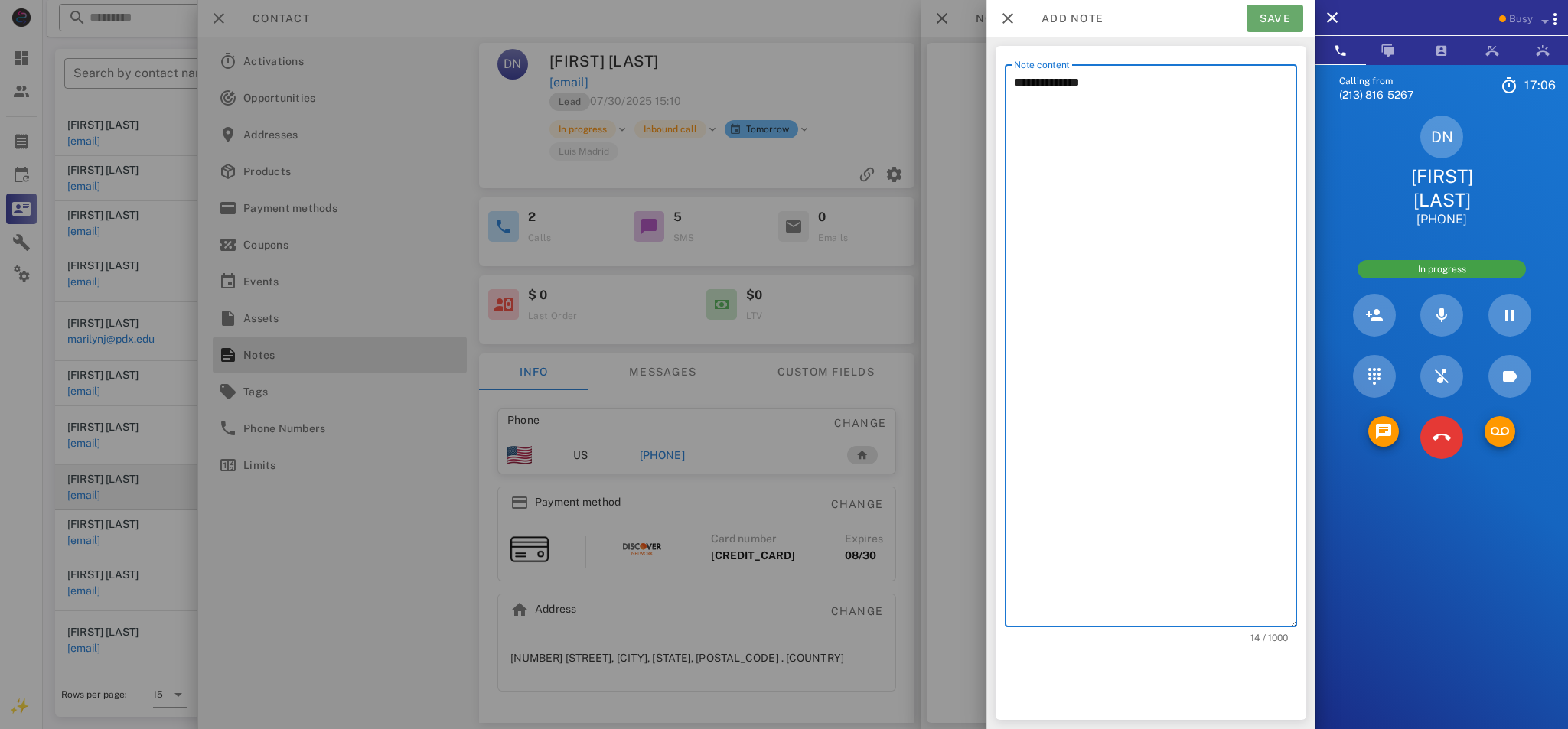 click on "Save" at bounding box center (1275, 18) 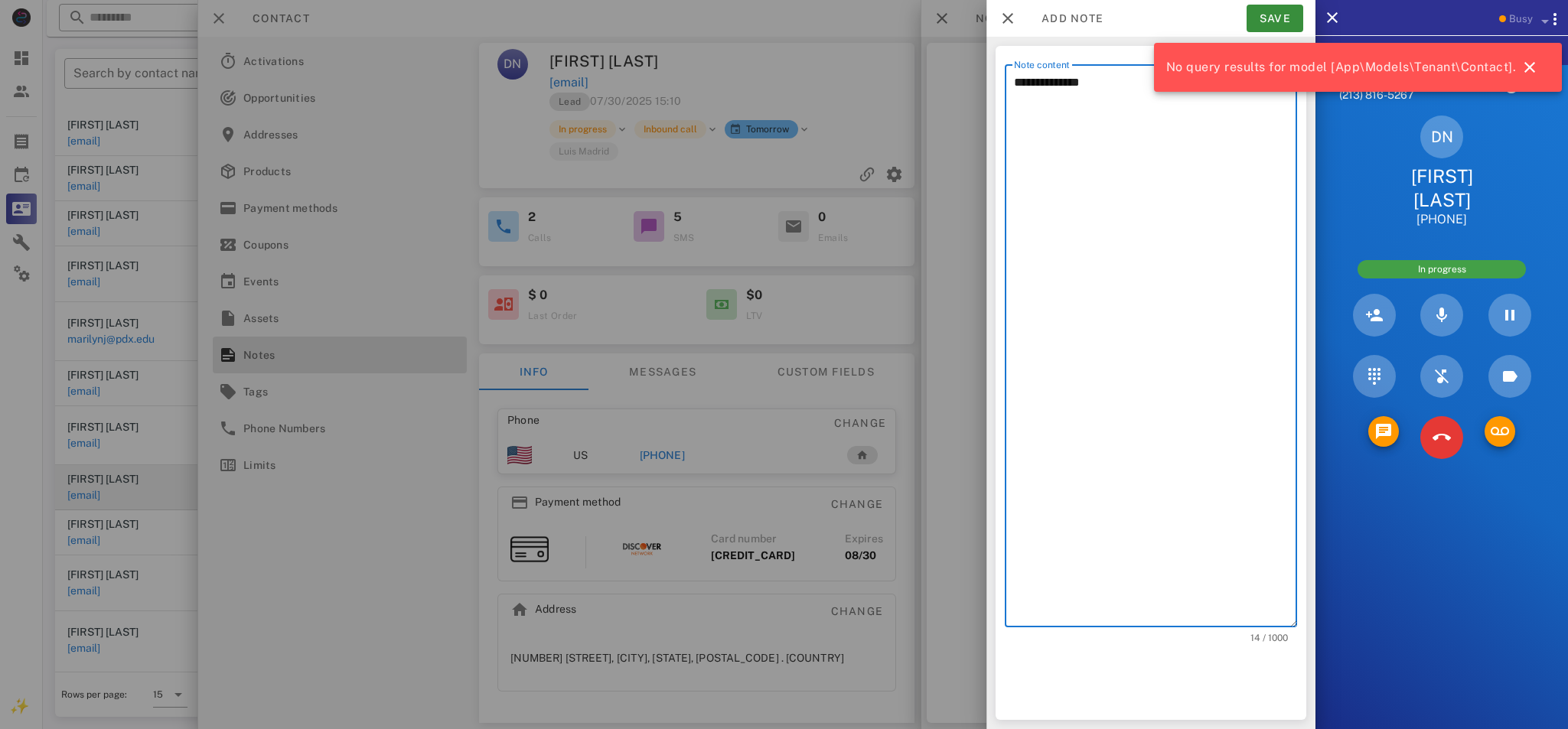 click on "**********" at bounding box center [1156, 350] 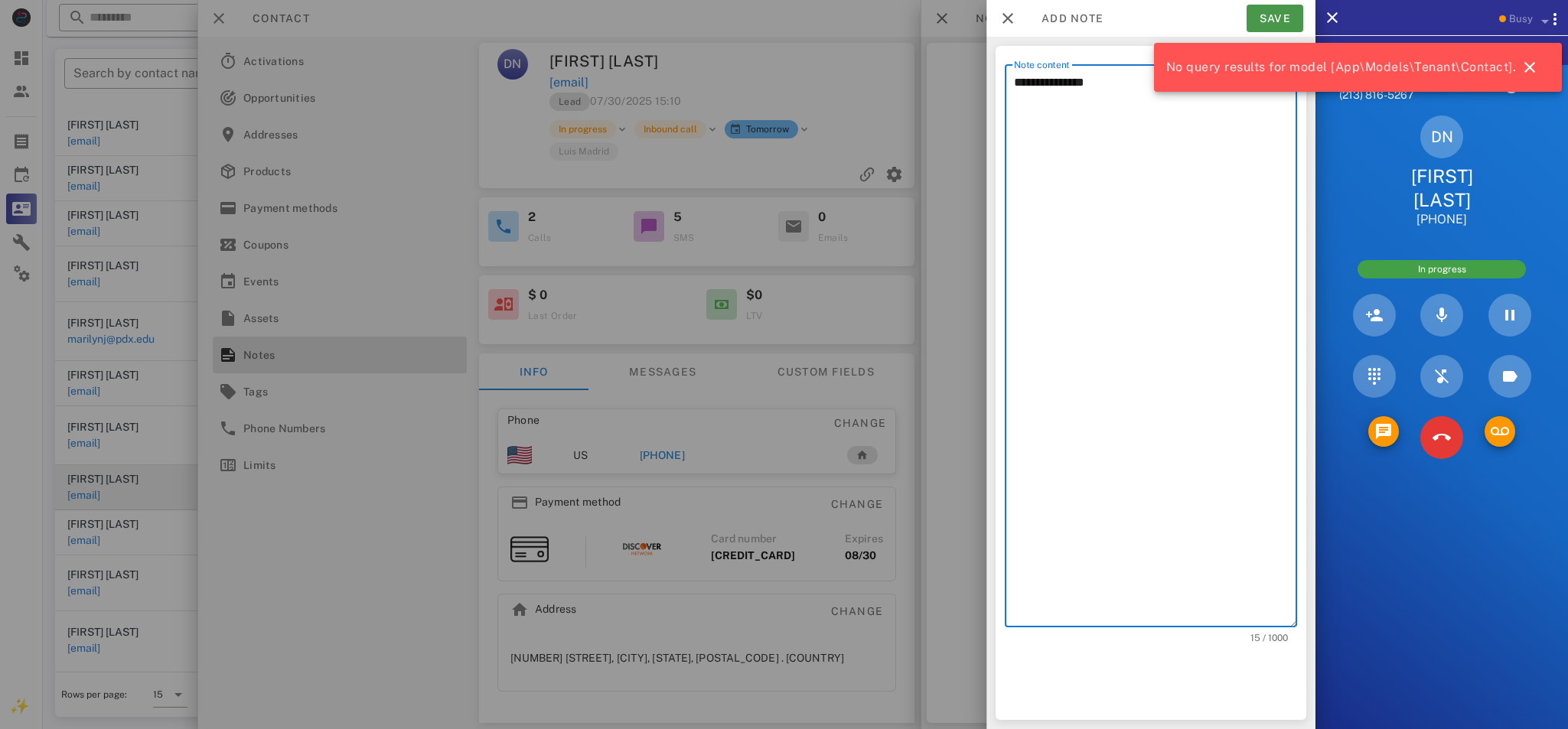 type on "**********" 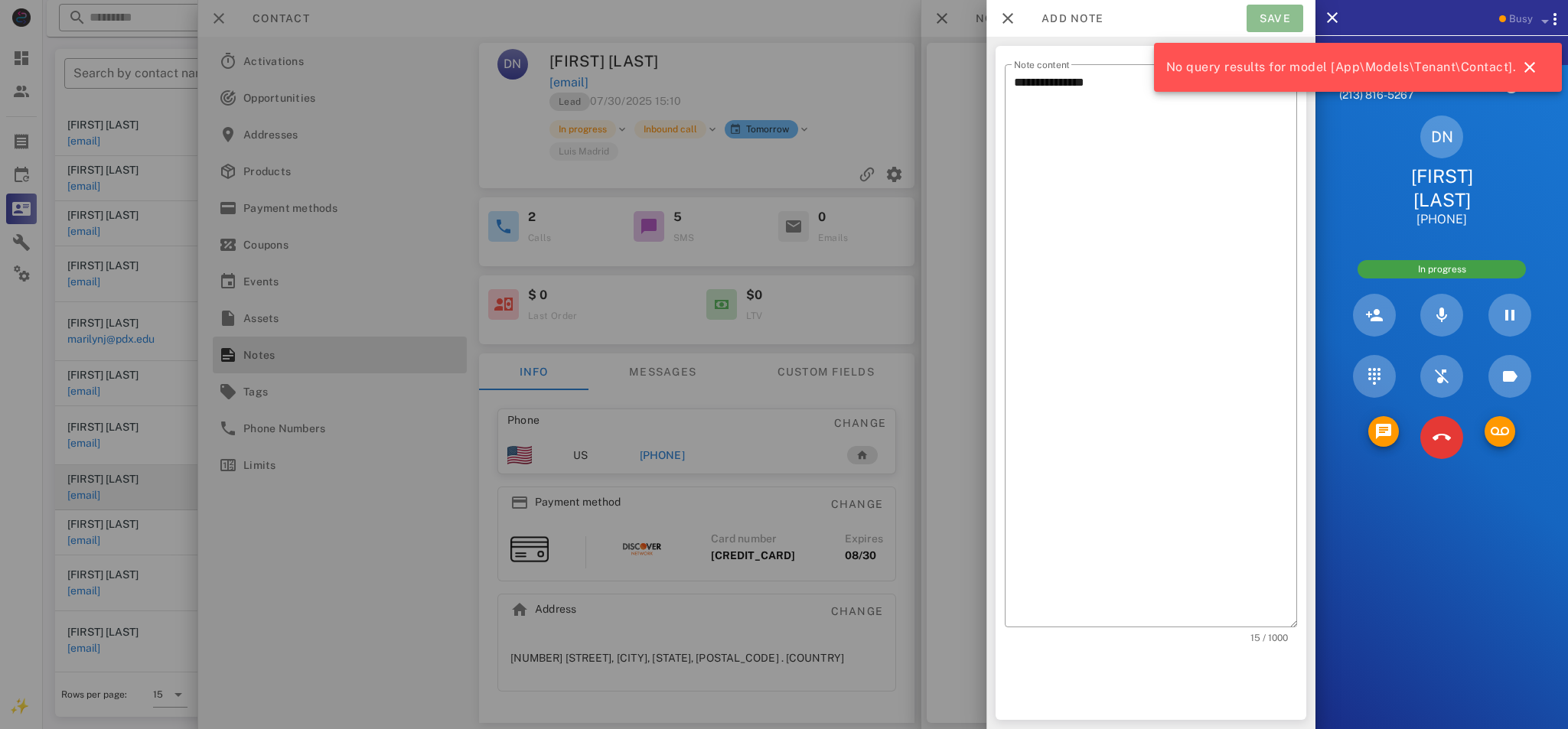 click on "Save" at bounding box center [1275, 18] 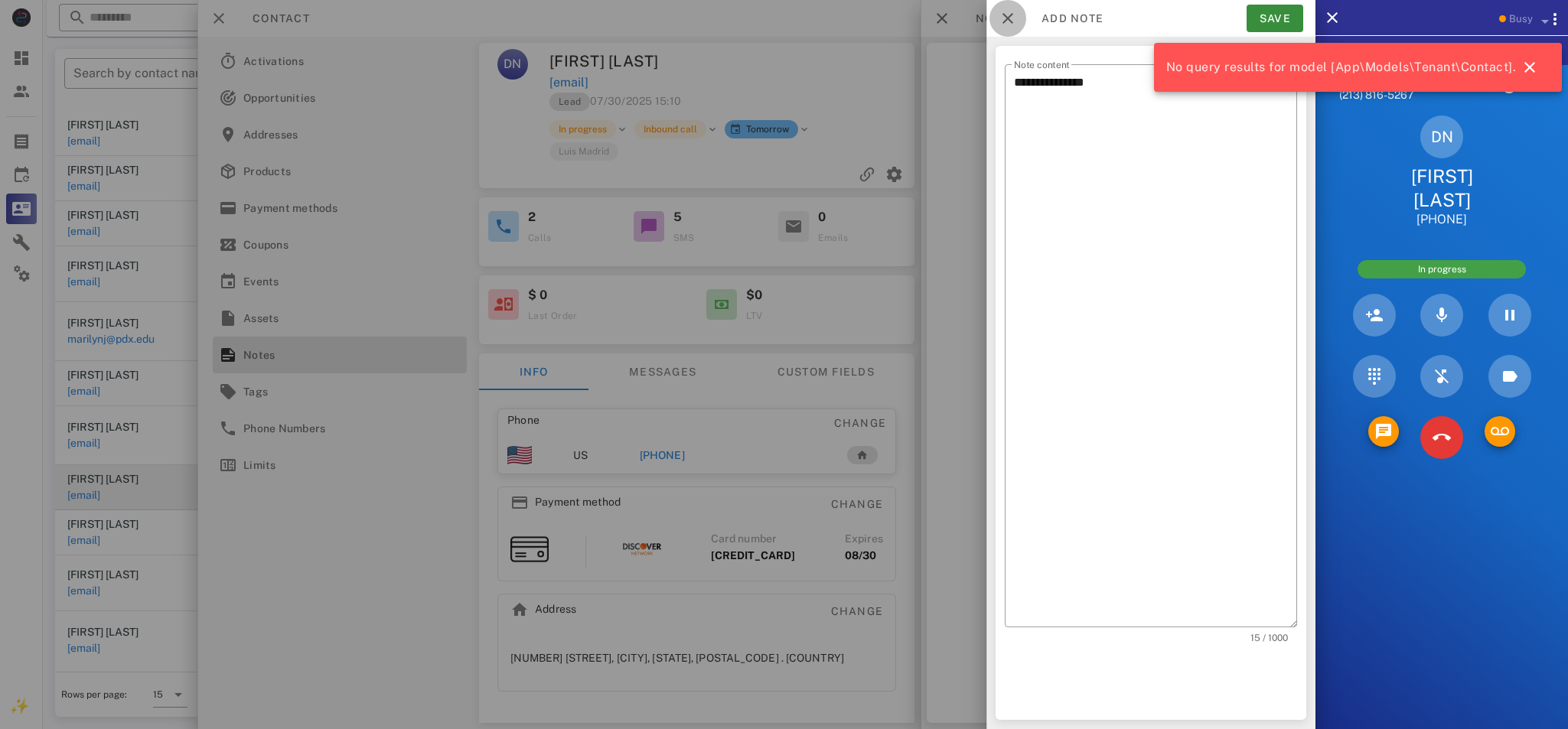 click at bounding box center [1008, 18] 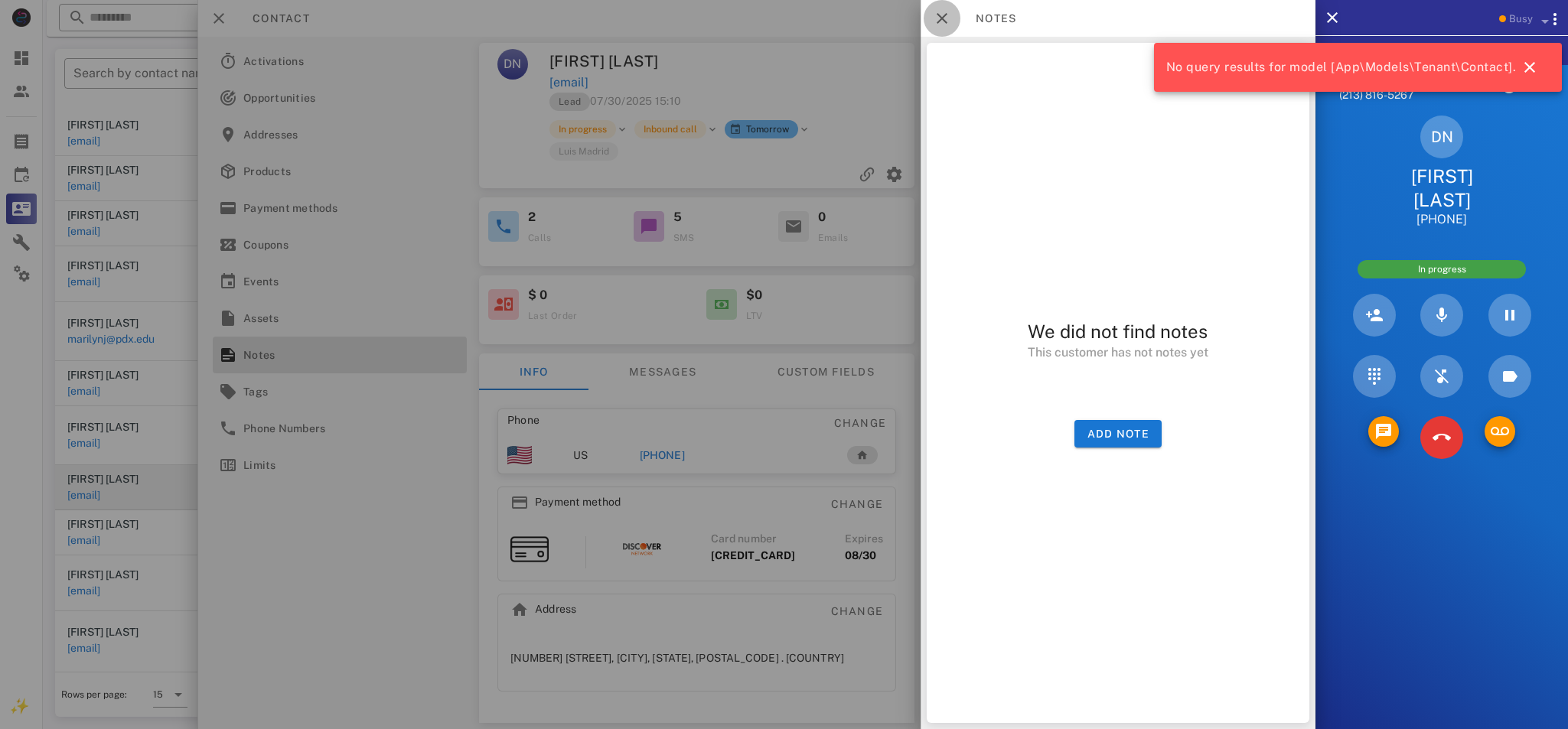 click at bounding box center (942, 18) 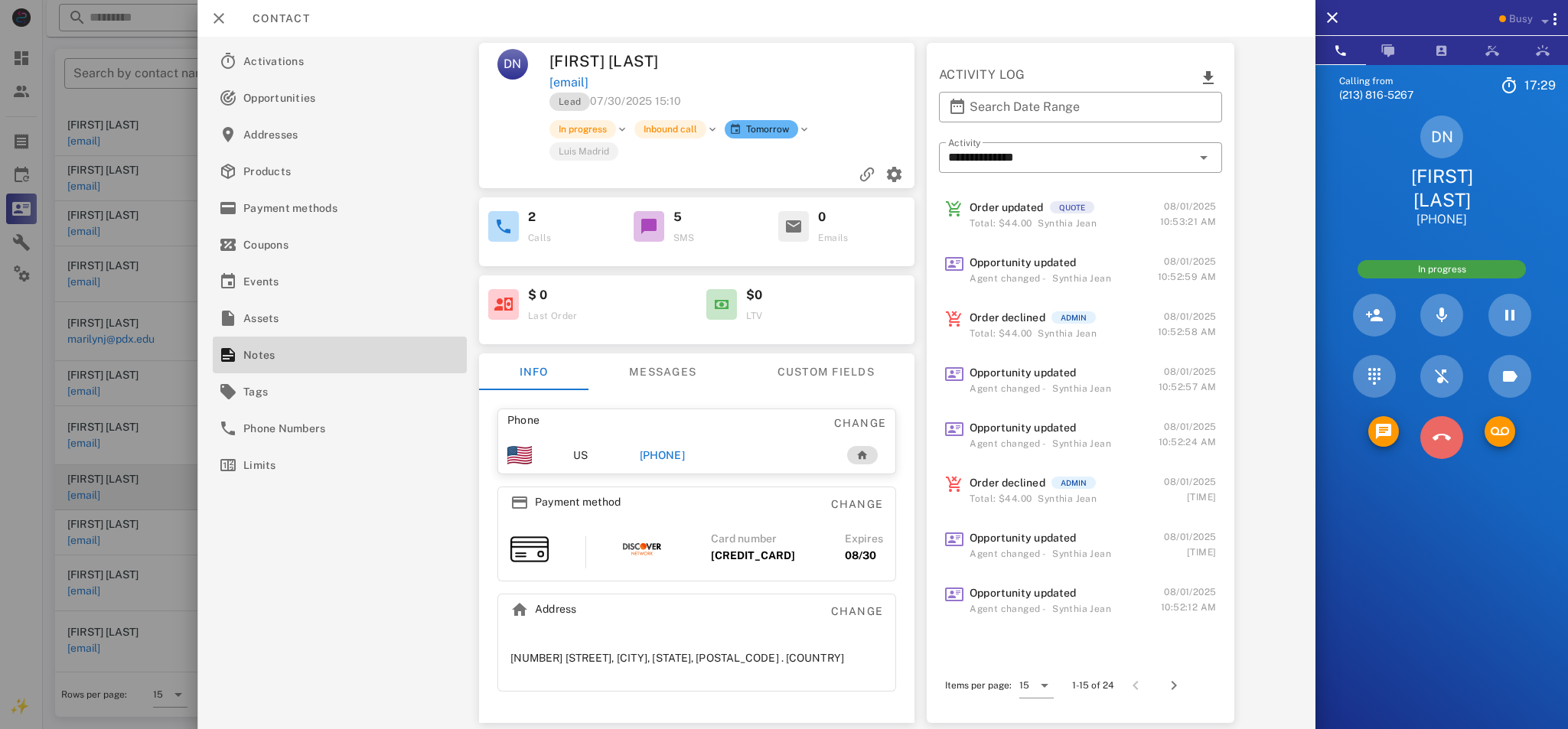 click at bounding box center (1442, 438) 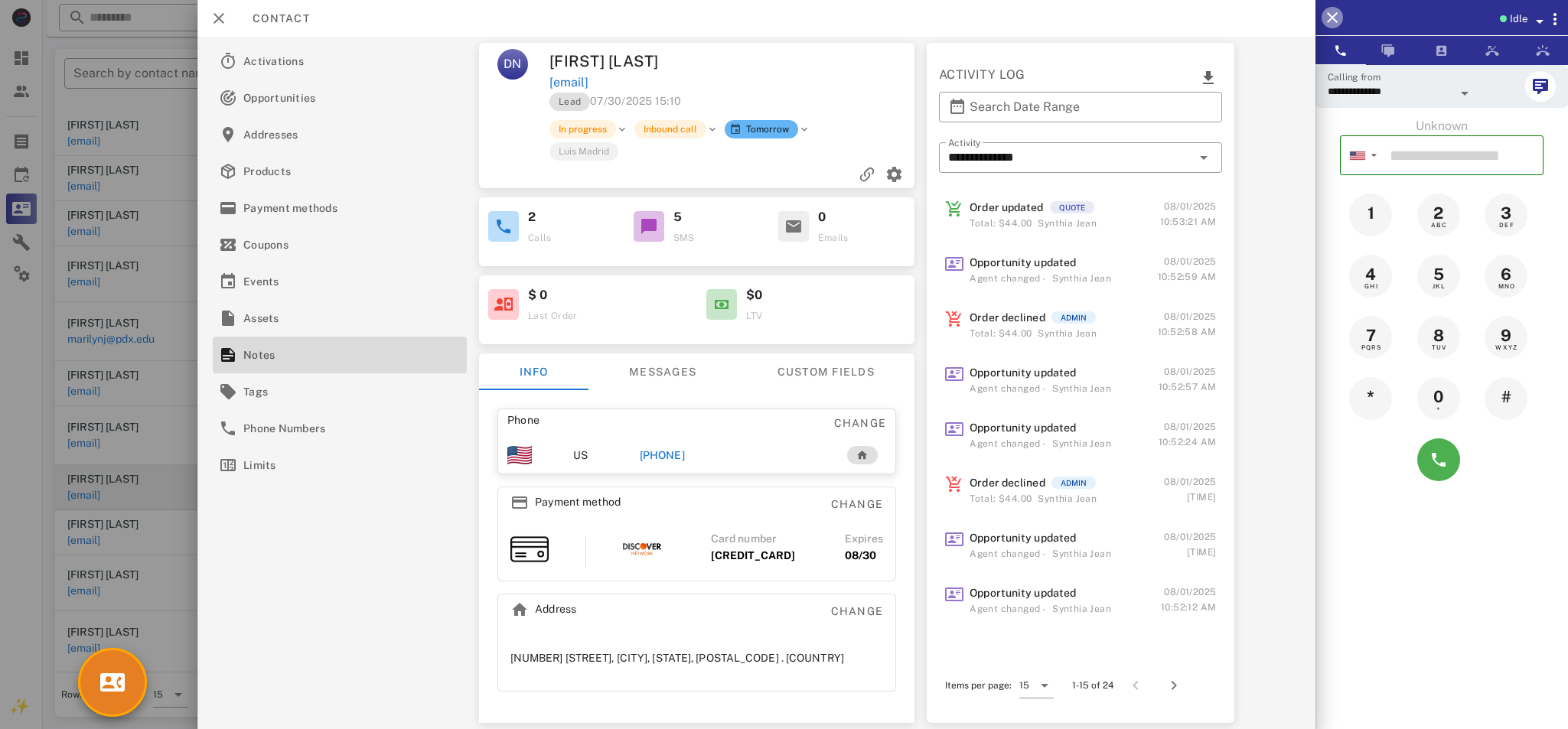 click at bounding box center [1332, 18] 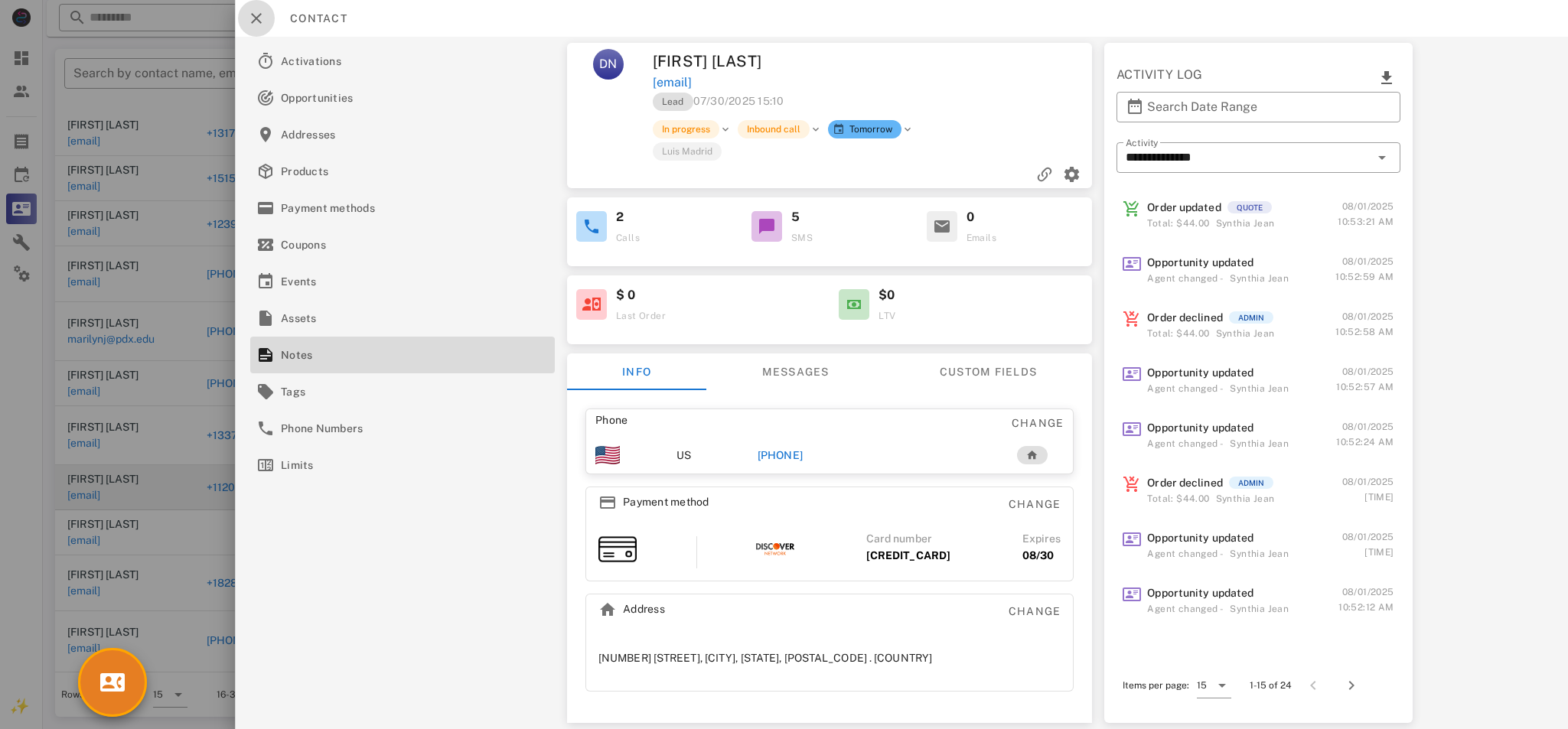 click at bounding box center [256, 18] 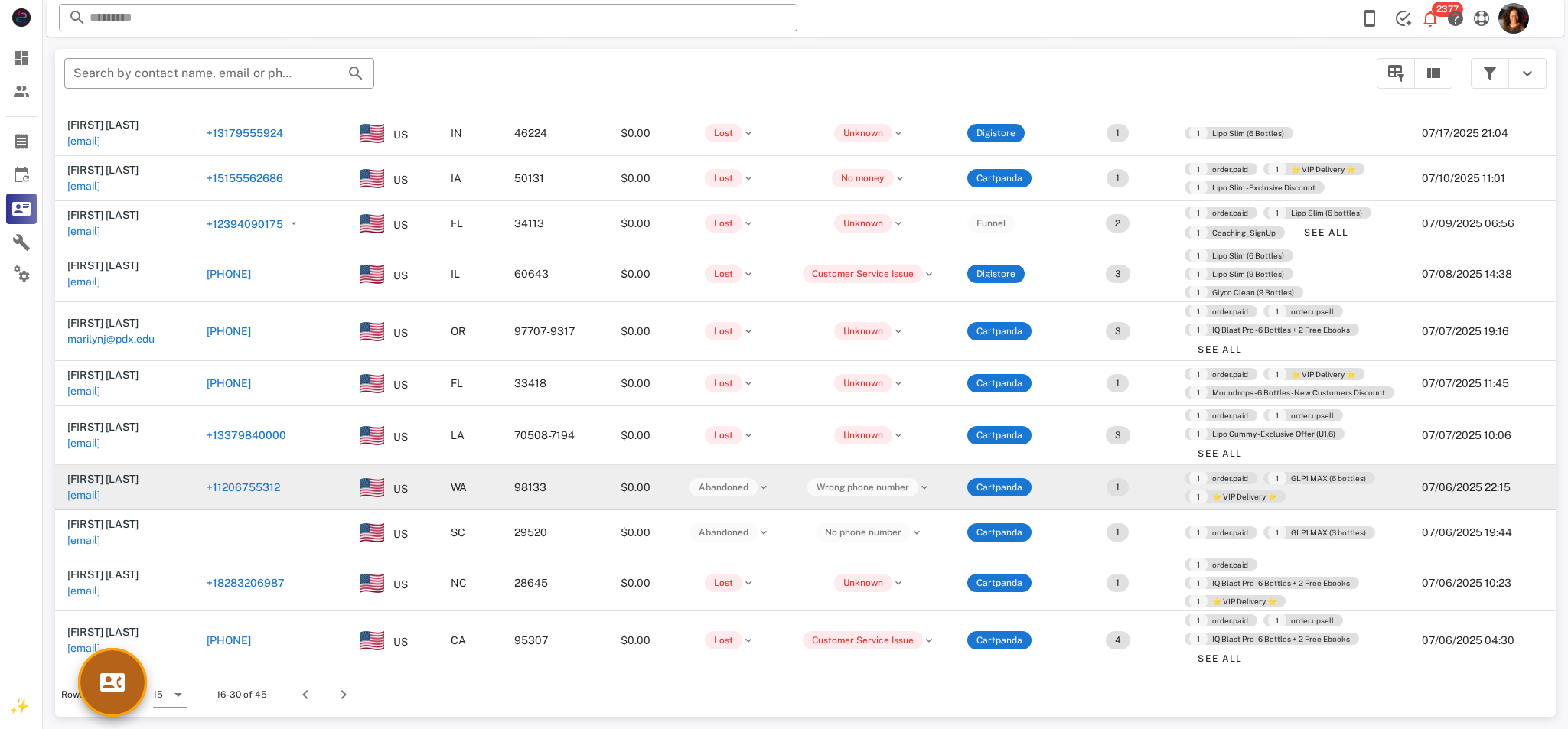 click at bounding box center (112, 682) 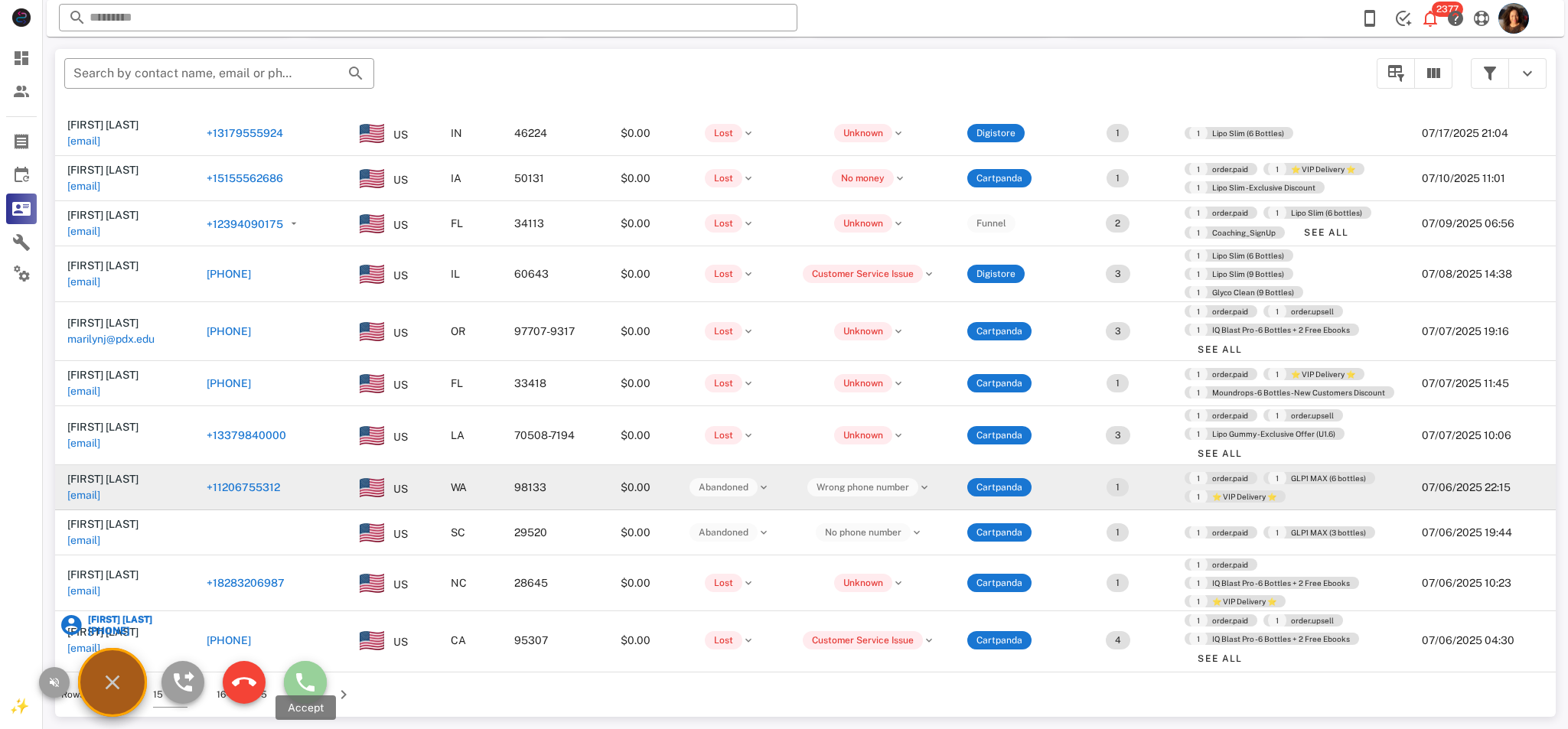 click at bounding box center (305, 682) 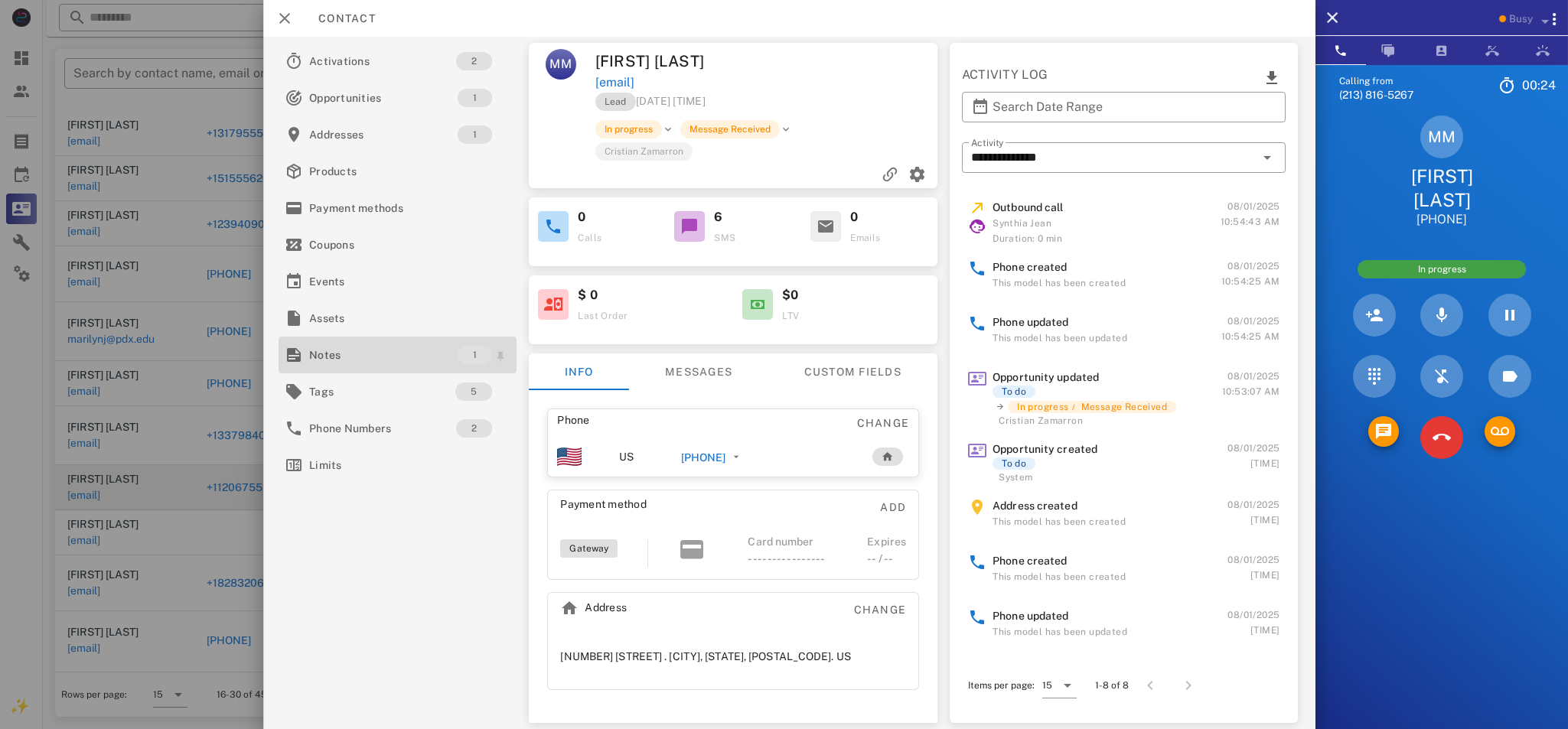 click on "Notes" at bounding box center (383, 355) 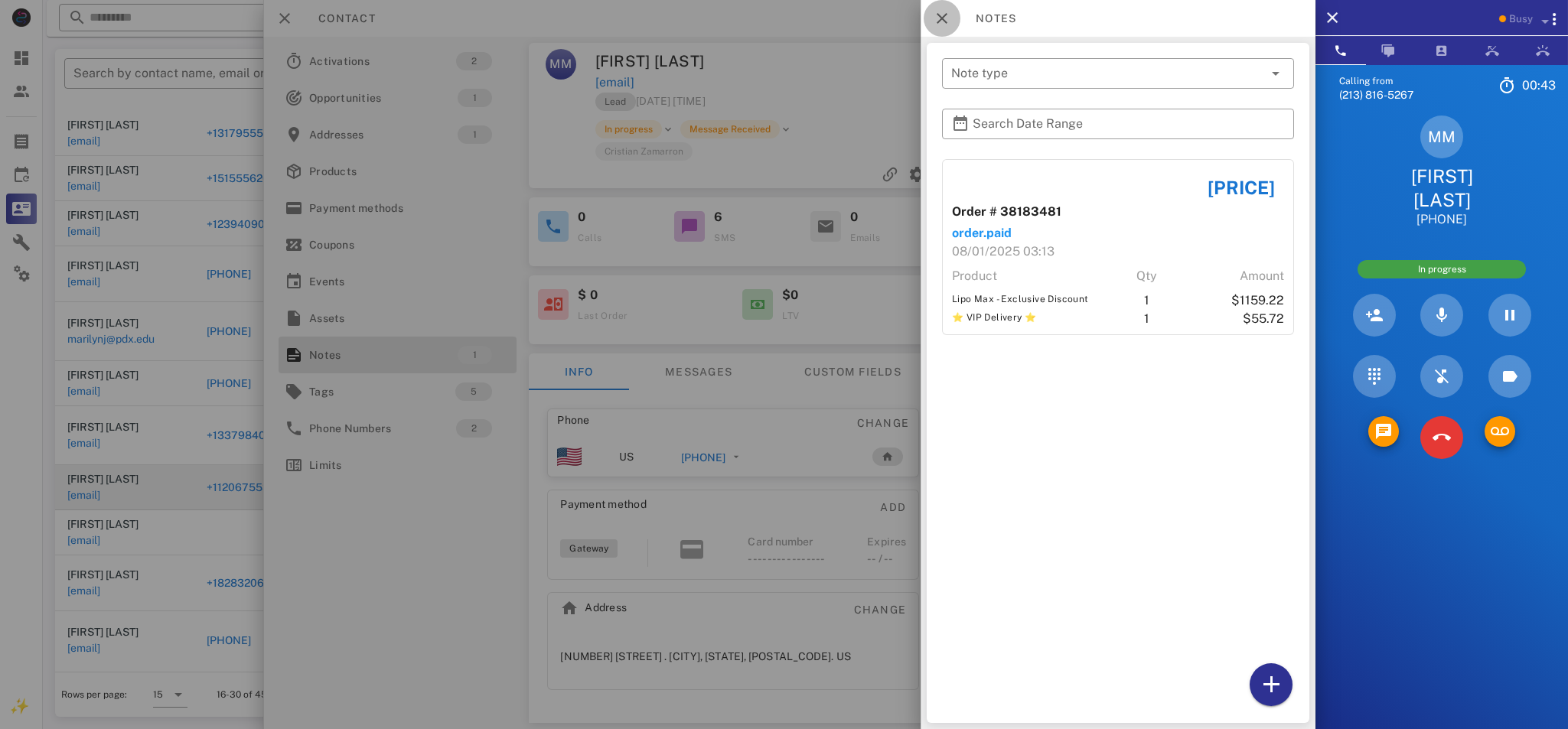click at bounding box center (942, 18) 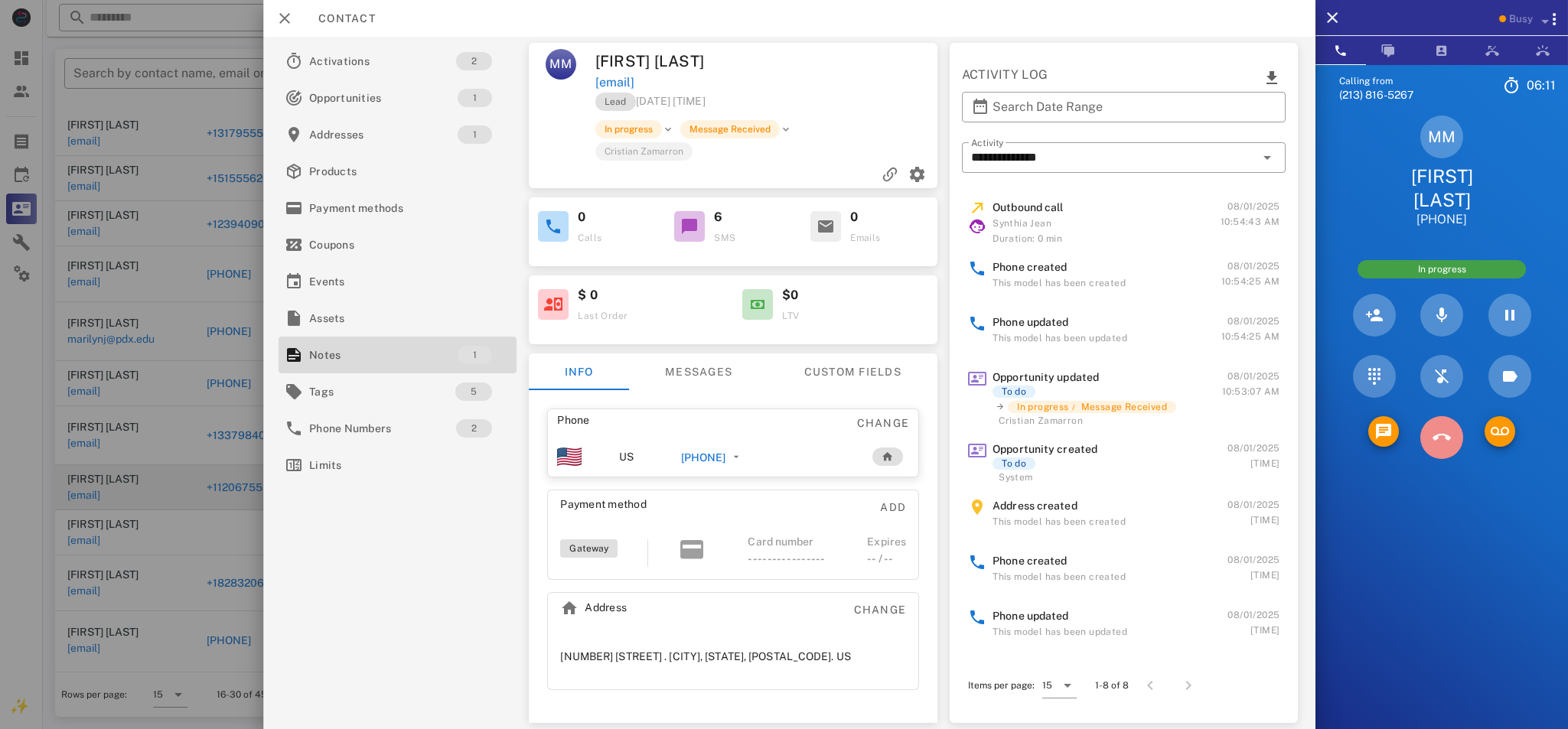 click at bounding box center [1442, 438] 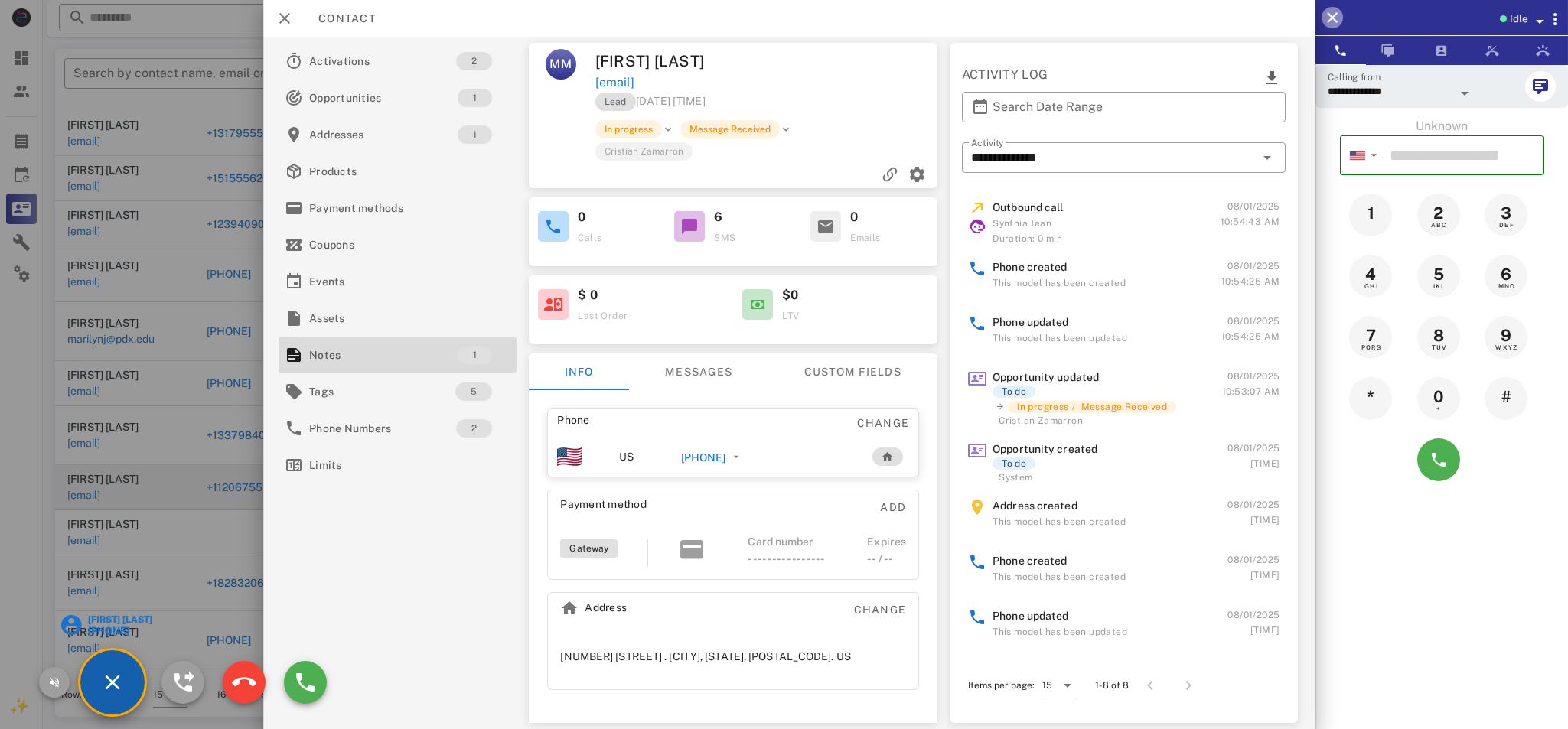 click at bounding box center [1332, 18] 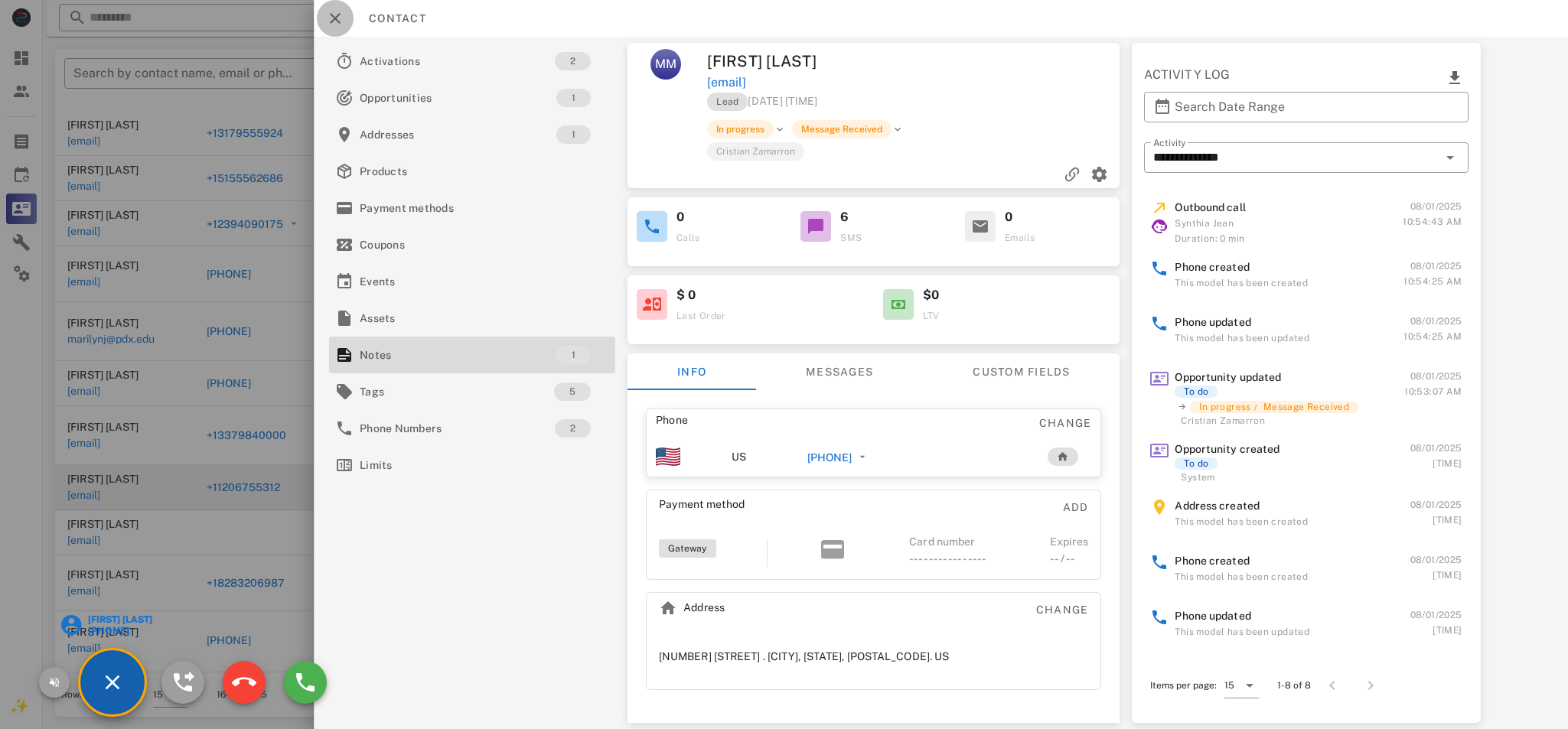 click at bounding box center [335, 18] 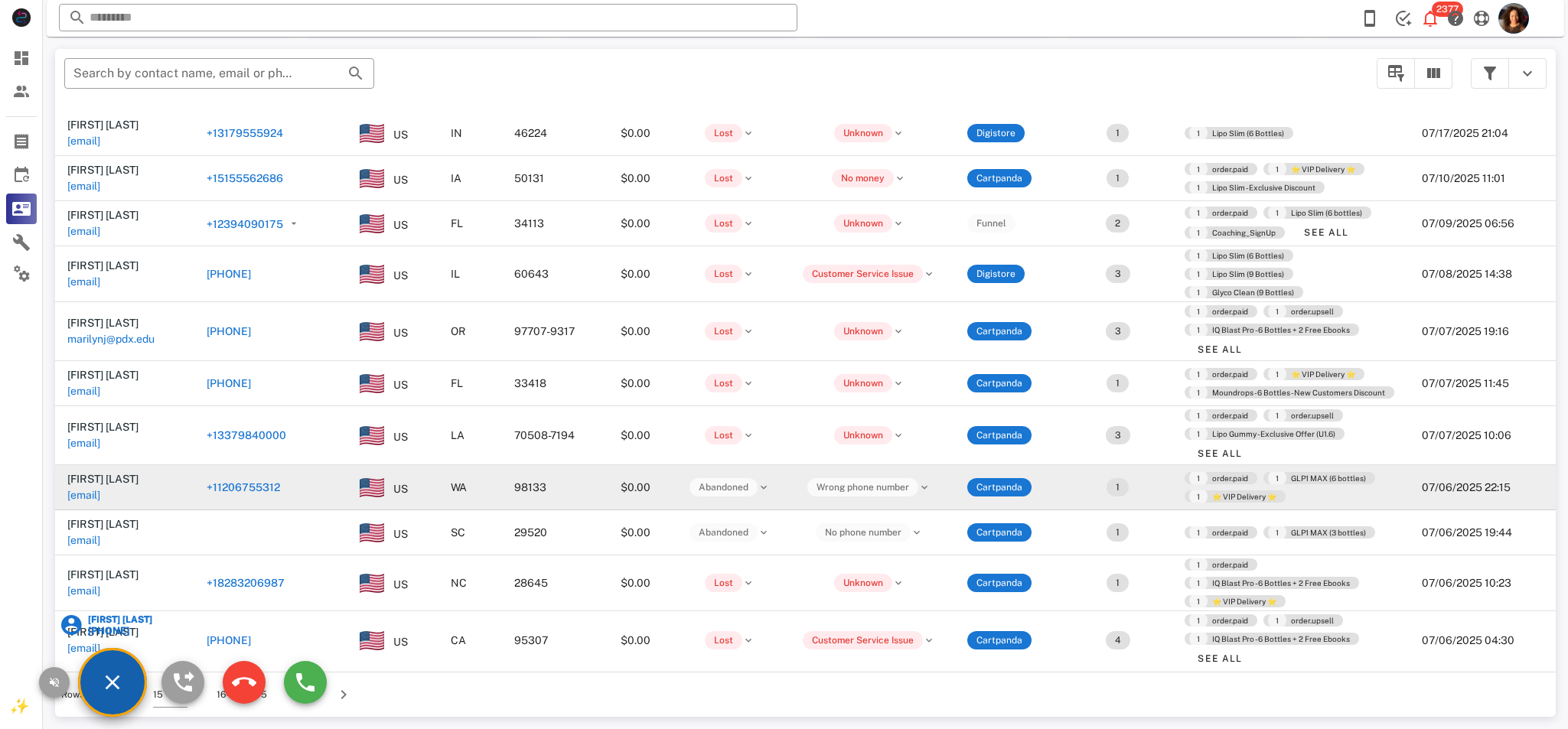 scroll, scrollTop: 0, scrollLeft: 0, axis: both 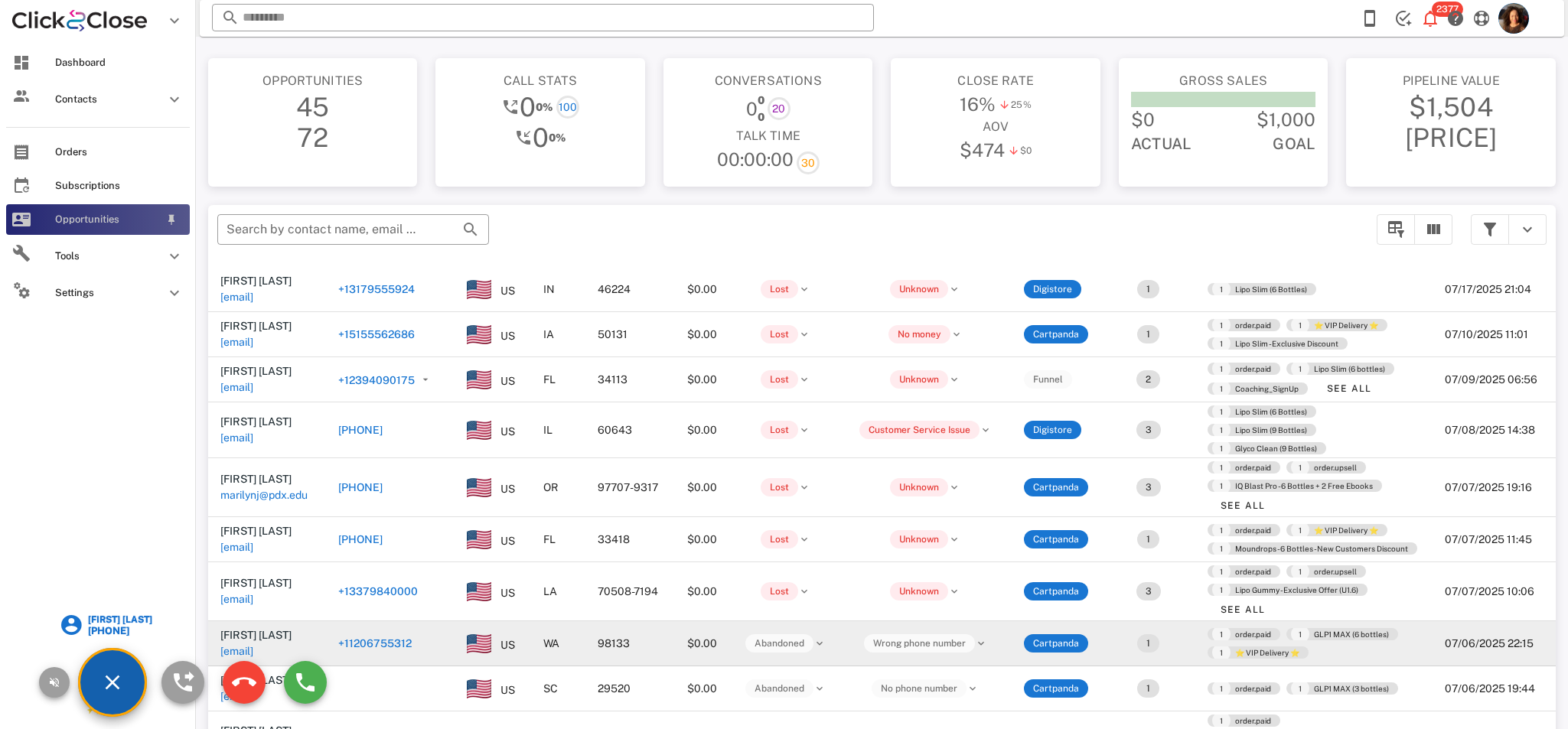 click on "Opportunities" at bounding box center [107, 220] 